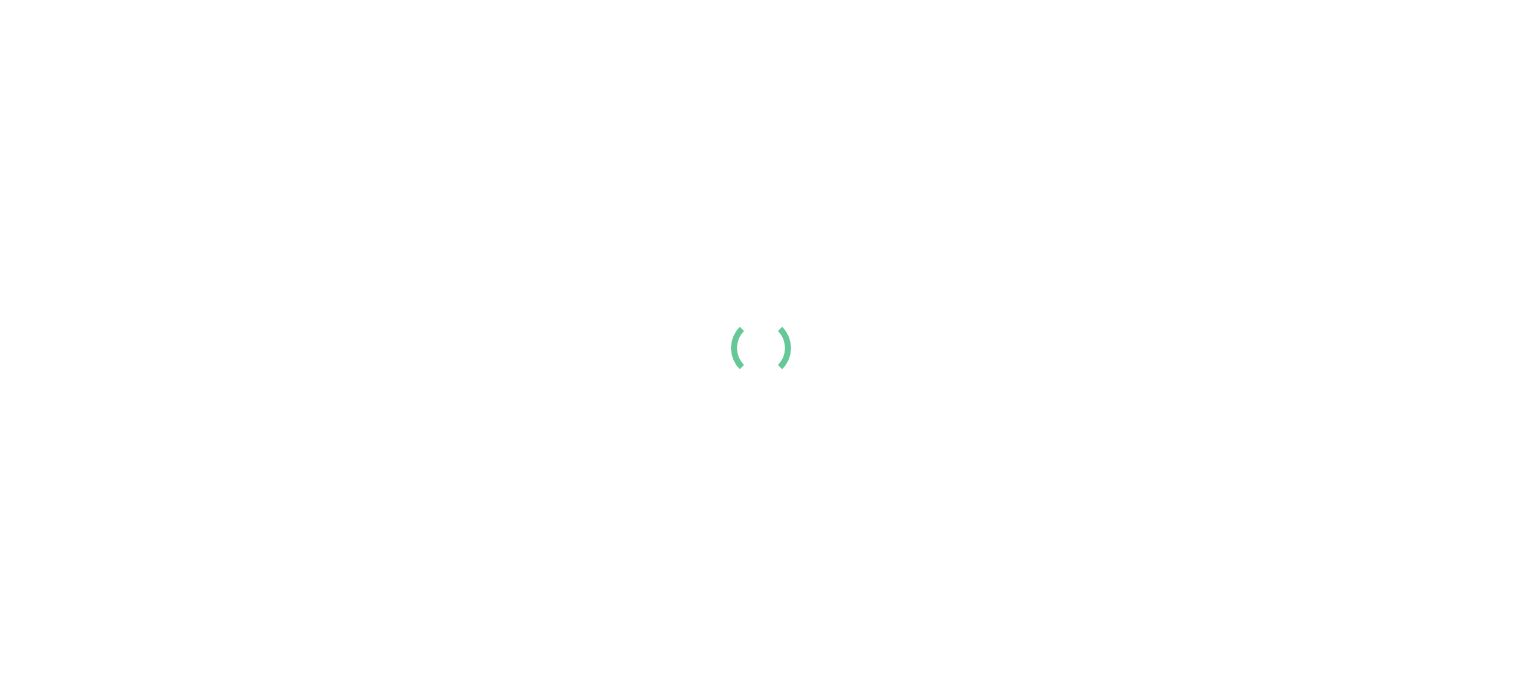 scroll, scrollTop: 0, scrollLeft: 0, axis: both 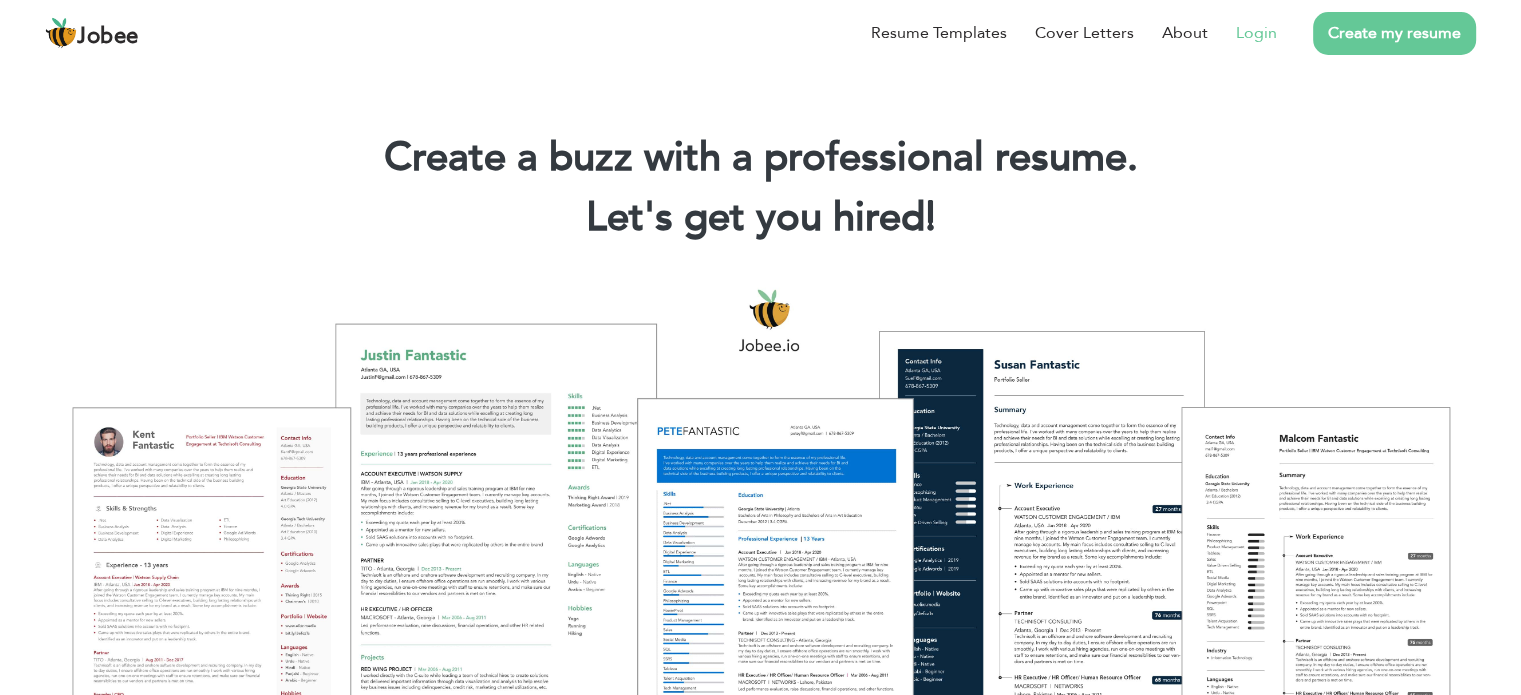 click on "Login" at bounding box center [1256, 33] 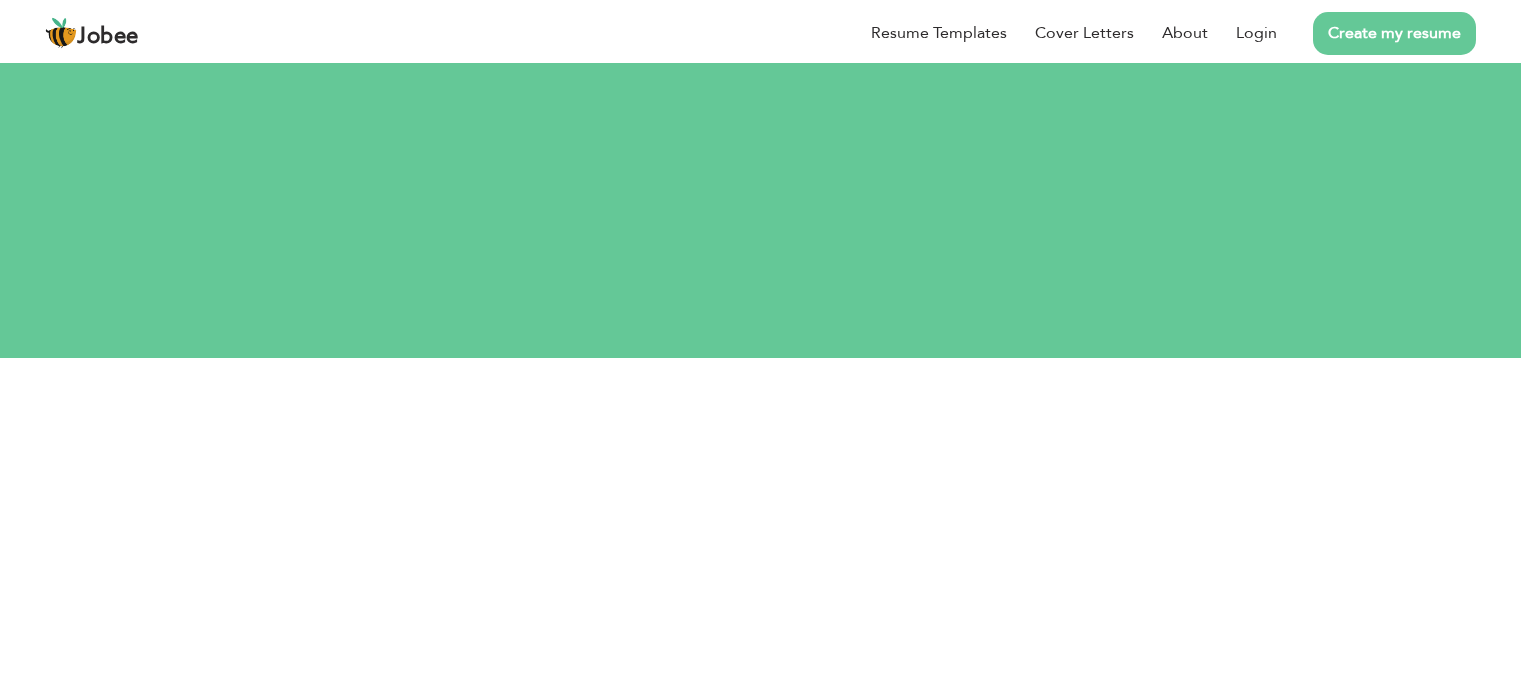 scroll, scrollTop: 0, scrollLeft: 0, axis: both 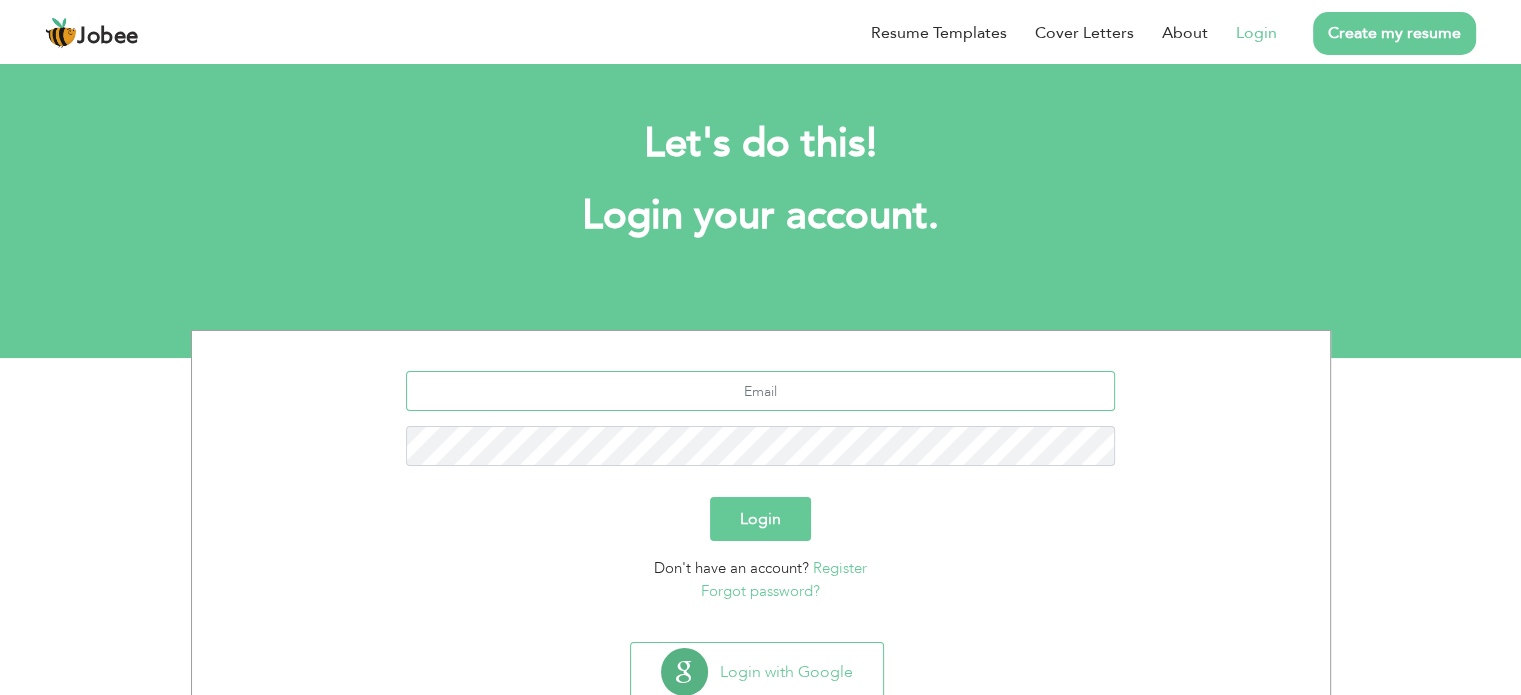 click at bounding box center [760, 391] 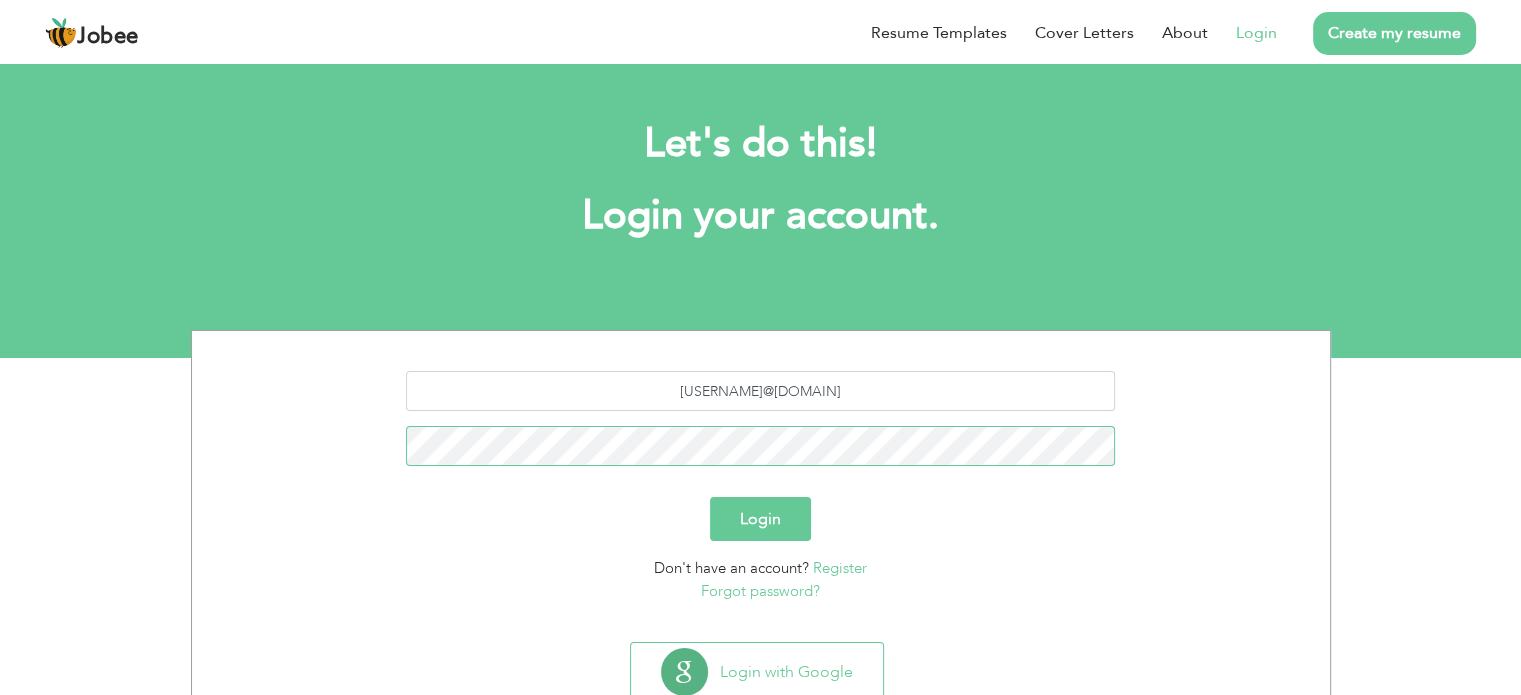 click on "Login" at bounding box center [760, 519] 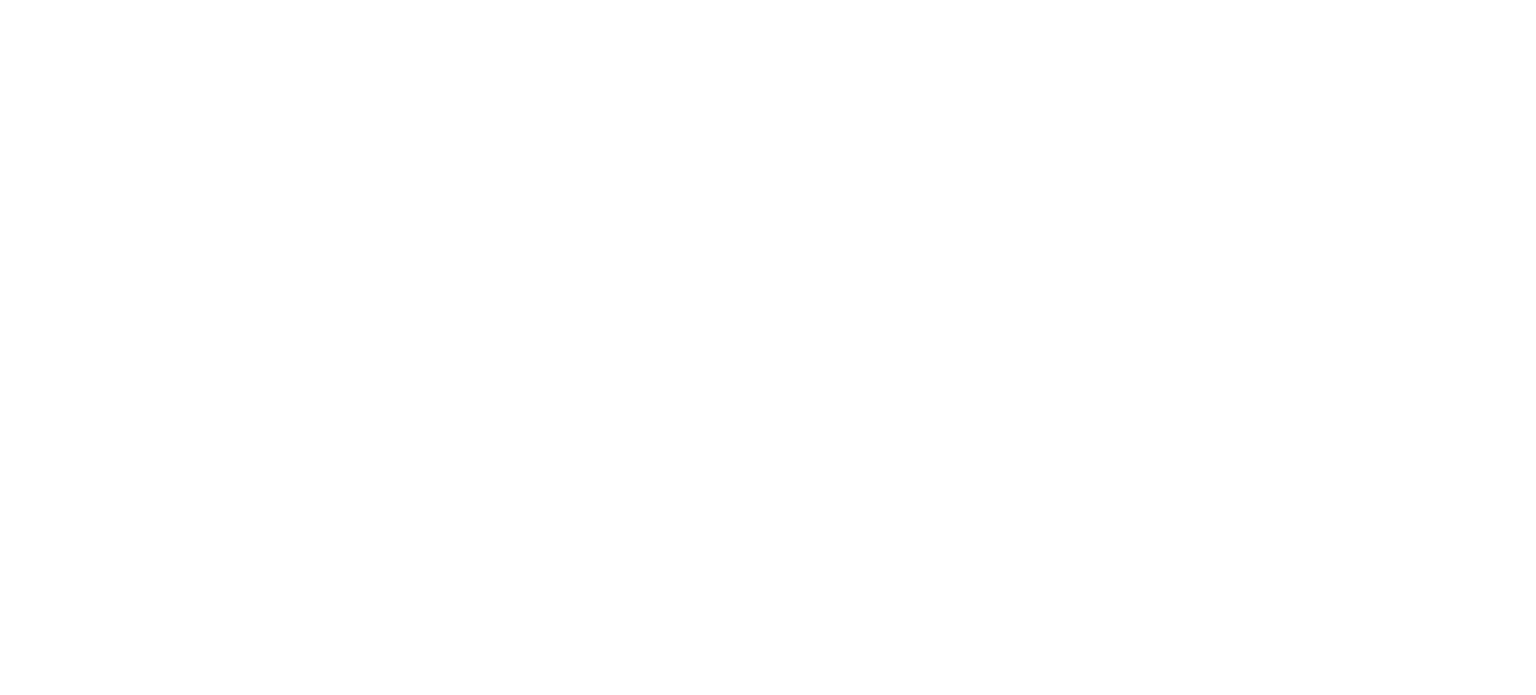 scroll, scrollTop: 0, scrollLeft: 0, axis: both 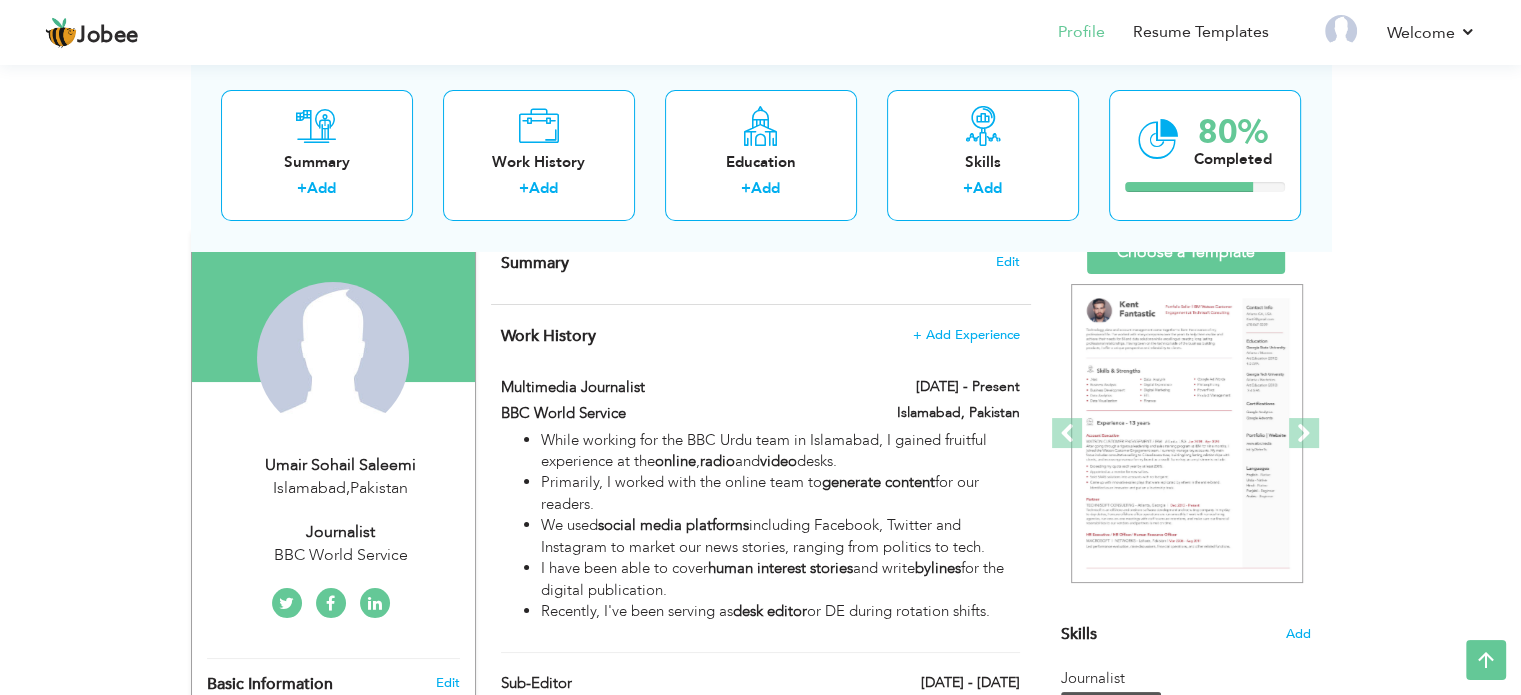 click on "View Resume
Export PDF
Profile
Summary
Public Link
Experience
Education
Awards
Work Histroy
Projects
Certifications
Skills
Preferred Job City" at bounding box center (760, 908) 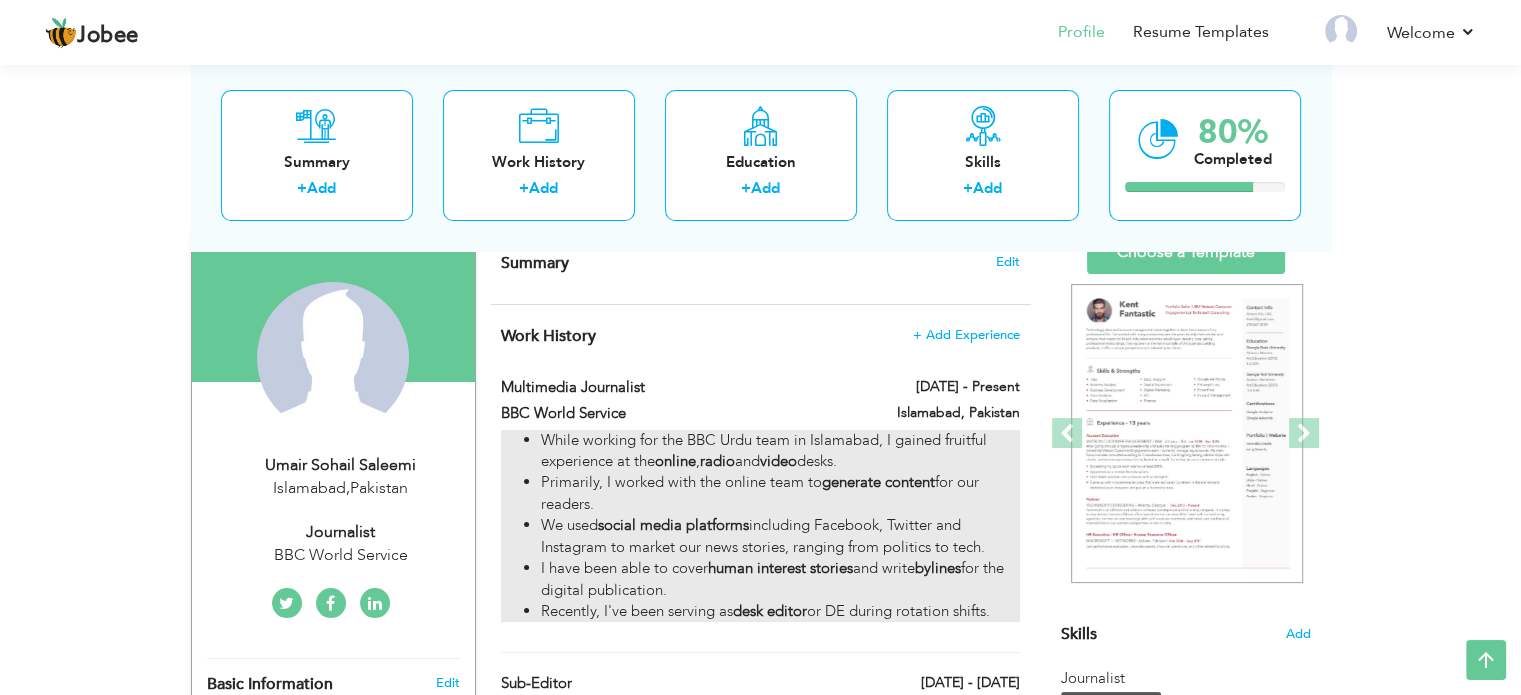 click on "While working for the BBC Urdu team in Islamabad, I gained fruitful experience at the  online ,  radio  and  video  desks." at bounding box center (780, 451) 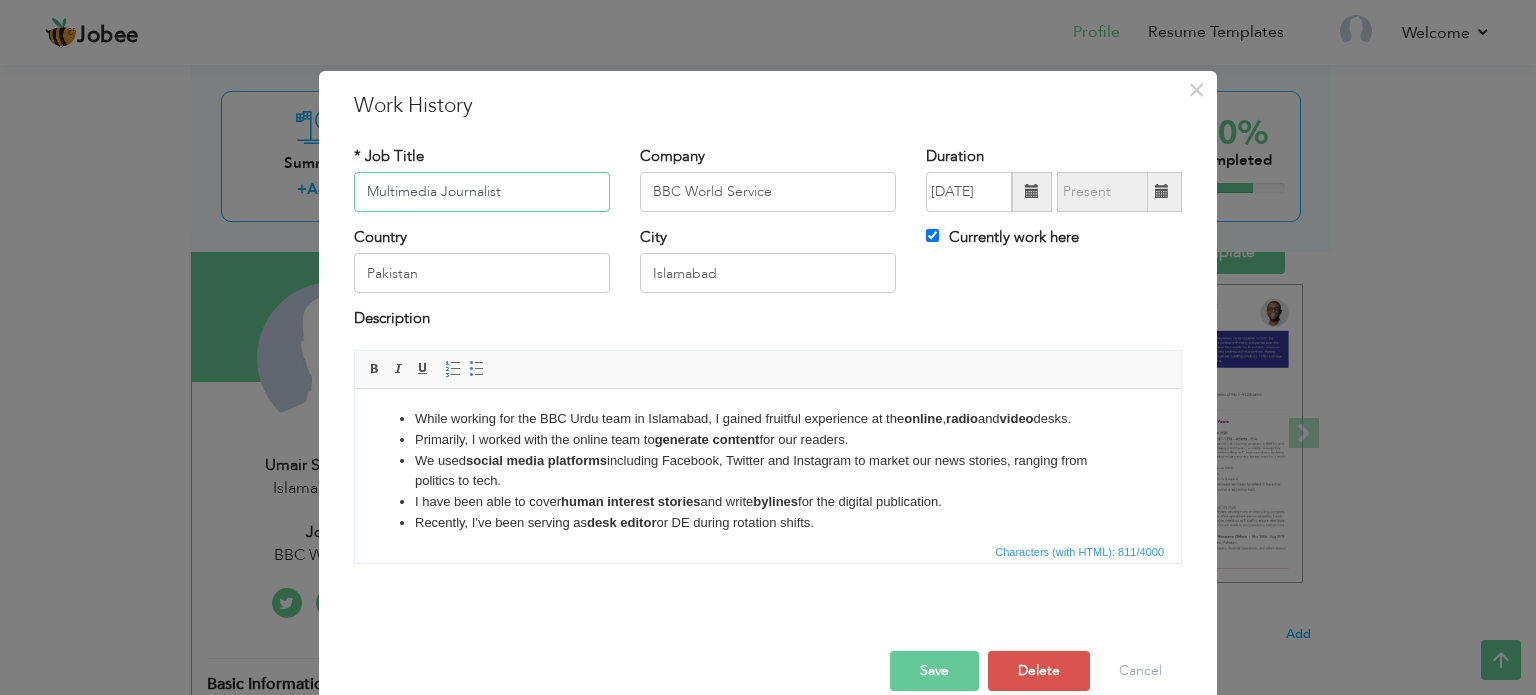drag, startPoint x: 430, startPoint y: 186, endPoint x: 225, endPoint y: 229, distance: 209.46121 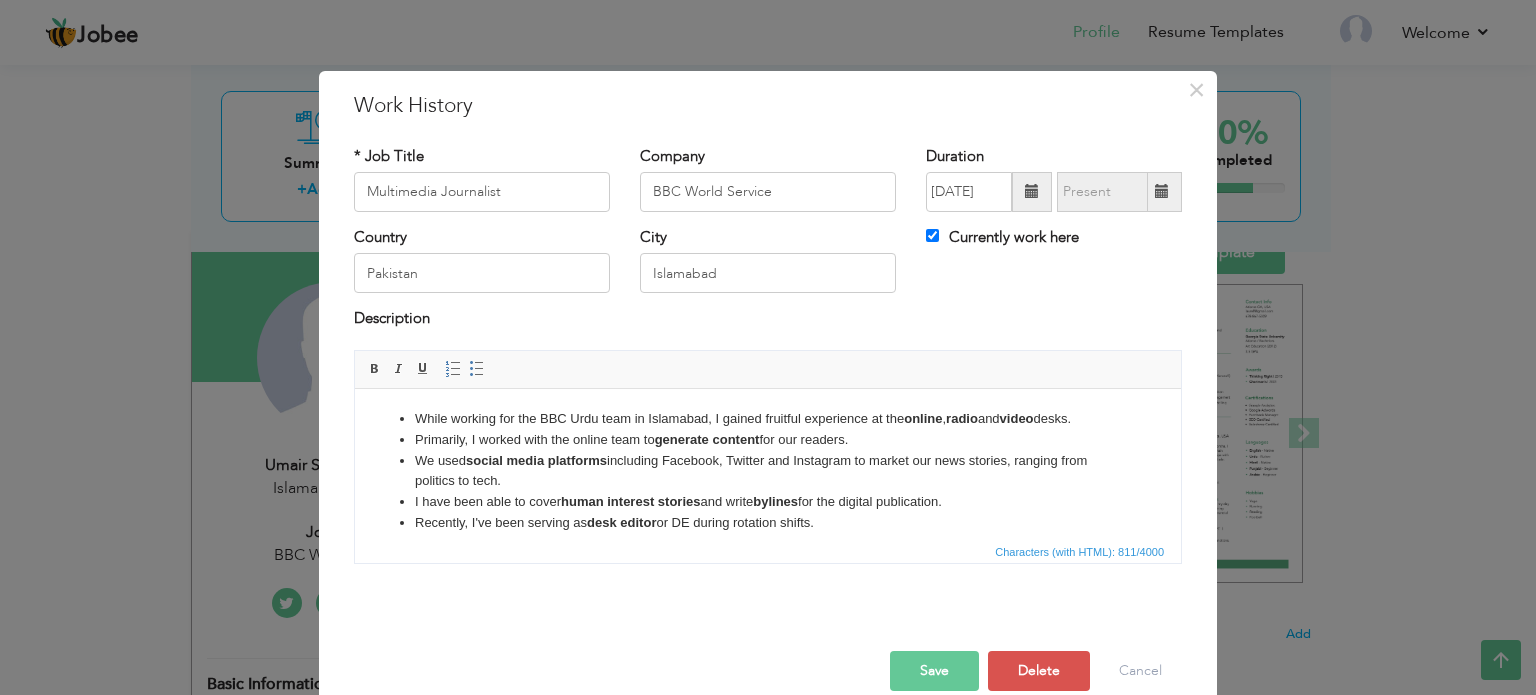 click on "While working for the BBC Urdu team in Islamabad, I gained fruitful experience at the  online ,  radio  and  video  desks." at bounding box center (768, 418) 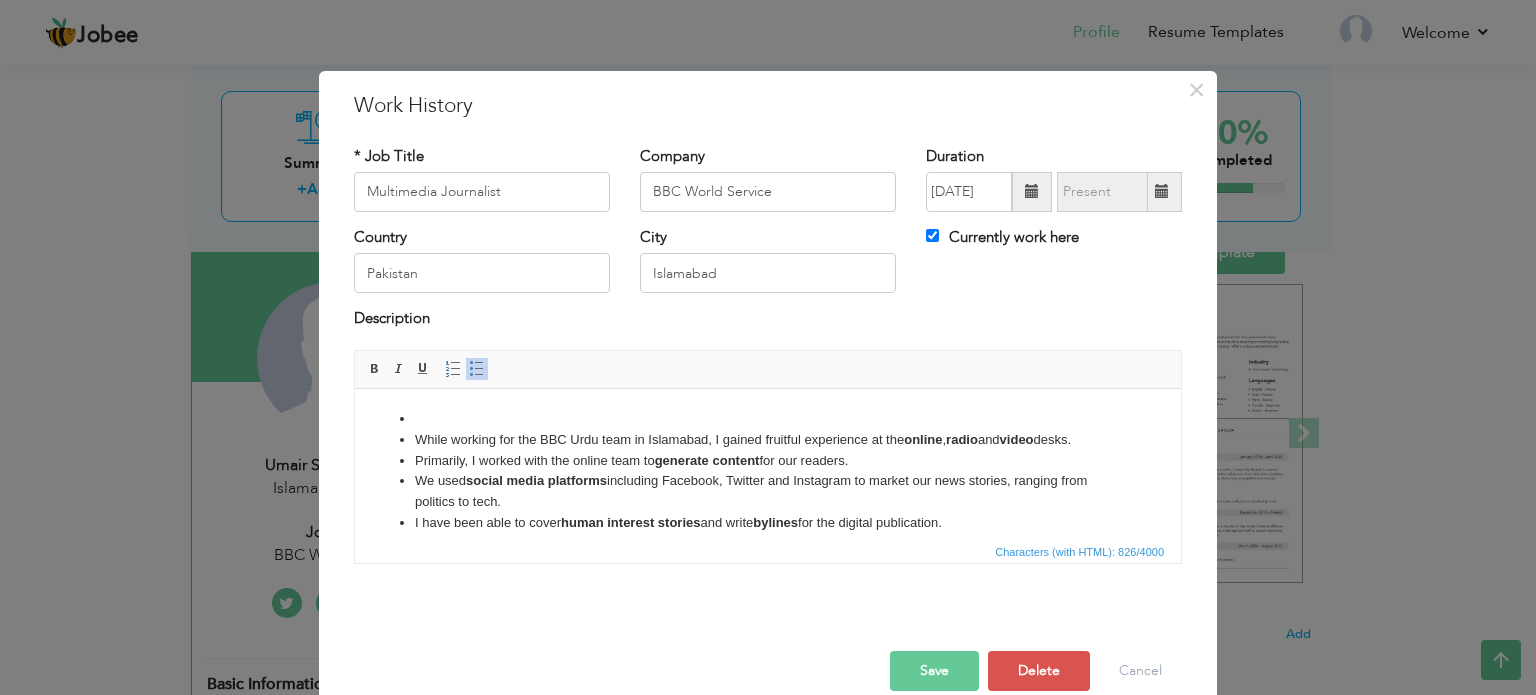type 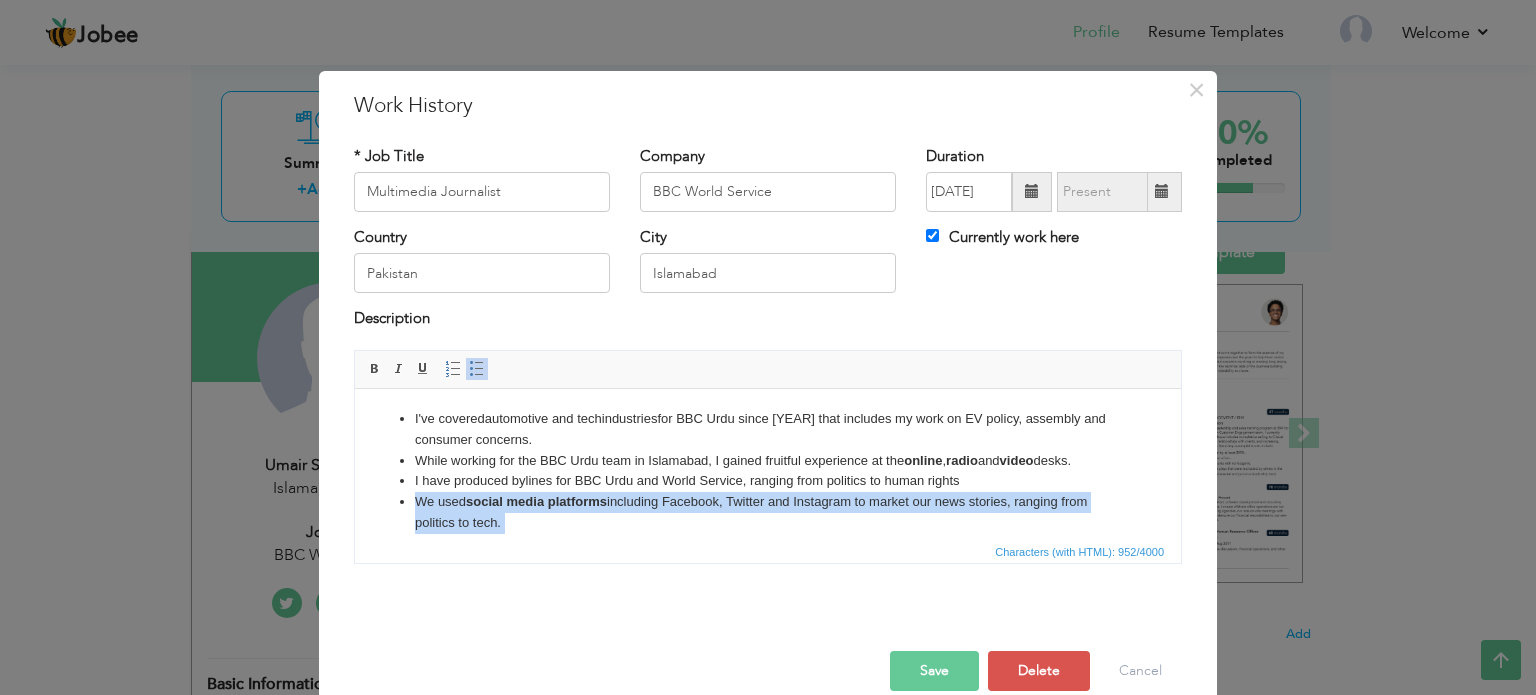 scroll, scrollTop: 12, scrollLeft: 0, axis: vertical 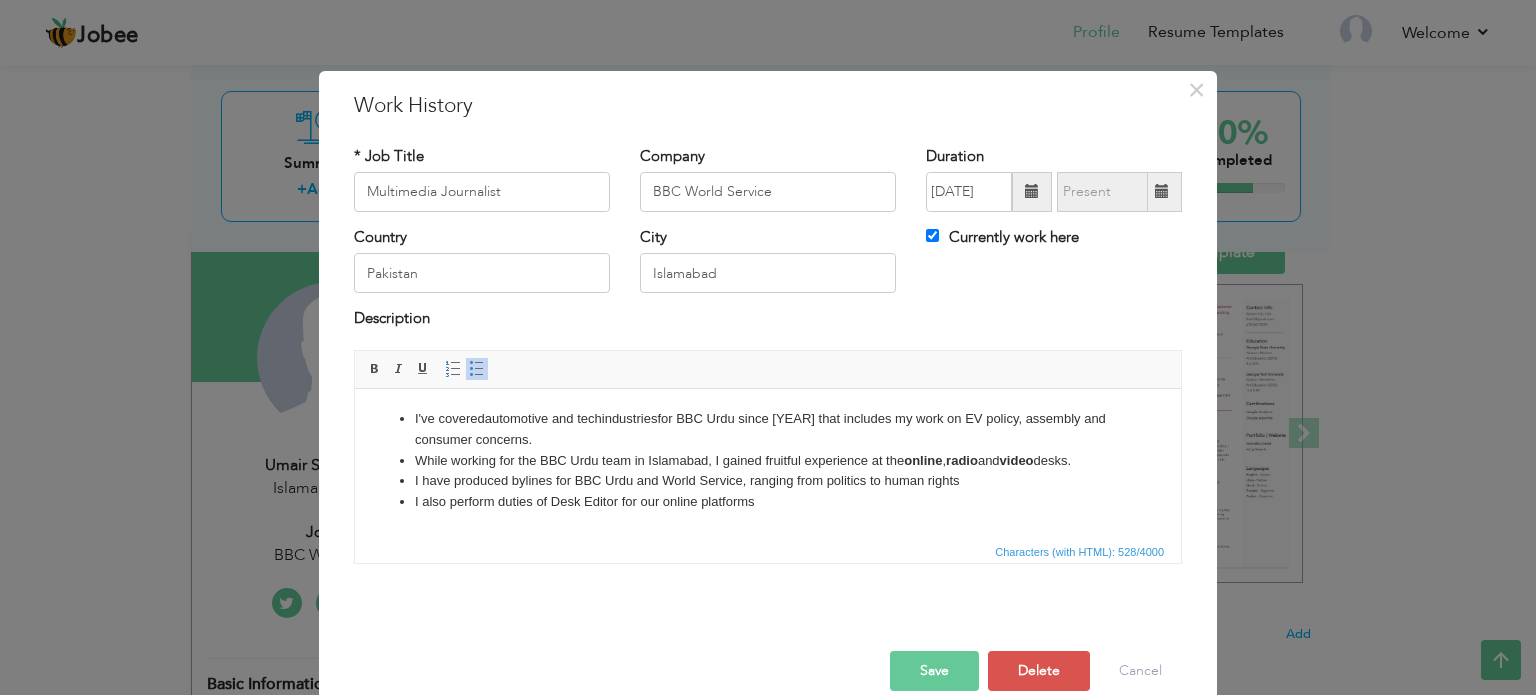 click on "Save" at bounding box center [934, 671] 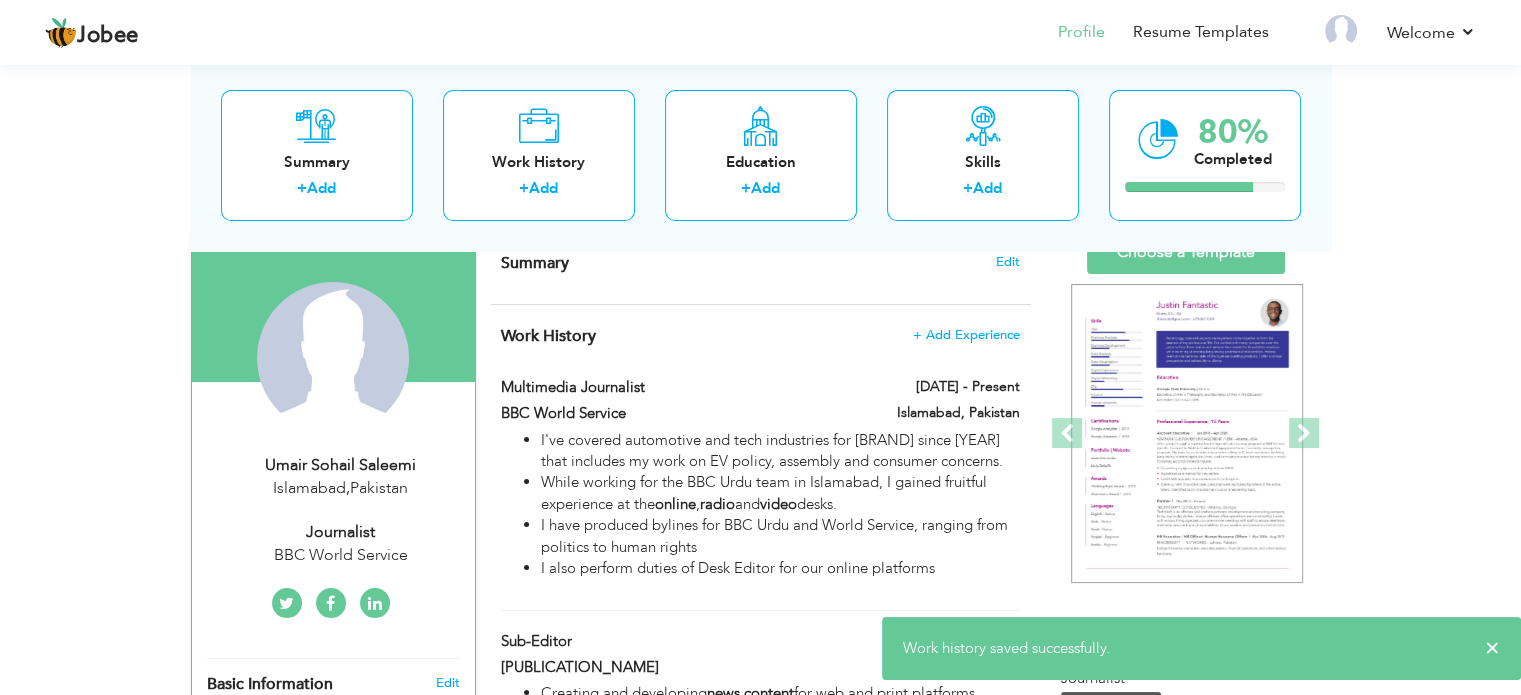 drag, startPoint x: 1518, startPoint y: 175, endPoint x: 1525, endPoint y: 287, distance: 112.21854 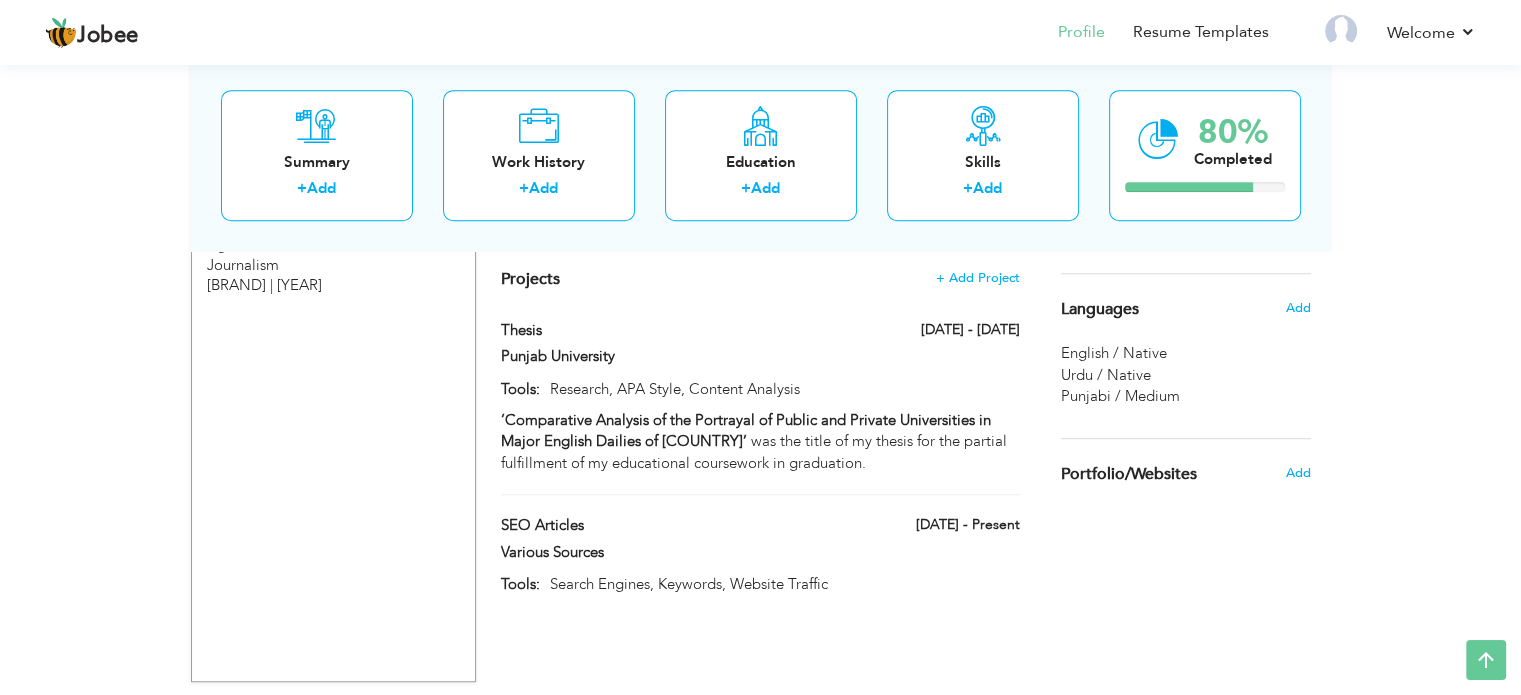 scroll, scrollTop: 1352, scrollLeft: 0, axis: vertical 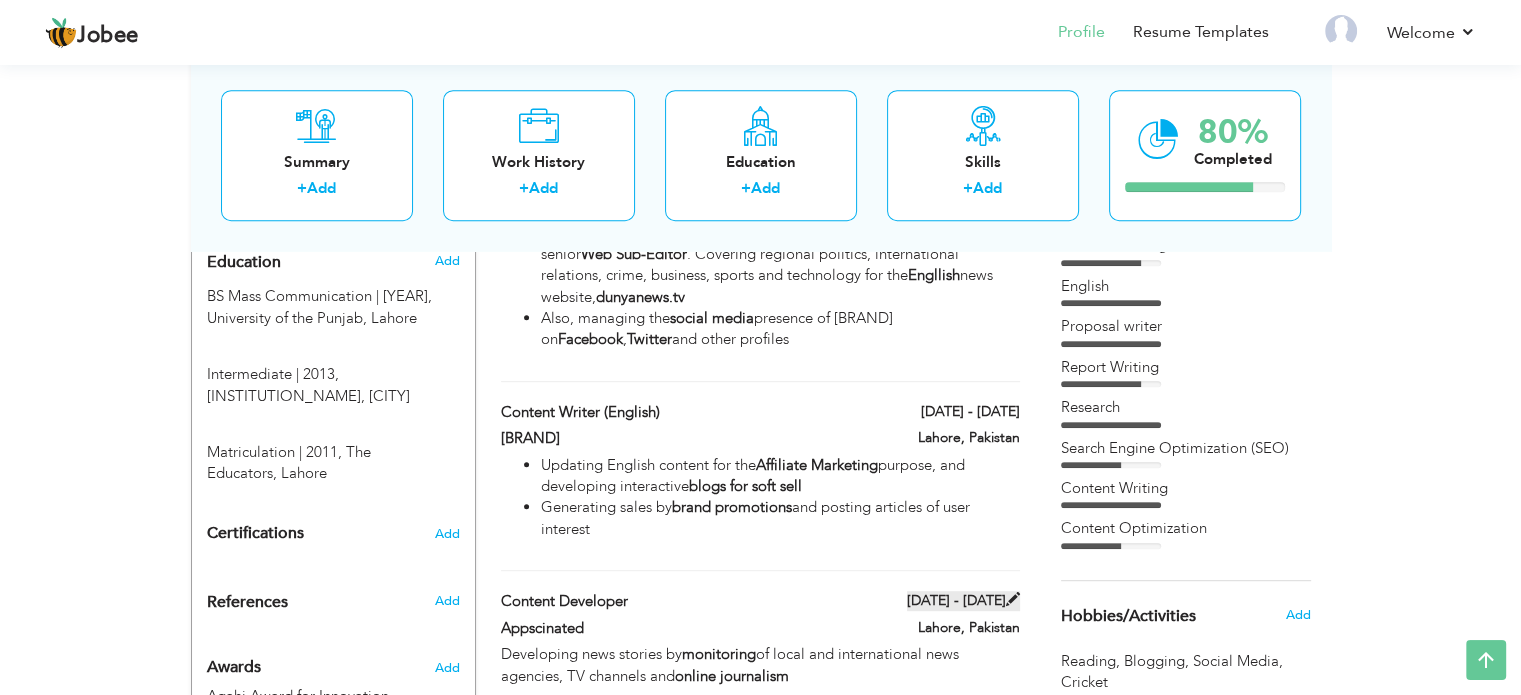 click at bounding box center [1013, 599] 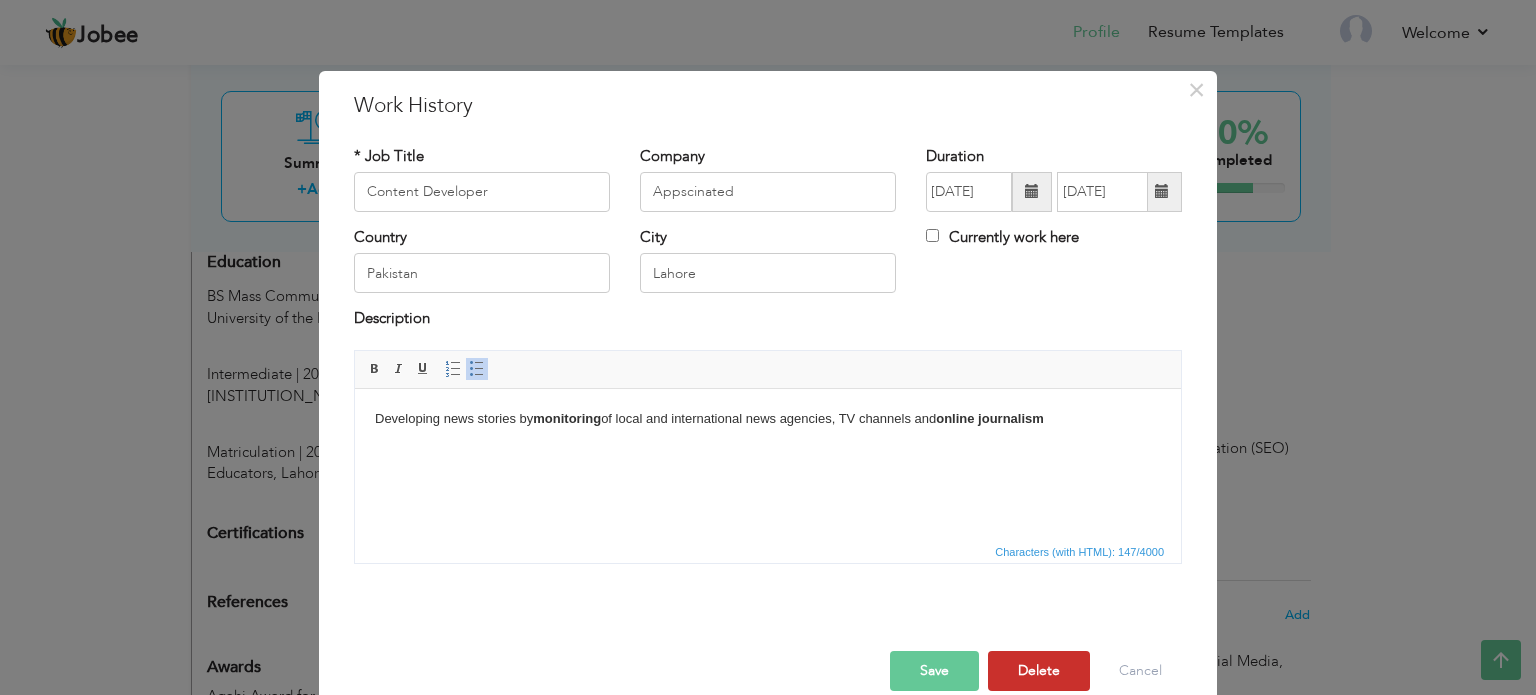 click on "Delete" at bounding box center [1039, 671] 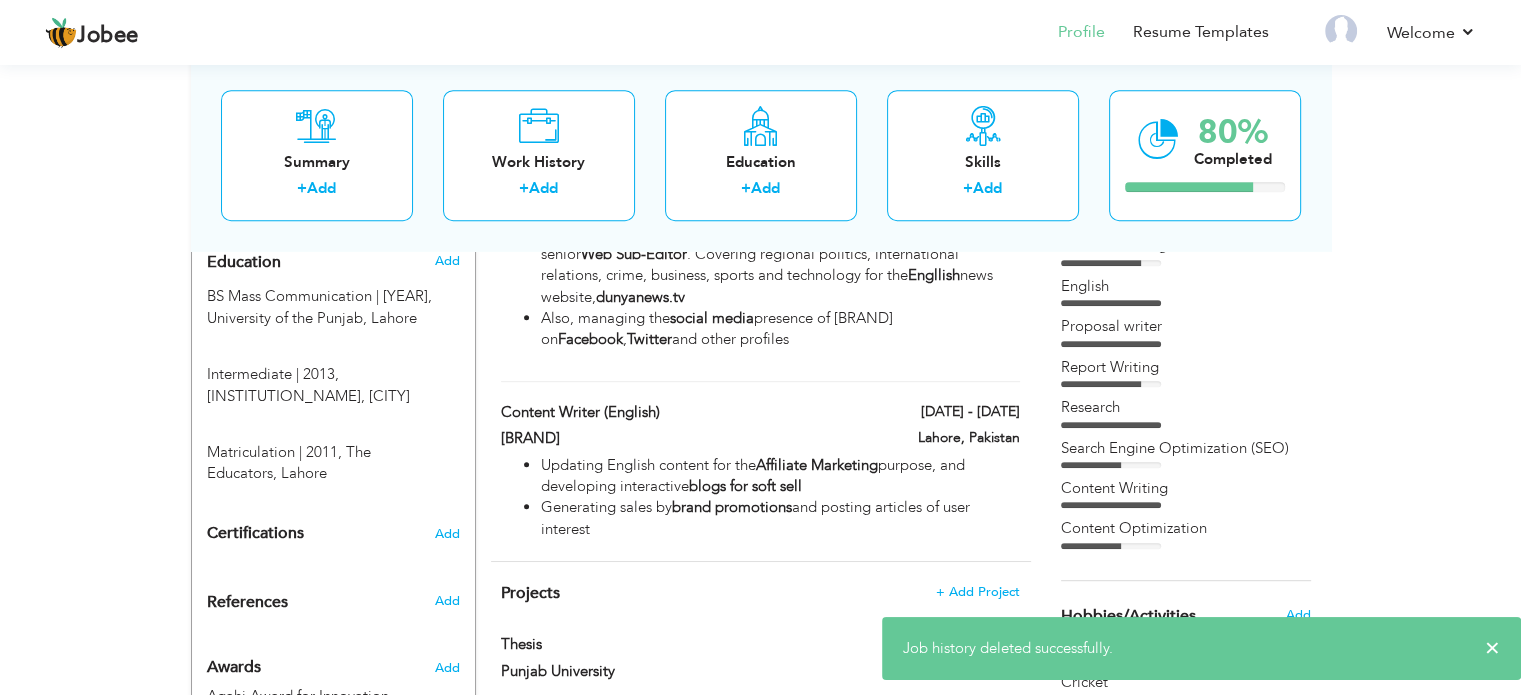 drag, startPoint x: 1513, startPoint y: 402, endPoint x: 1515, endPoint y: 385, distance: 17.117243 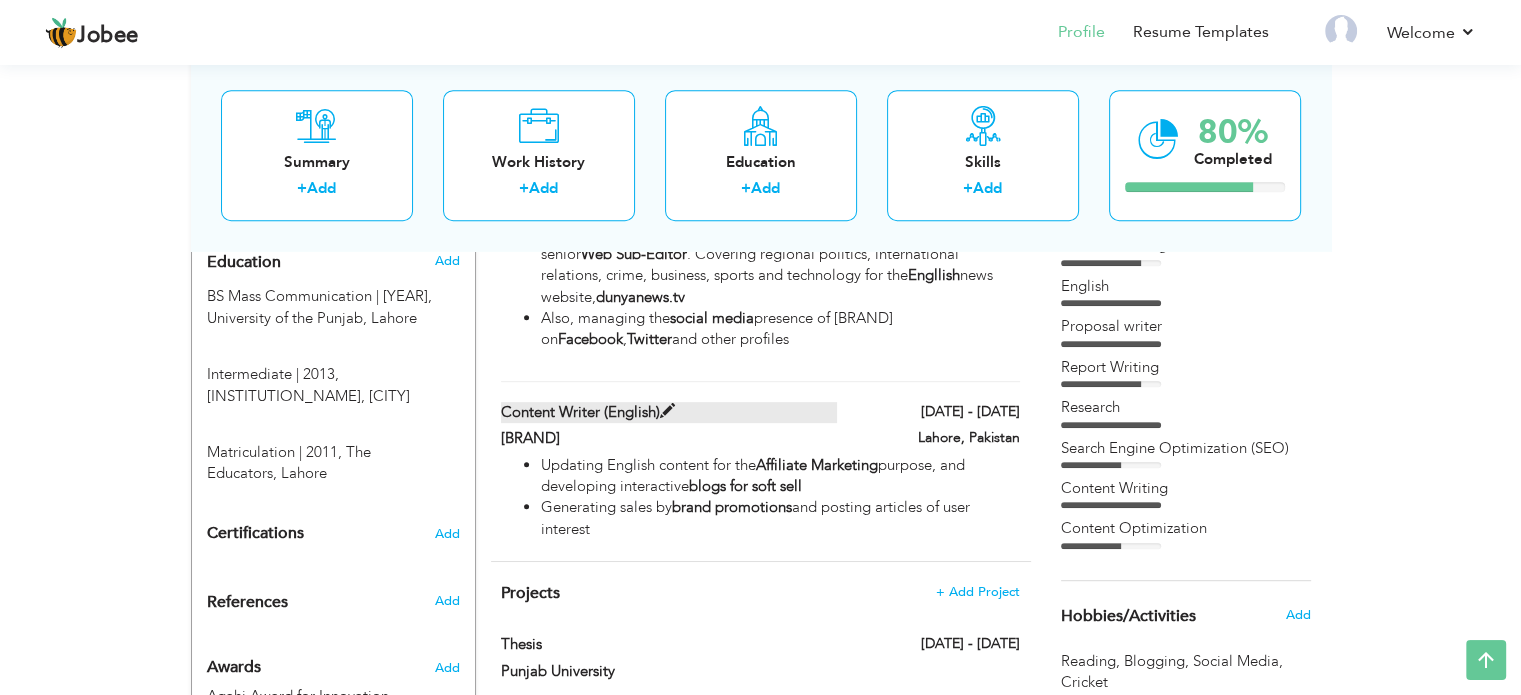 click on "Content Writer (English)" at bounding box center (669, 412) 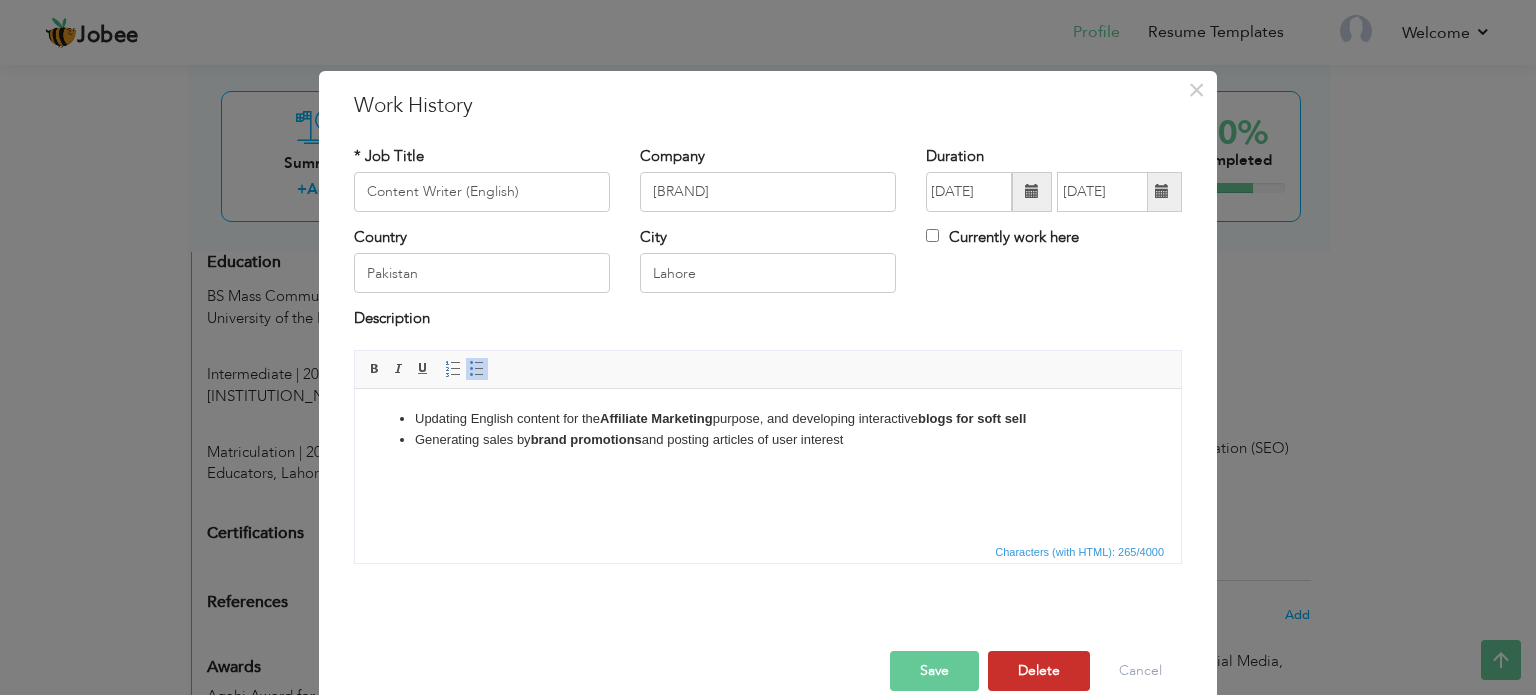 click on "Delete" at bounding box center [1039, 671] 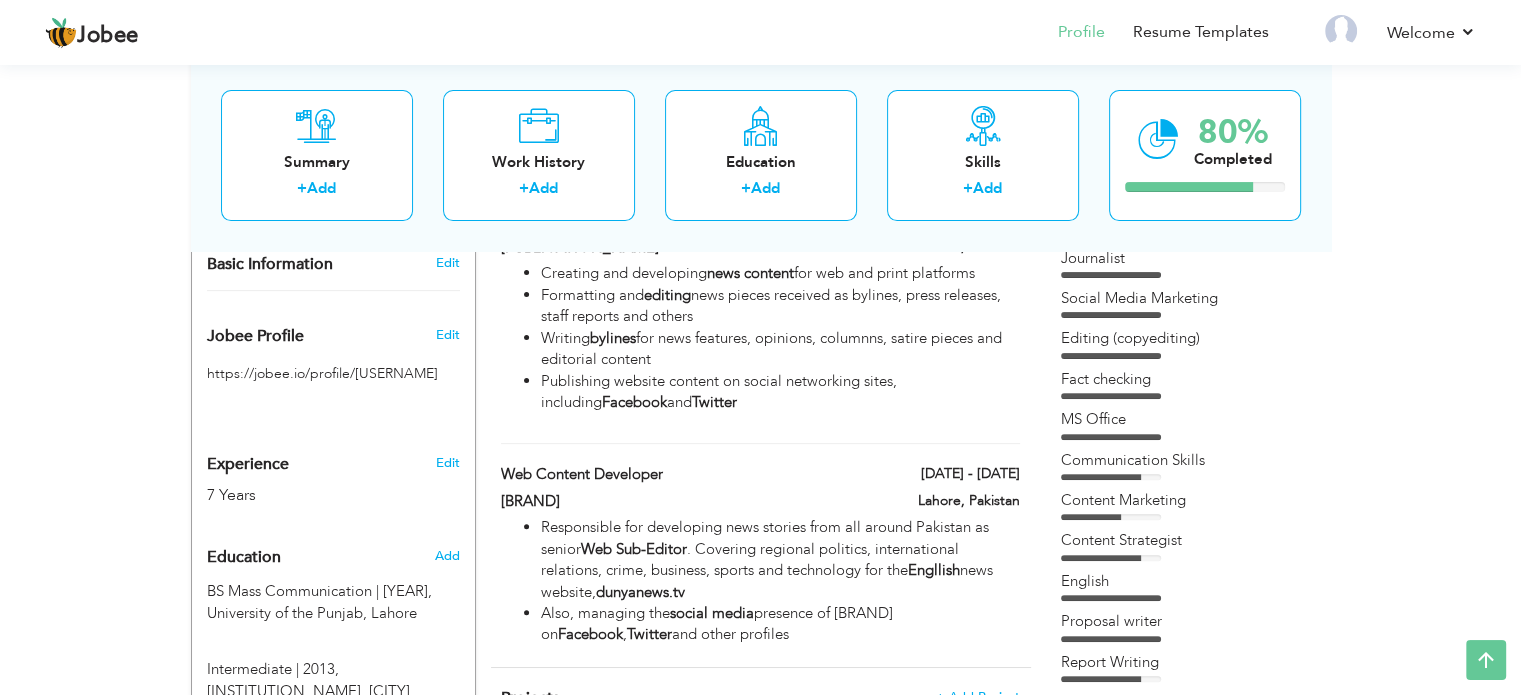 scroll, scrollTop: 571, scrollLeft: 0, axis: vertical 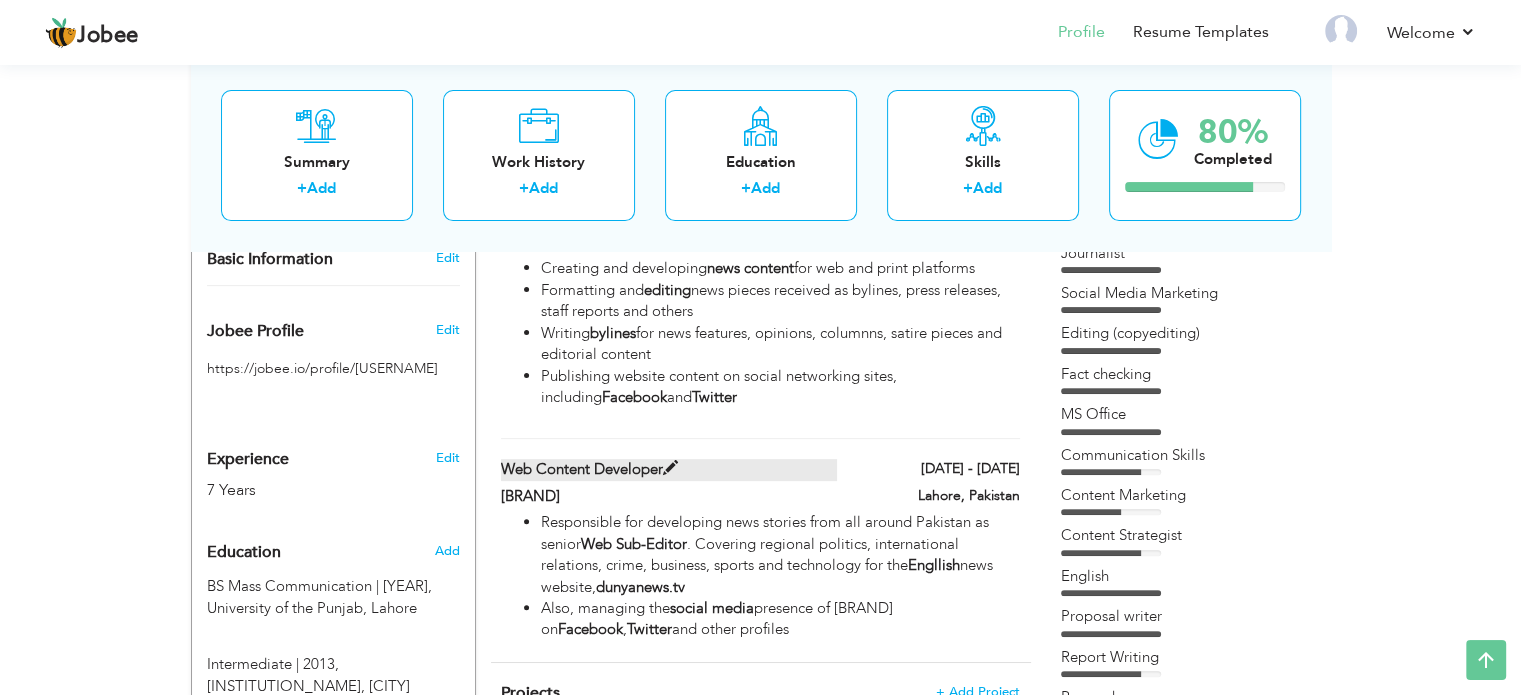 click on "Web Content Developer" at bounding box center [669, 469] 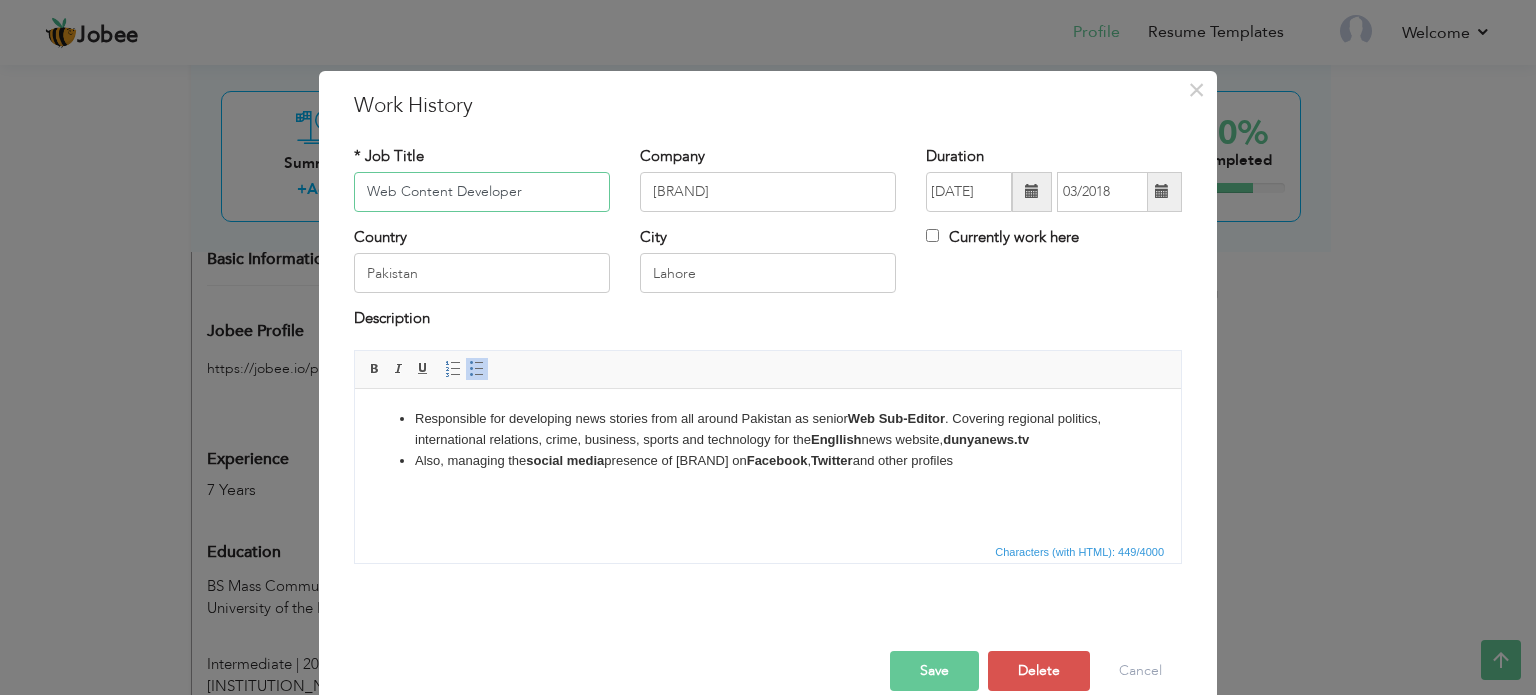 drag, startPoint x: 530, startPoint y: 188, endPoint x: 247, endPoint y: 227, distance: 285.67465 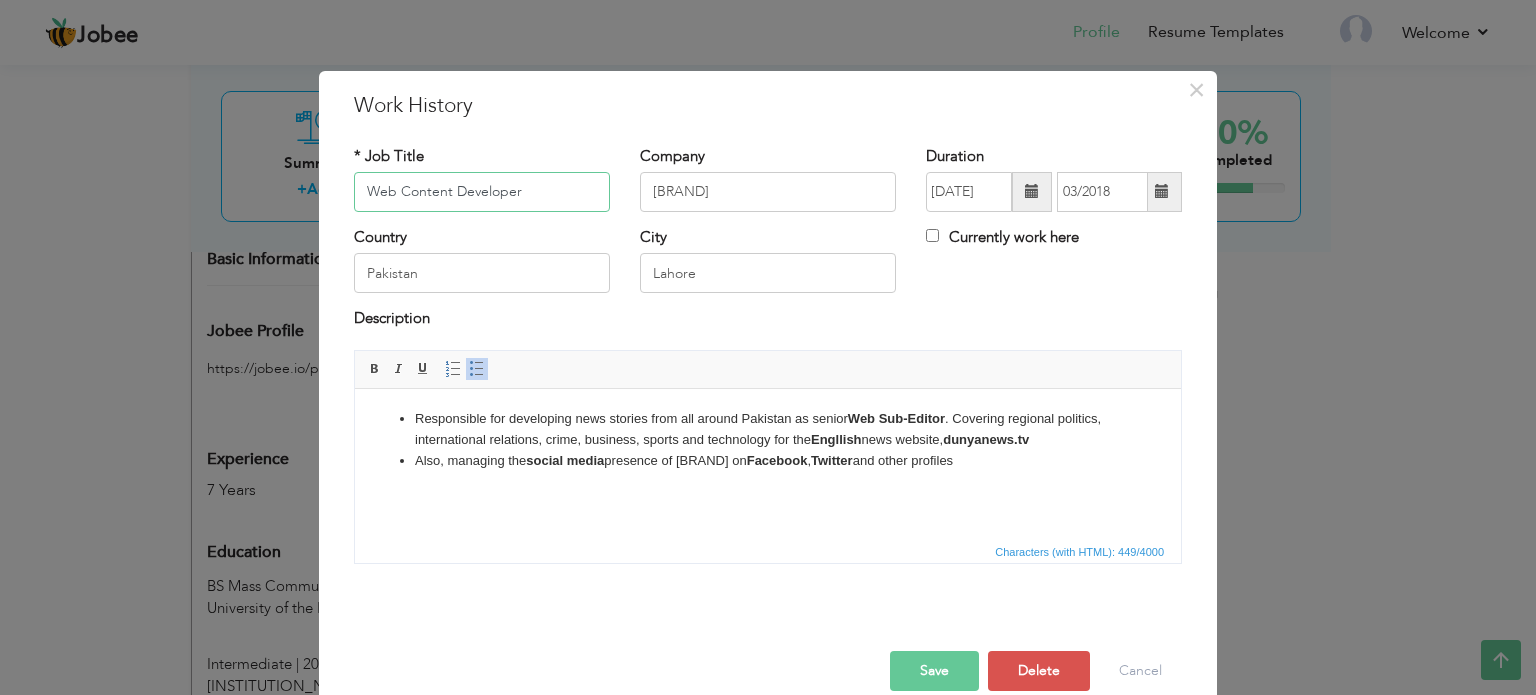 type on "B" 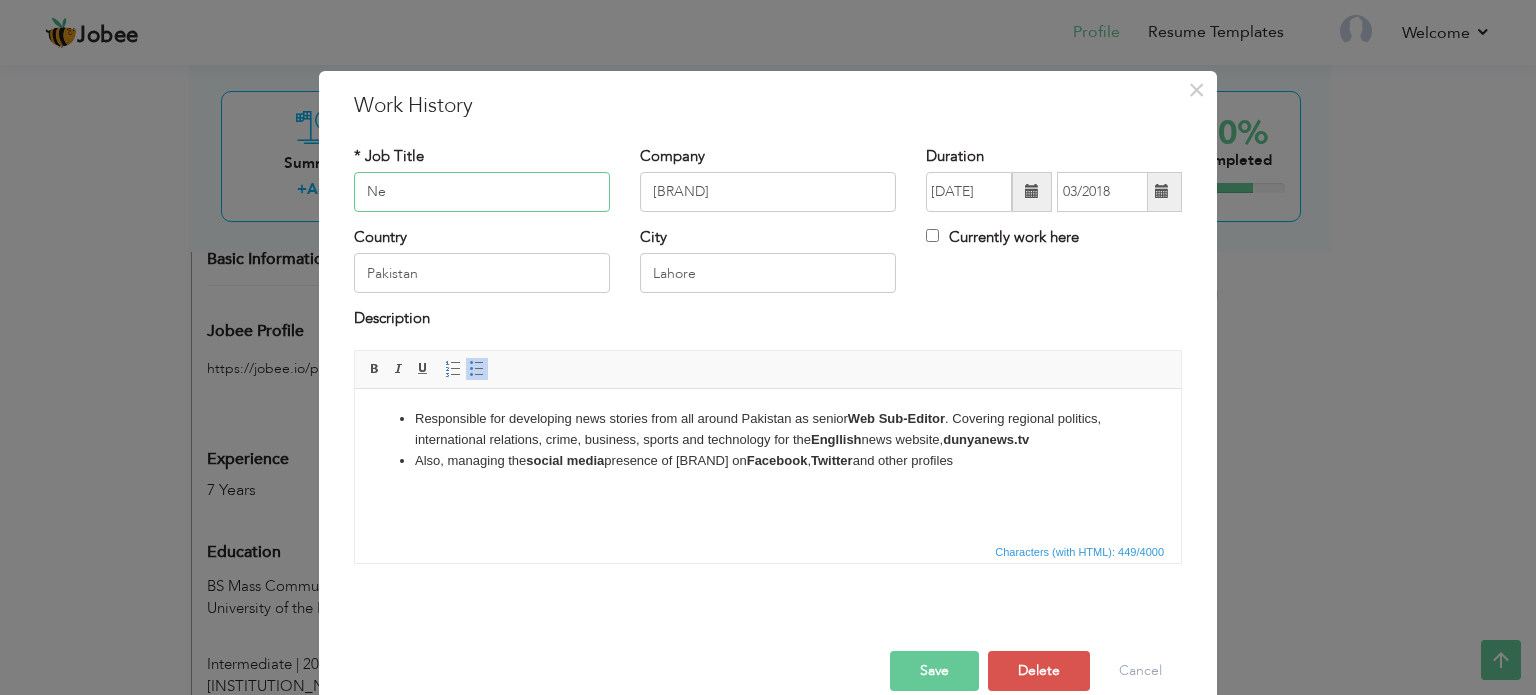 type on "N" 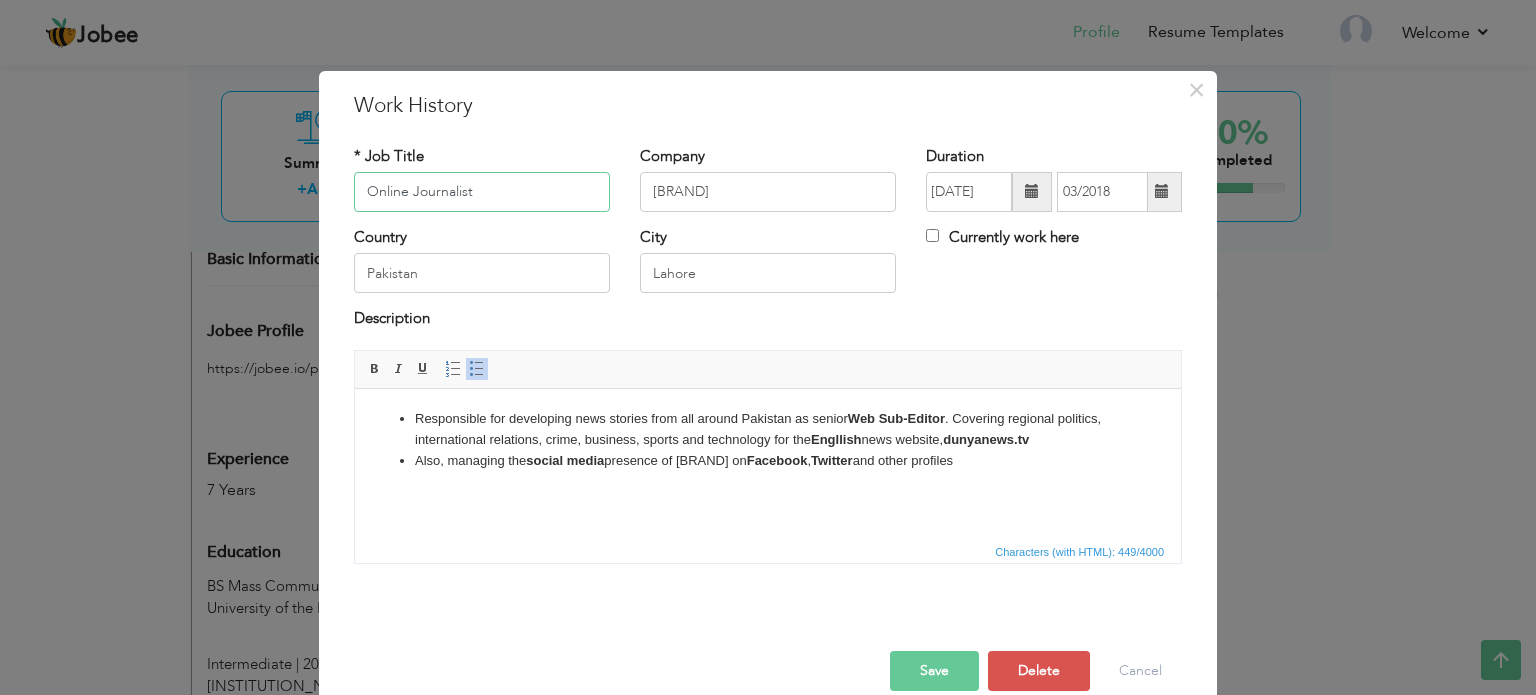 type on "Online Journalist" 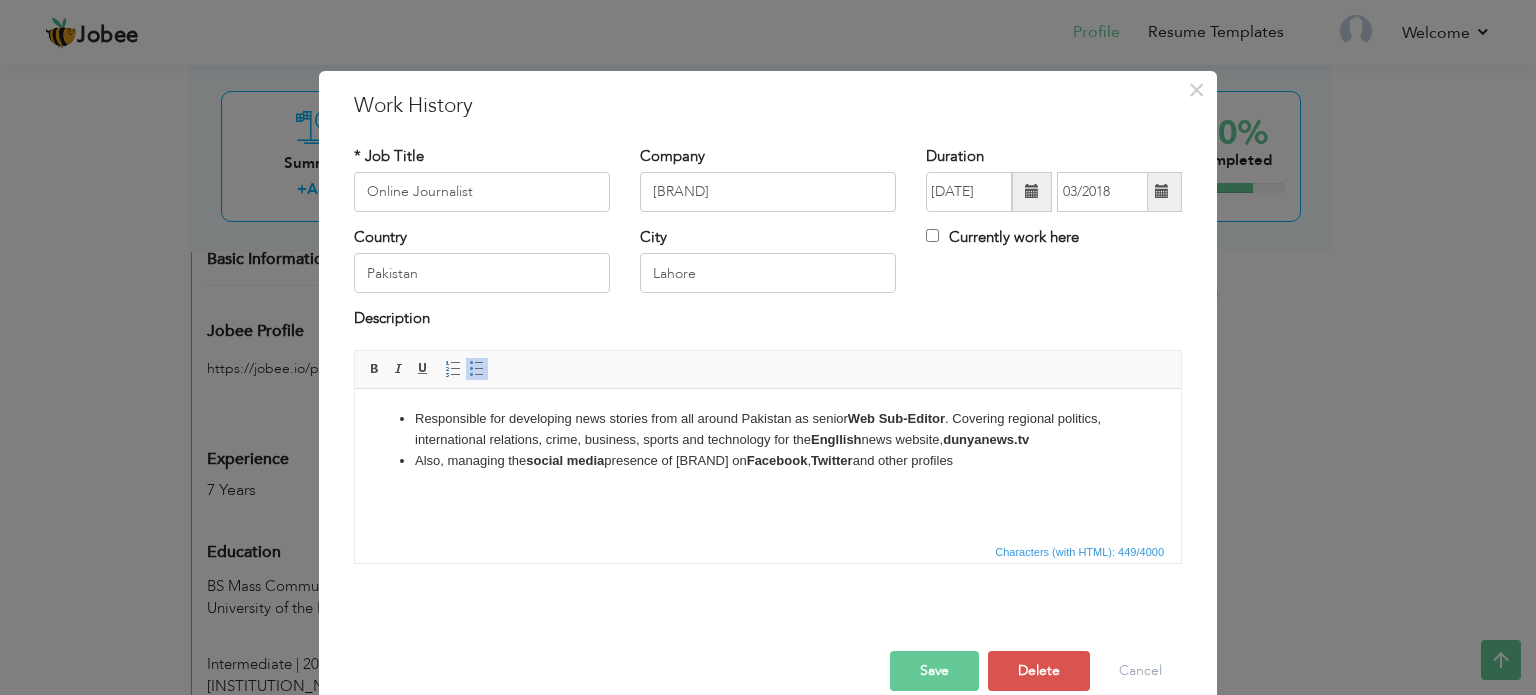 click on "Responsible for developing news stories from all around Pakistan as senior  Web Sub-Editor . Covering regional politics, international relations, crime, business, sports and technology for the  Engllish  news website,  dunyanews.tv" at bounding box center [768, 429] 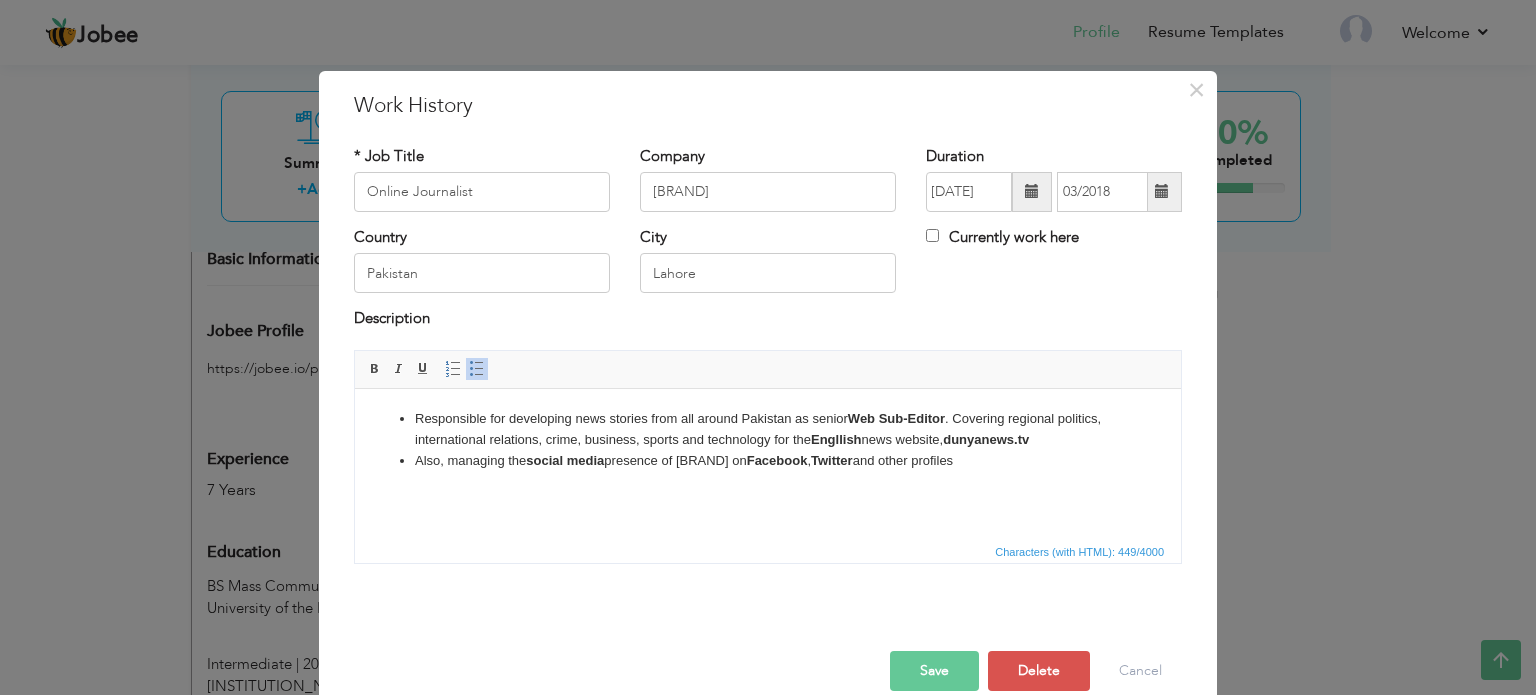 type 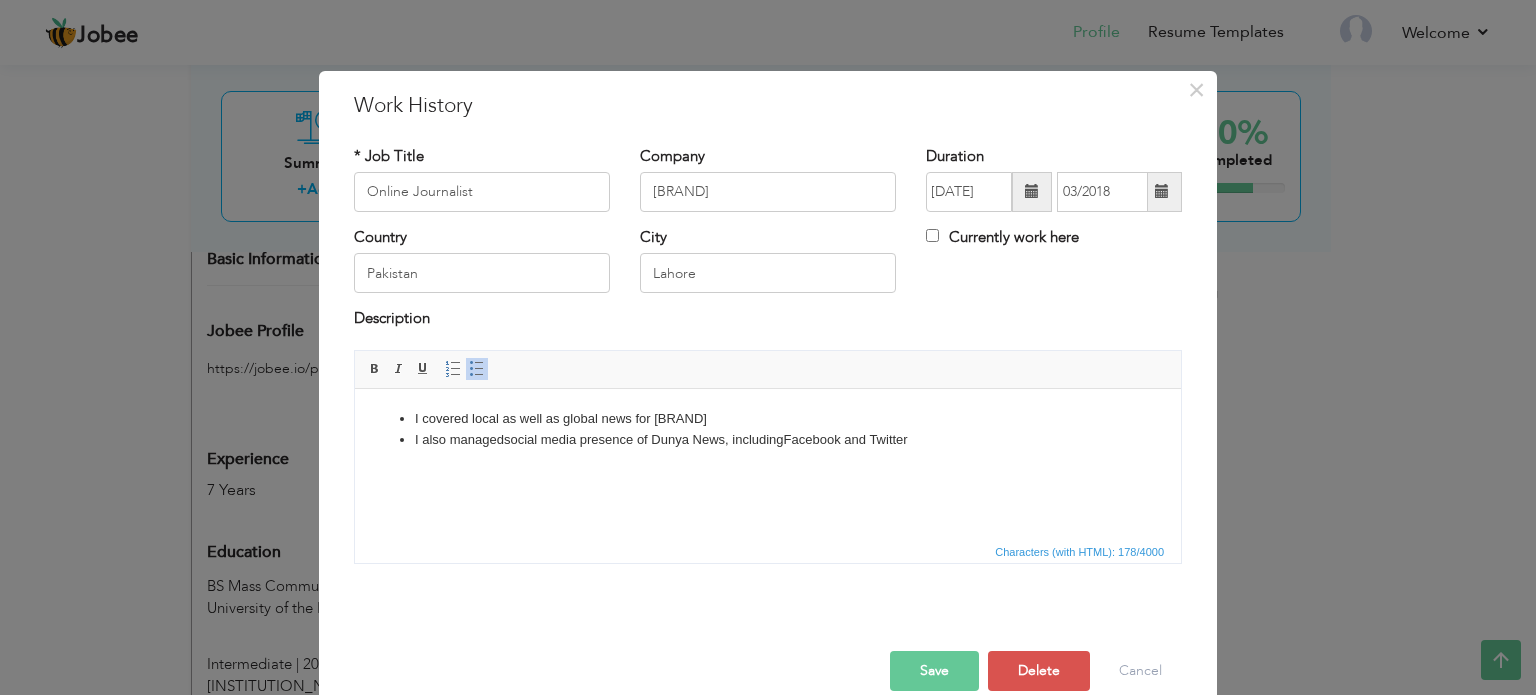 click on "Save" at bounding box center (934, 671) 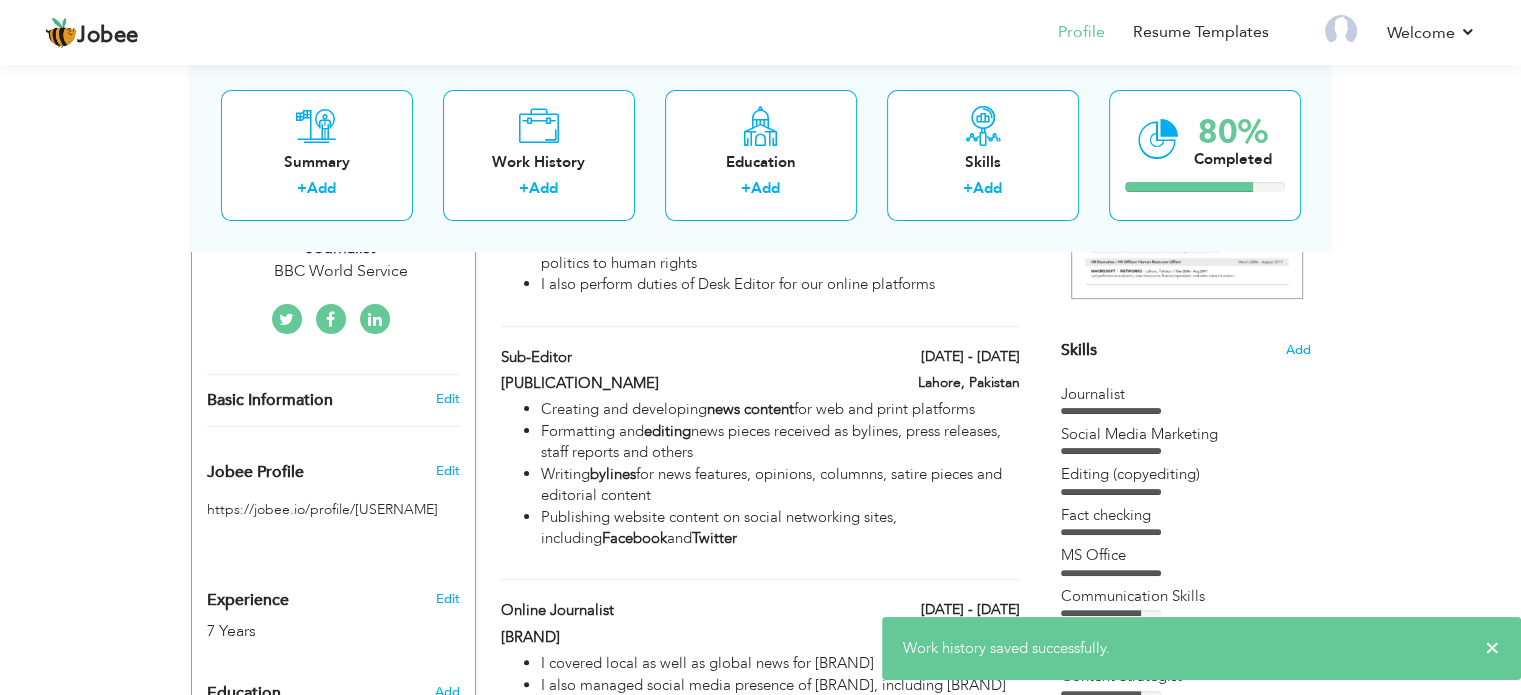 scroll, scrollTop: 358, scrollLeft: 0, axis: vertical 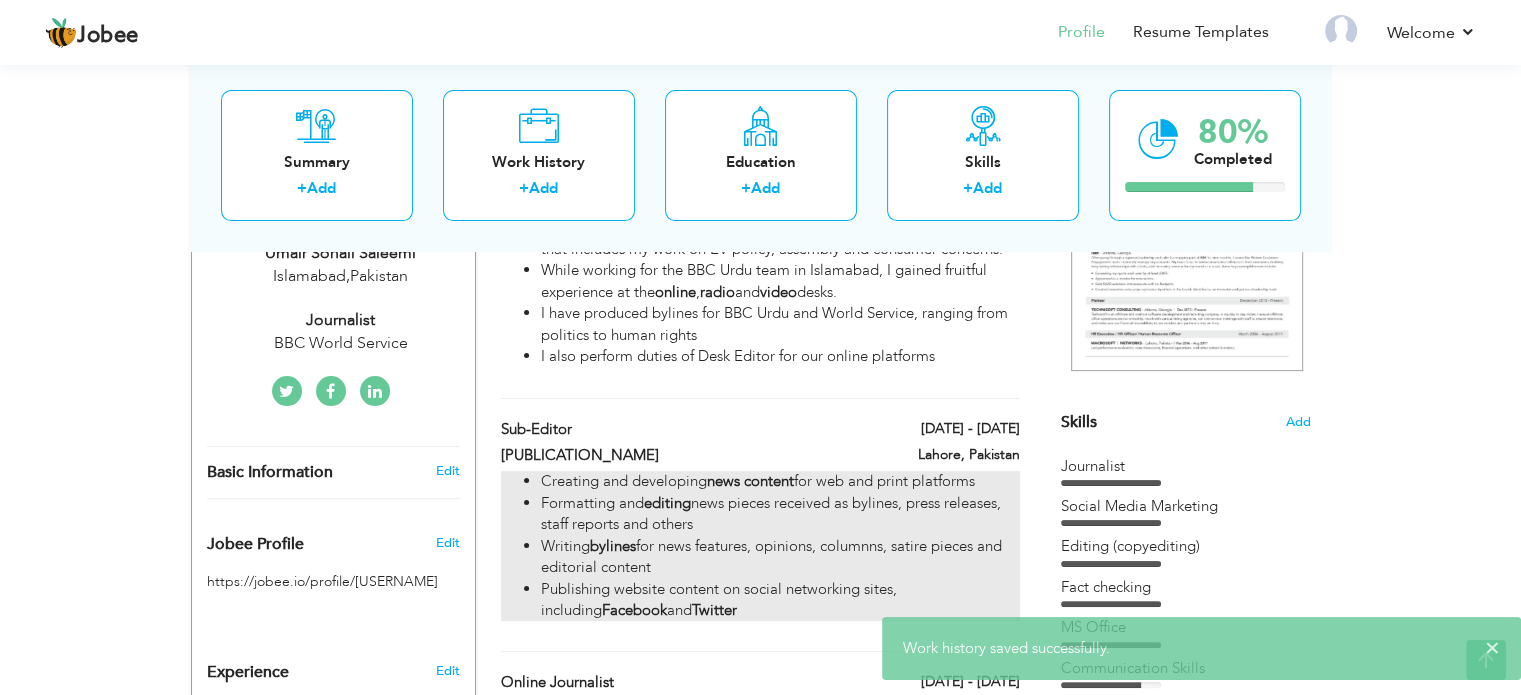 click on "Publishing website content on social networking sites, including  Facebook  and  Twitter" at bounding box center (780, 600) 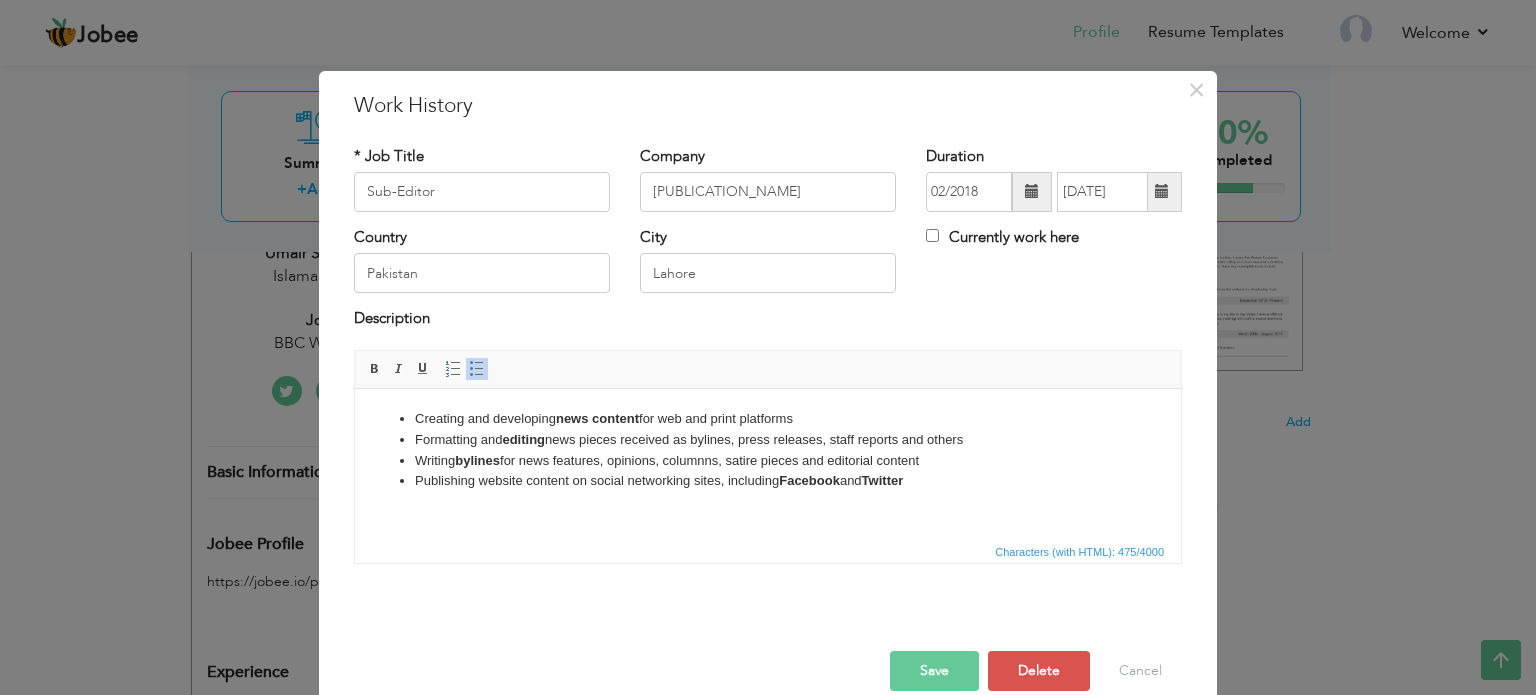 click on "Formatting and  editing  news pieces received as bylines, press releases, staff reports and others" at bounding box center [768, 439] 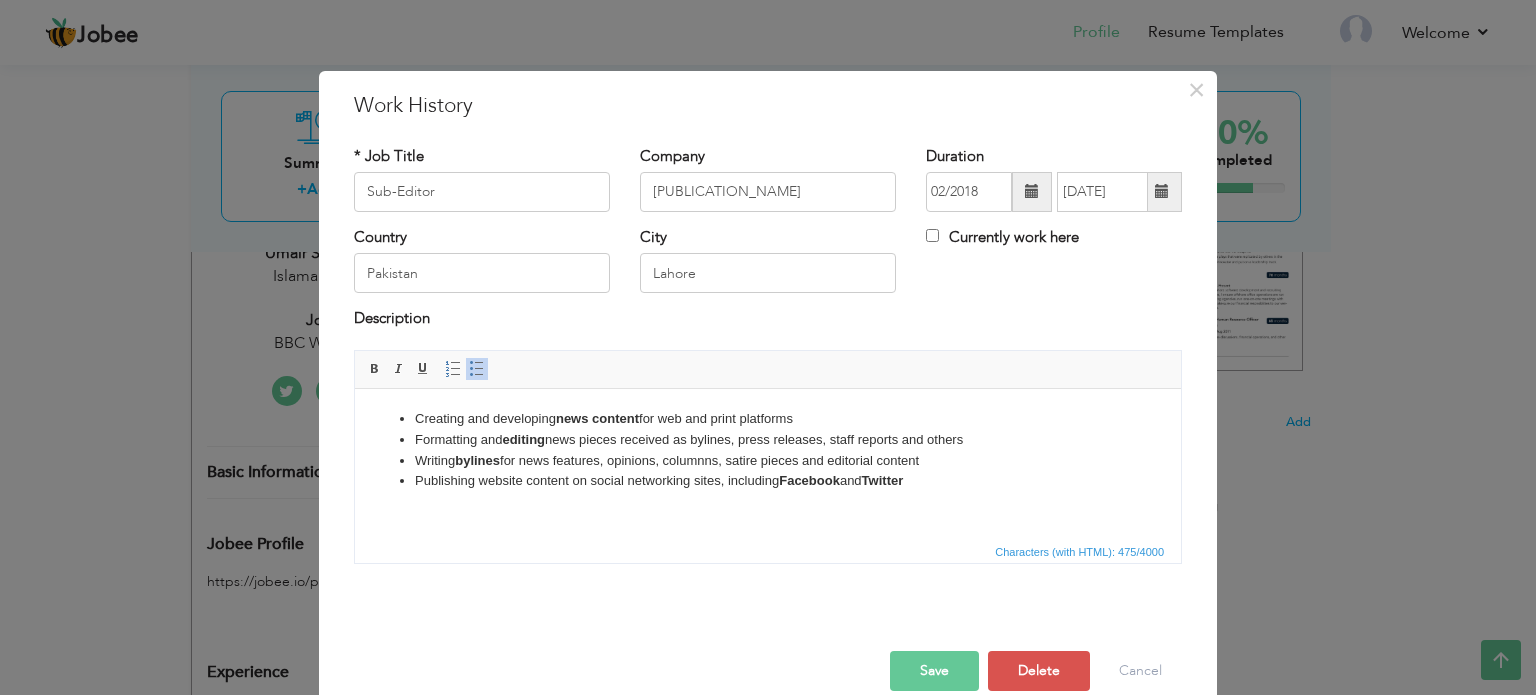 type 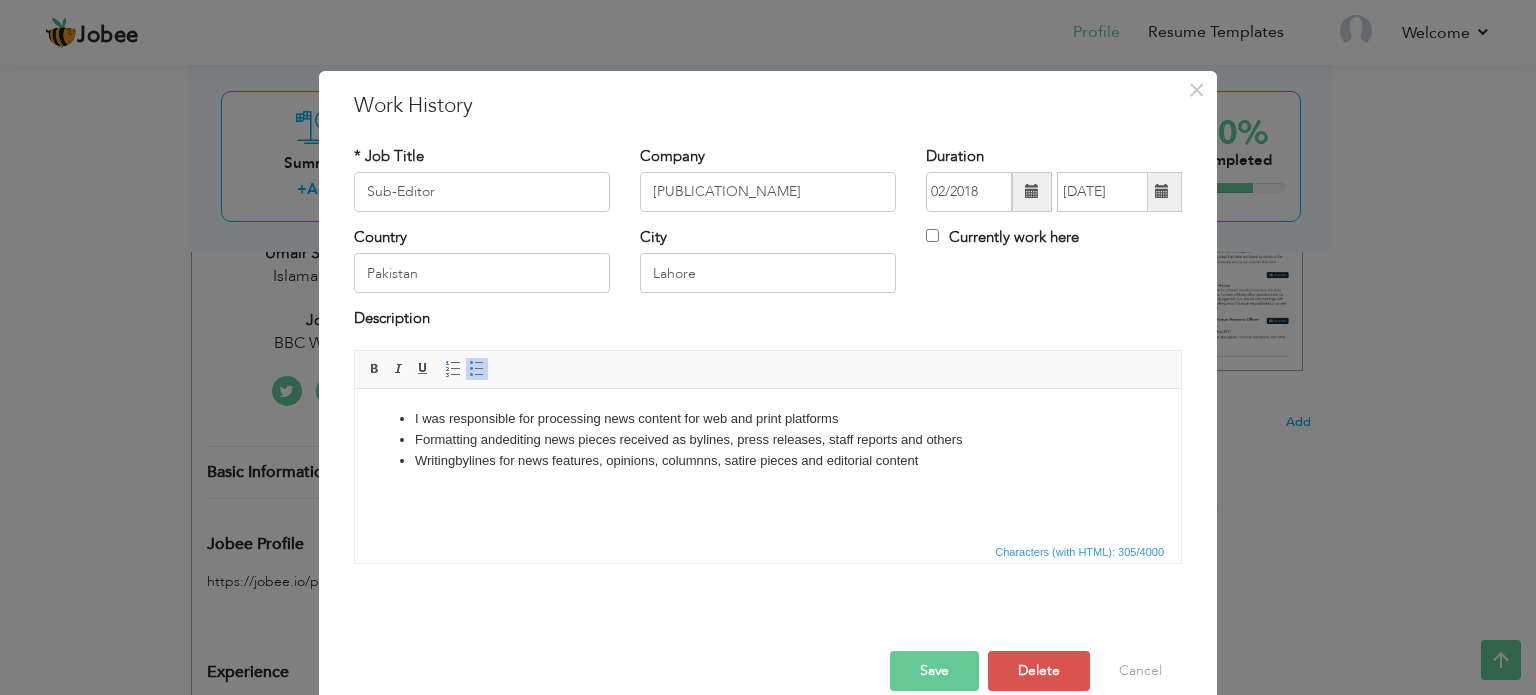 click on "Save" at bounding box center (934, 671) 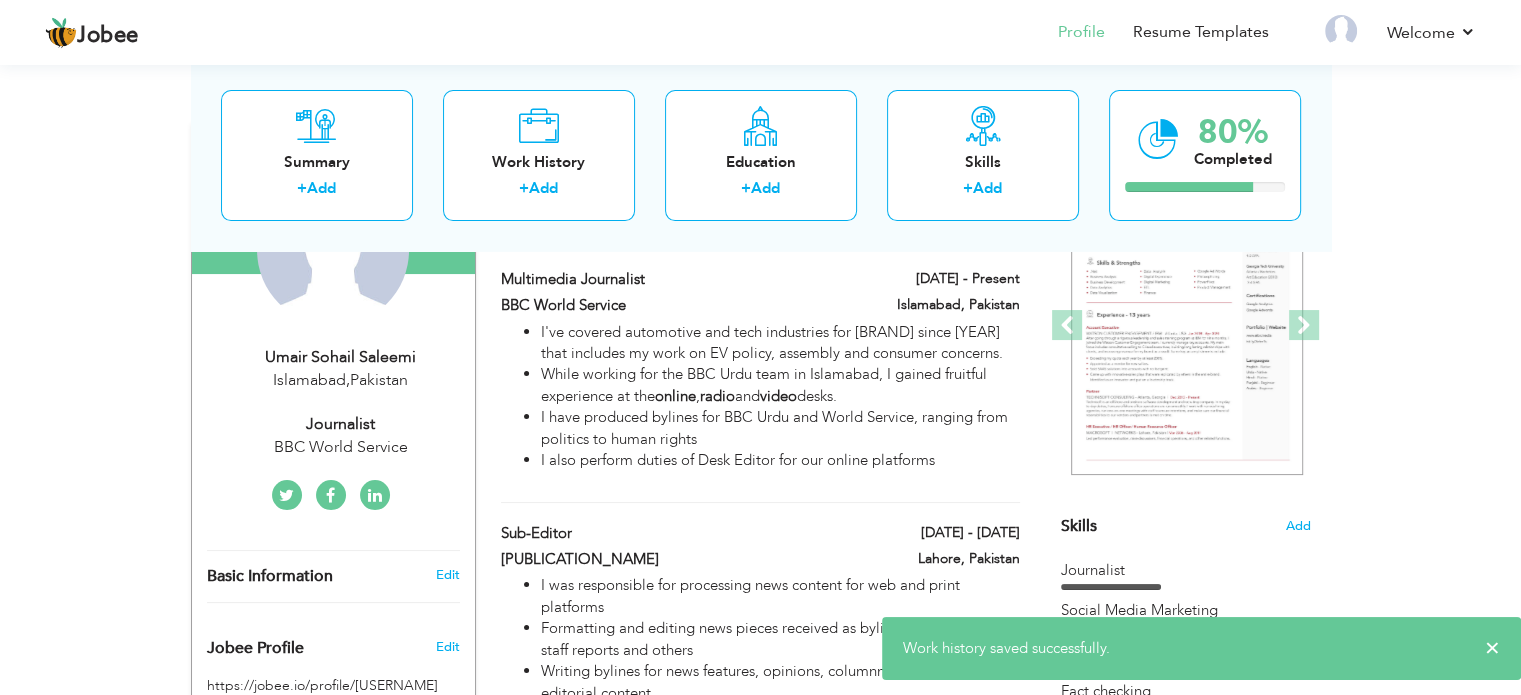 scroll, scrollTop: 247, scrollLeft: 0, axis: vertical 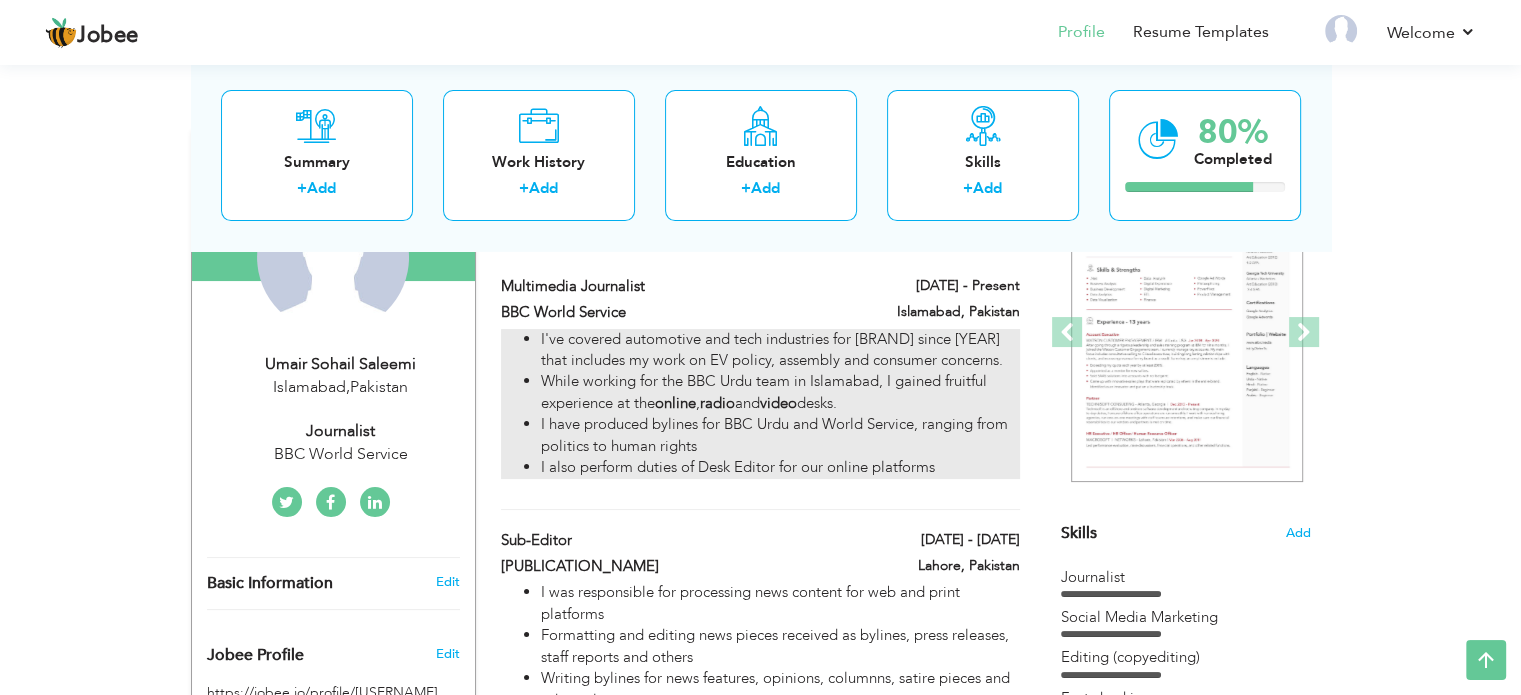 click on "While working for the BBC Urdu team in Islamabad, I gained fruitful experience at the  online ,  radio  and  video  desks." at bounding box center (780, 392) 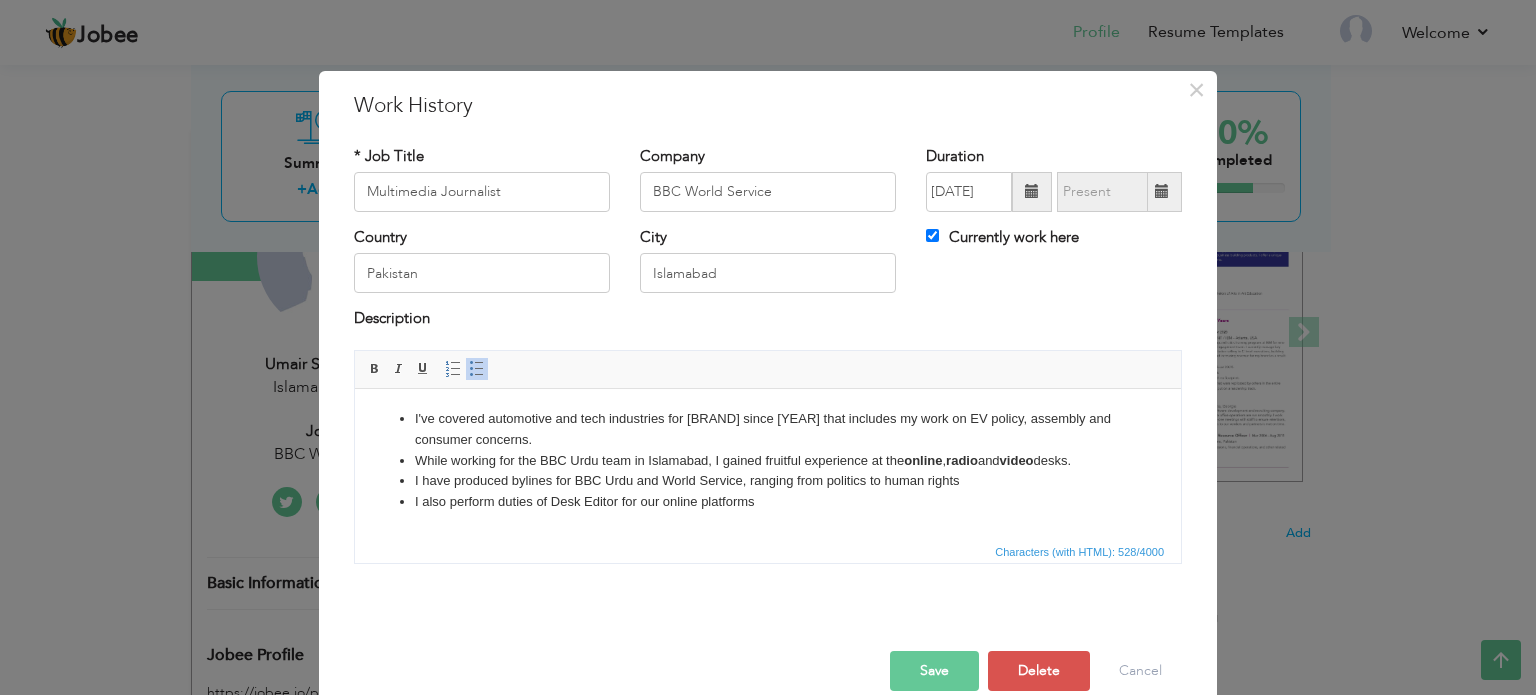 click on "While working for the BBC Urdu team in Islamabad, I gained fruitful experience at the  online ,  radio  and  video  desks." at bounding box center (768, 460) 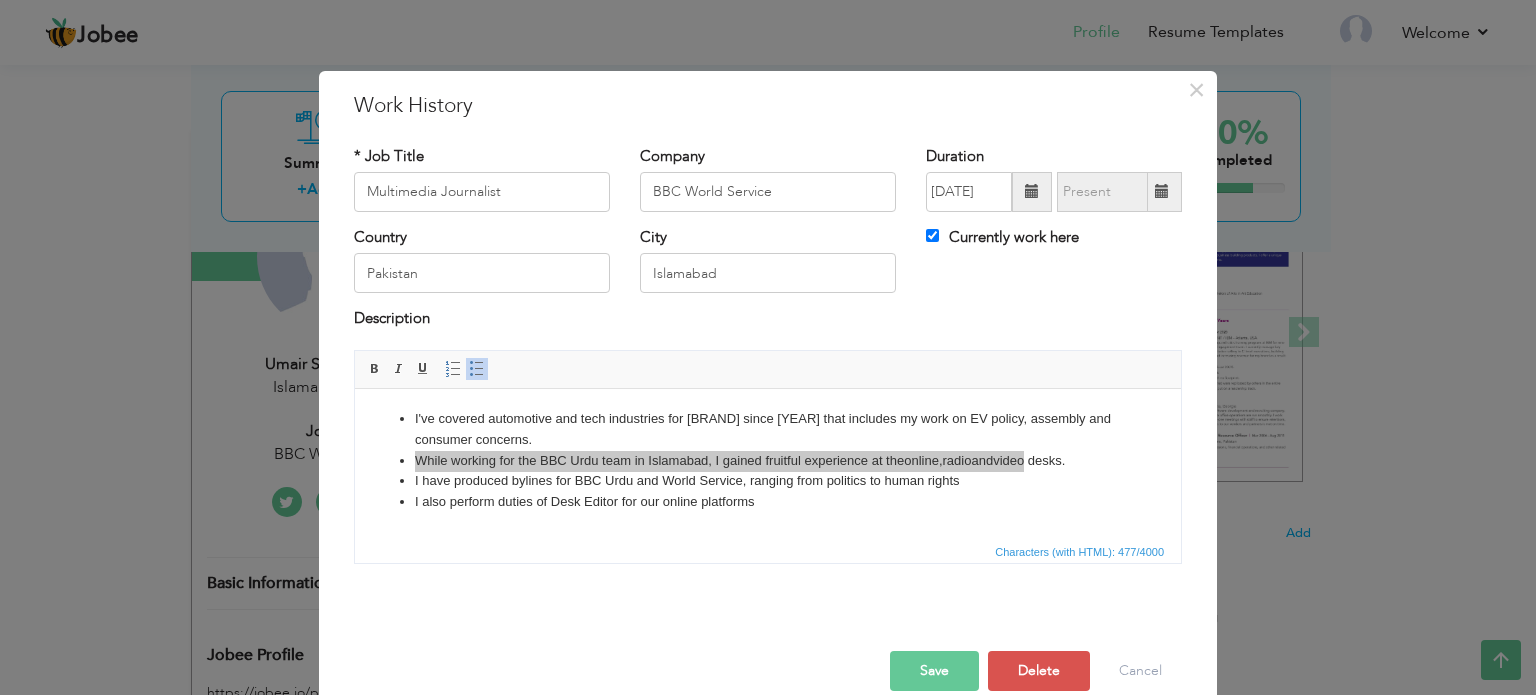 click on "Save" at bounding box center [934, 671] 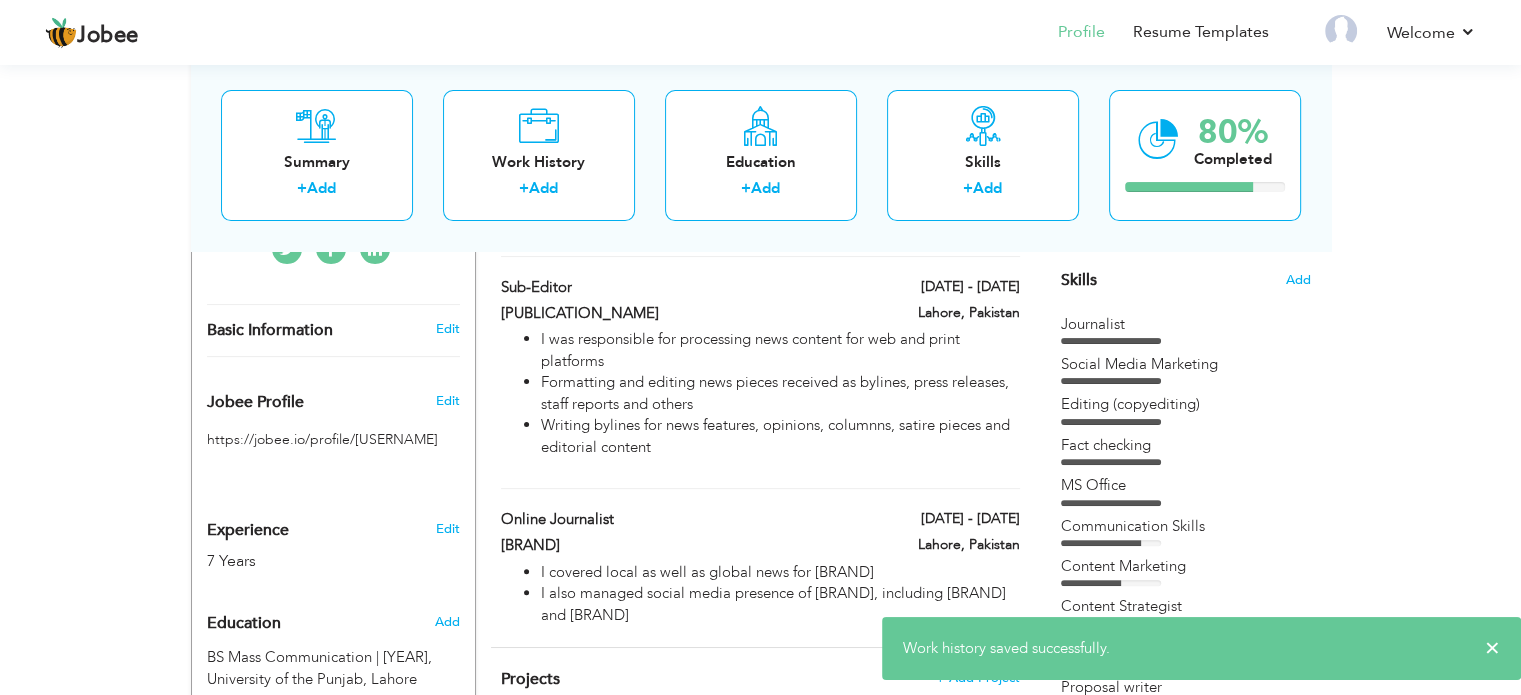 scroll, scrollTop: 341, scrollLeft: 0, axis: vertical 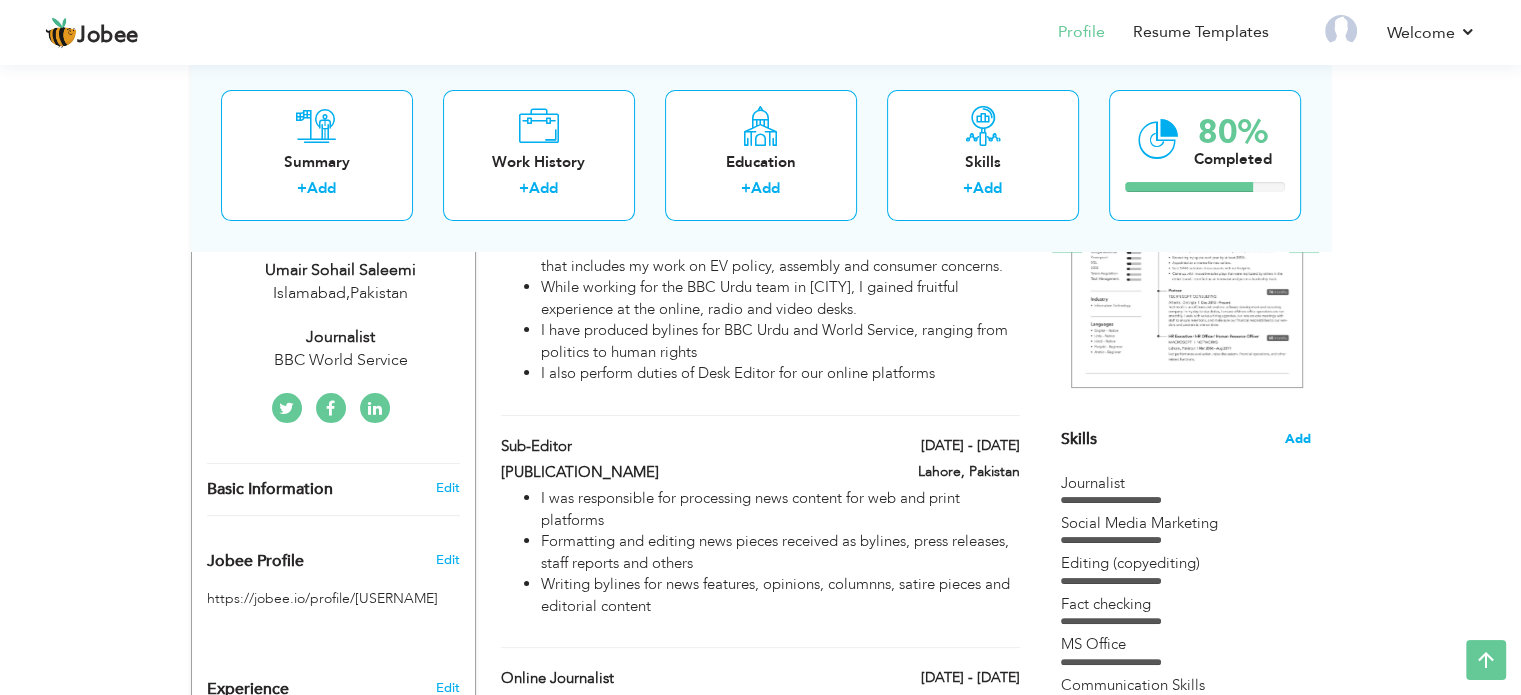 click on "Add" at bounding box center [1298, 439] 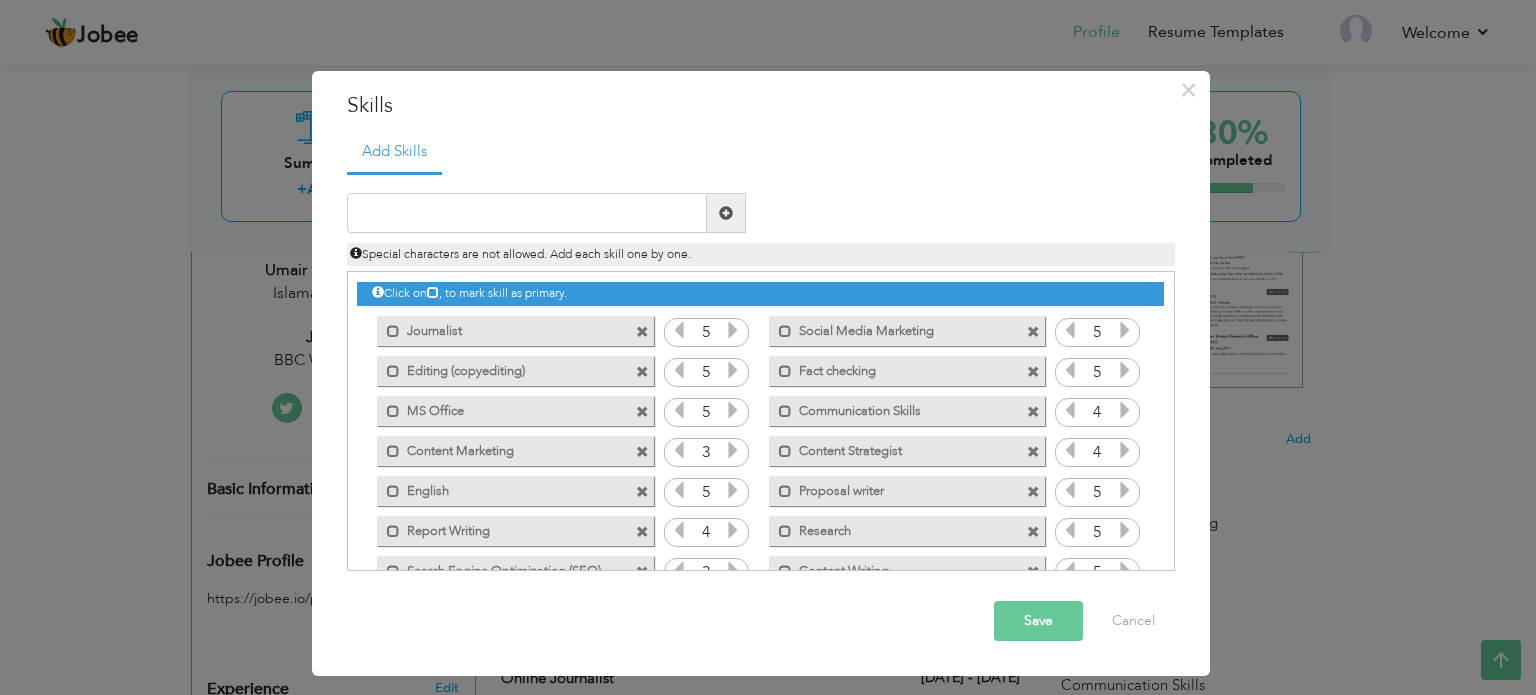 click at bounding box center [642, 412] 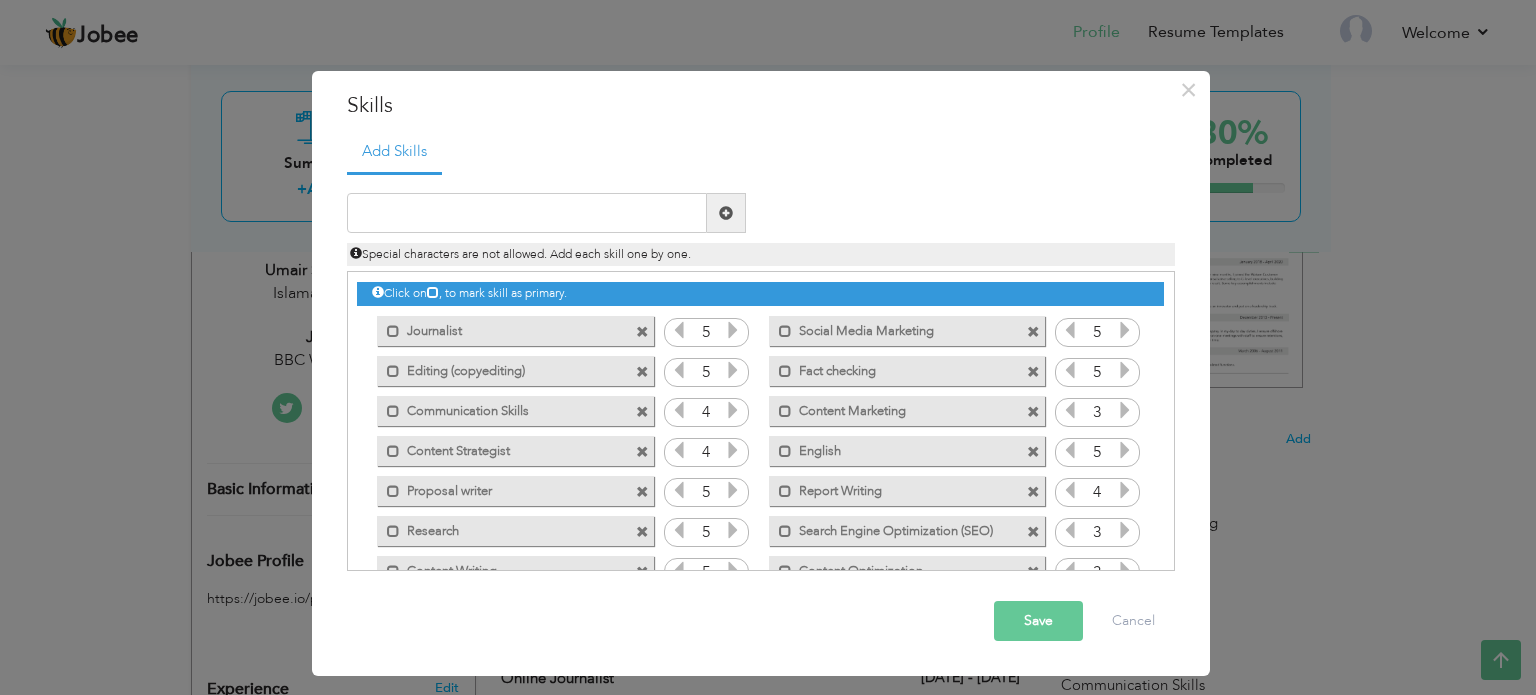 click at bounding box center (642, 412) 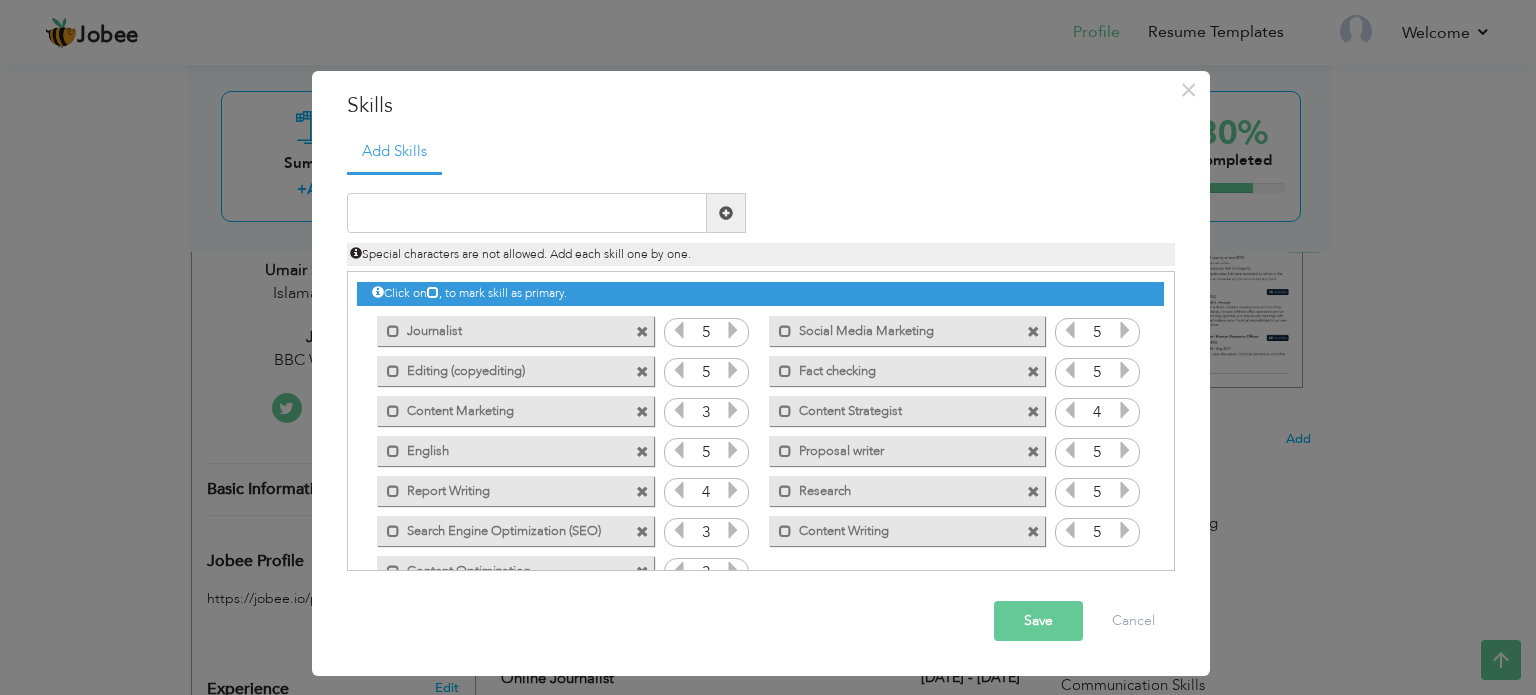 click at bounding box center [642, 452] 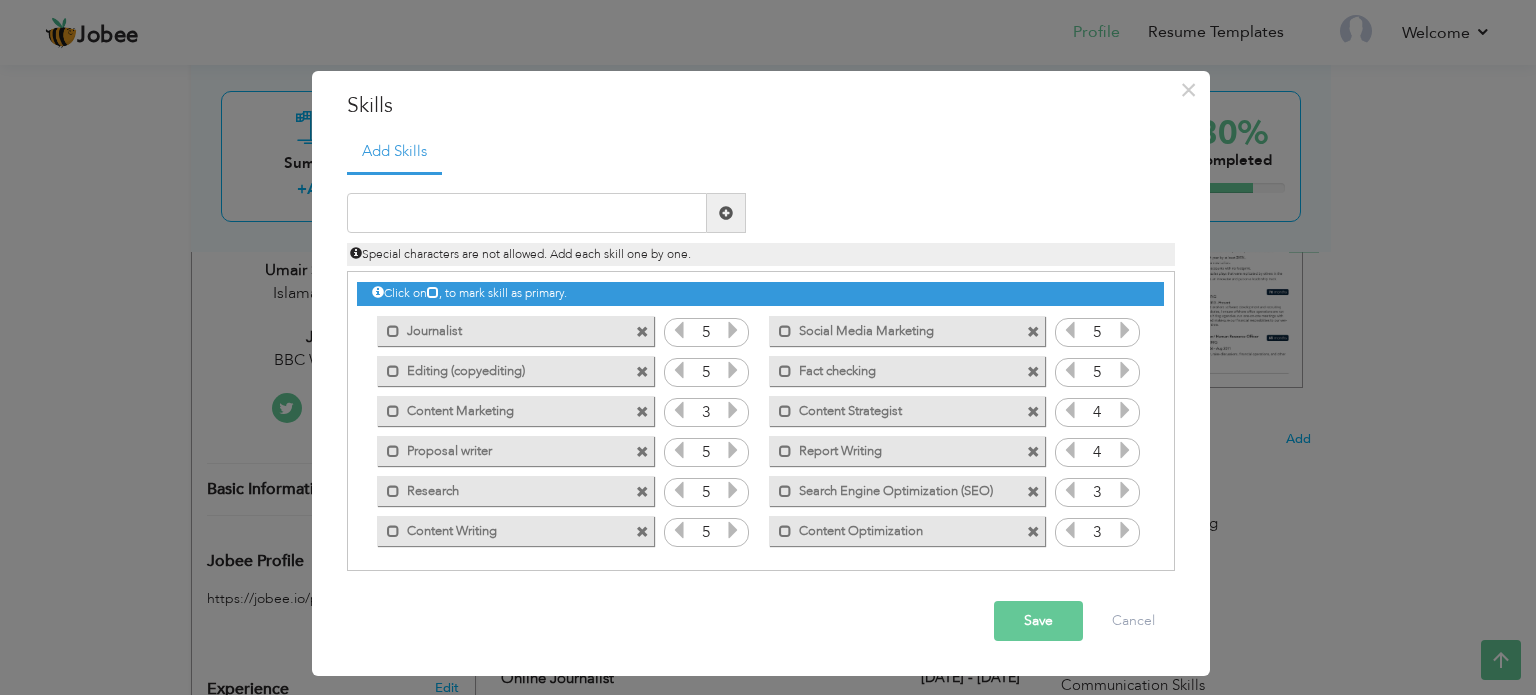 click at bounding box center (642, 532) 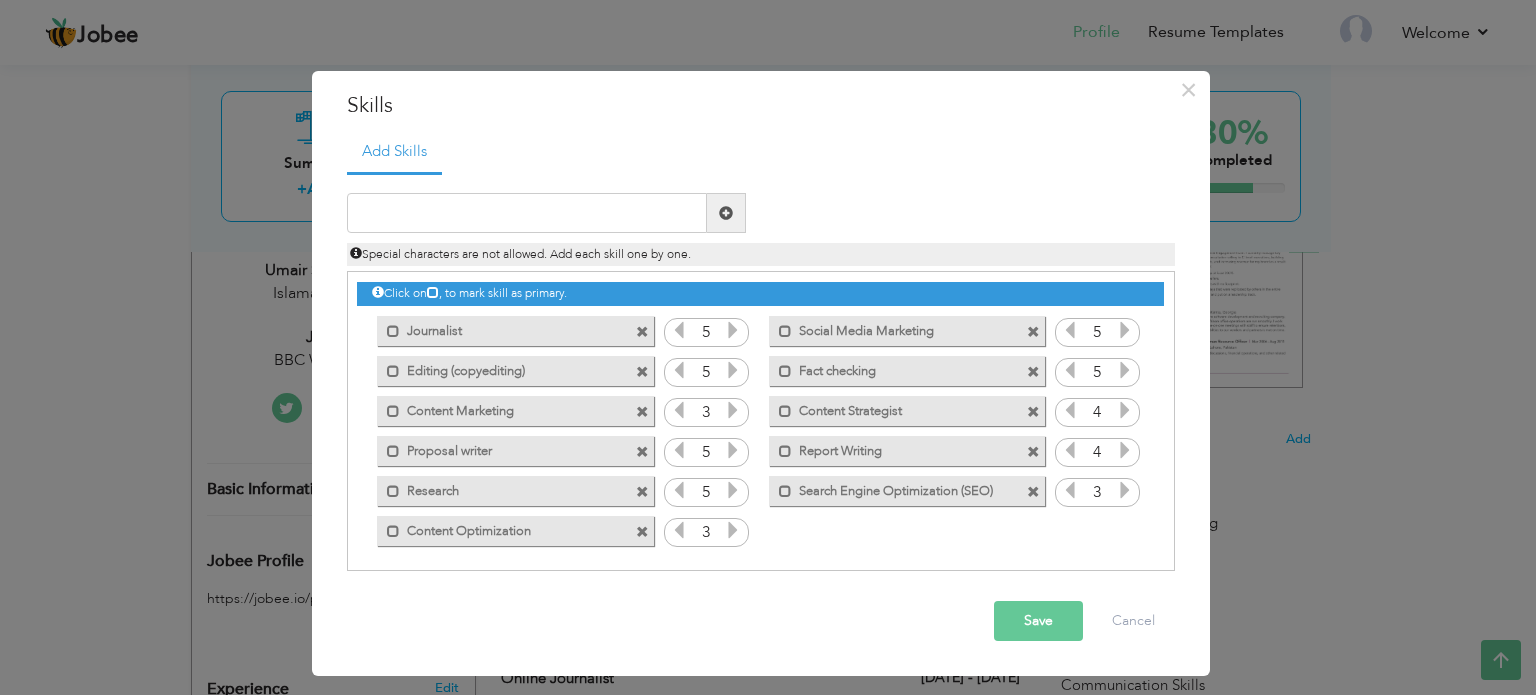 click at bounding box center (642, 412) 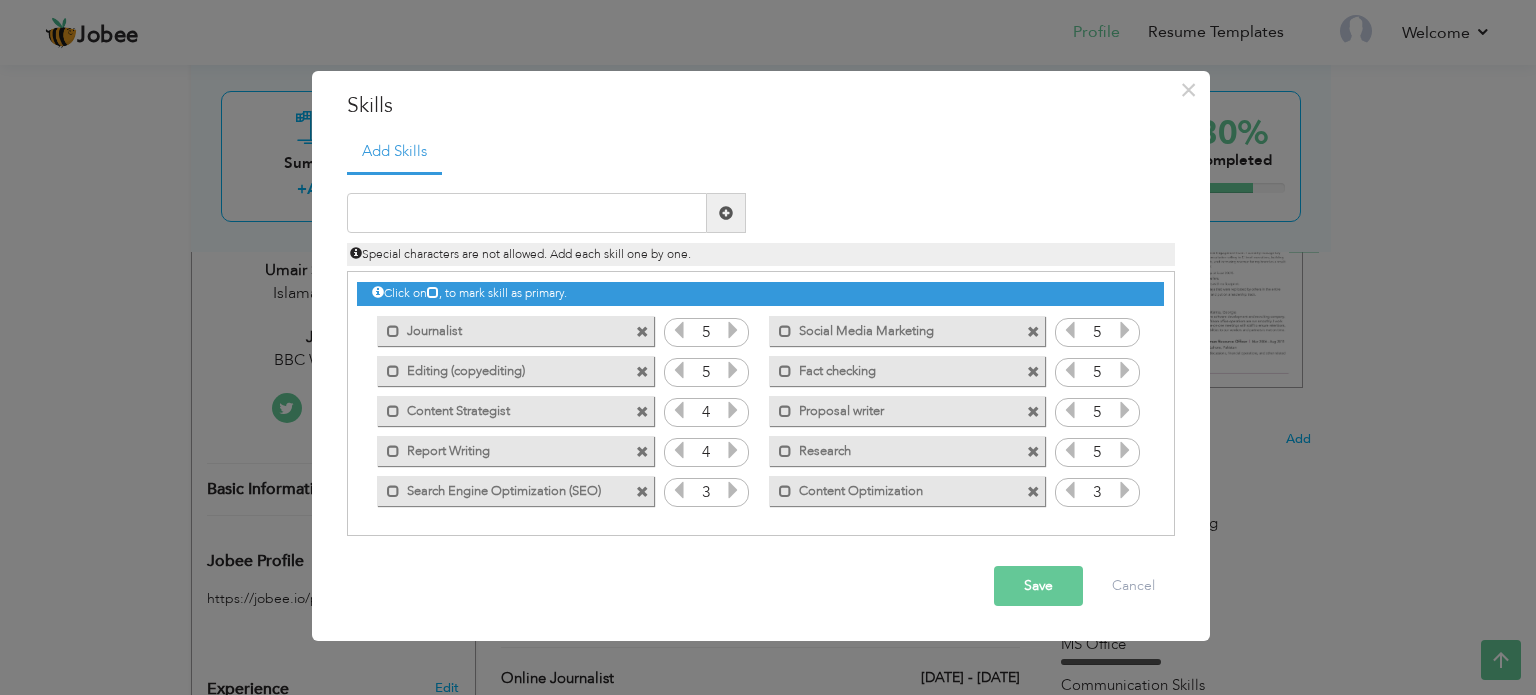 click at bounding box center (1033, 492) 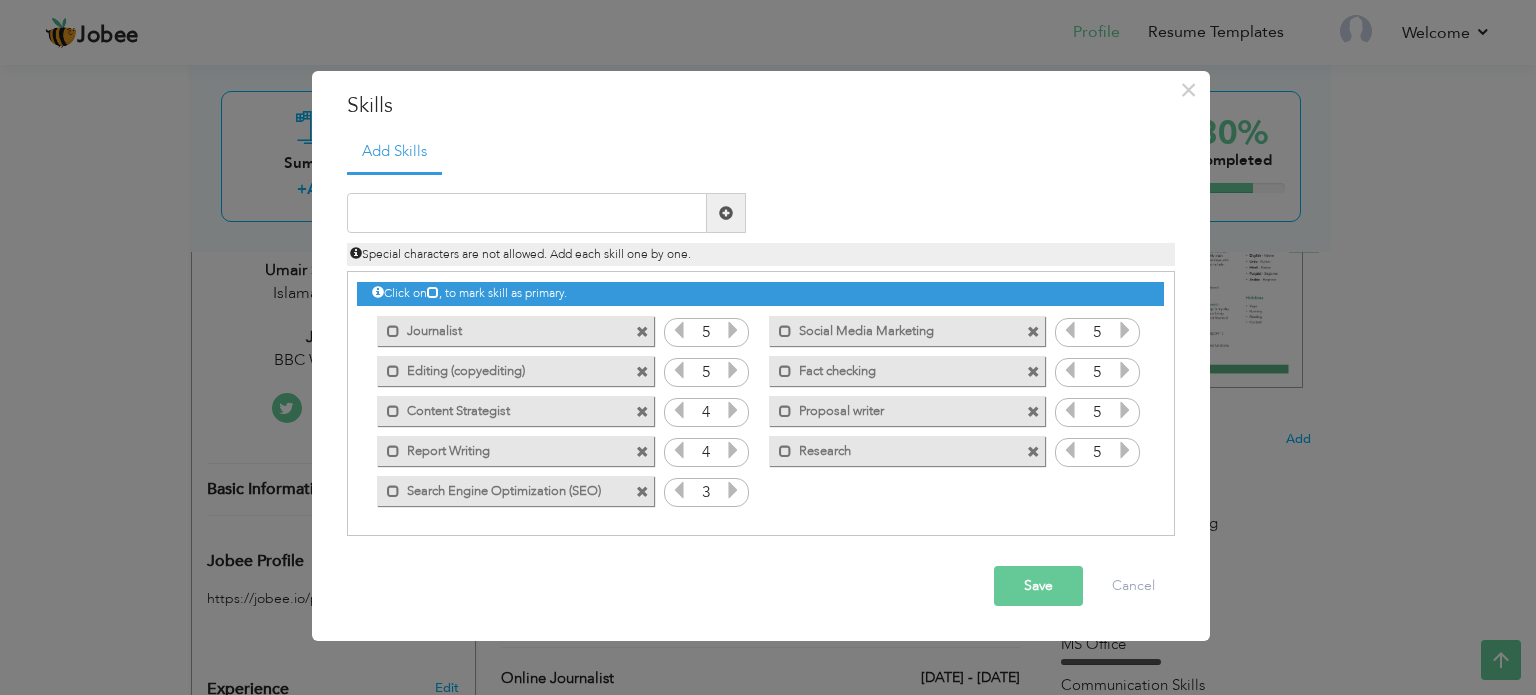 click at bounding box center [1033, 412] 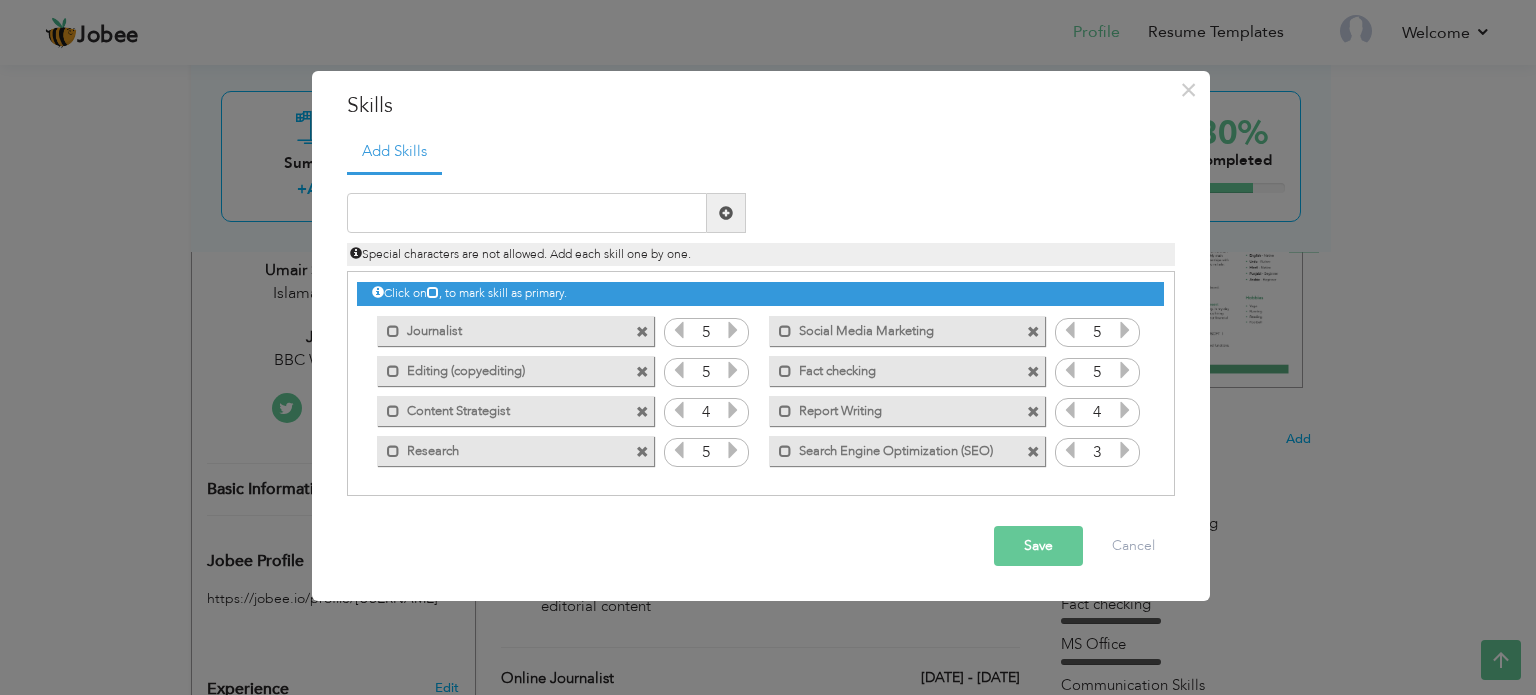 click on "Duplicate entry" at bounding box center (761, 334) 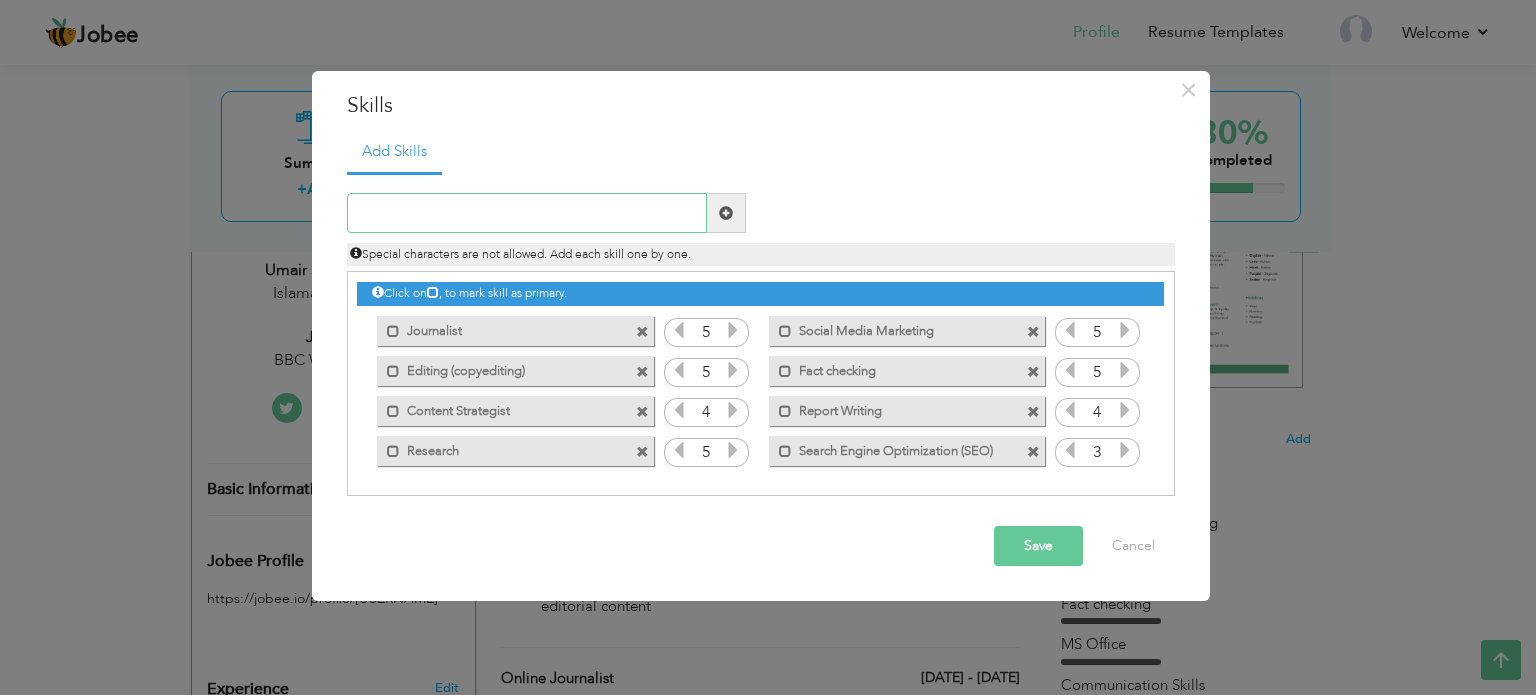 click at bounding box center (527, 213) 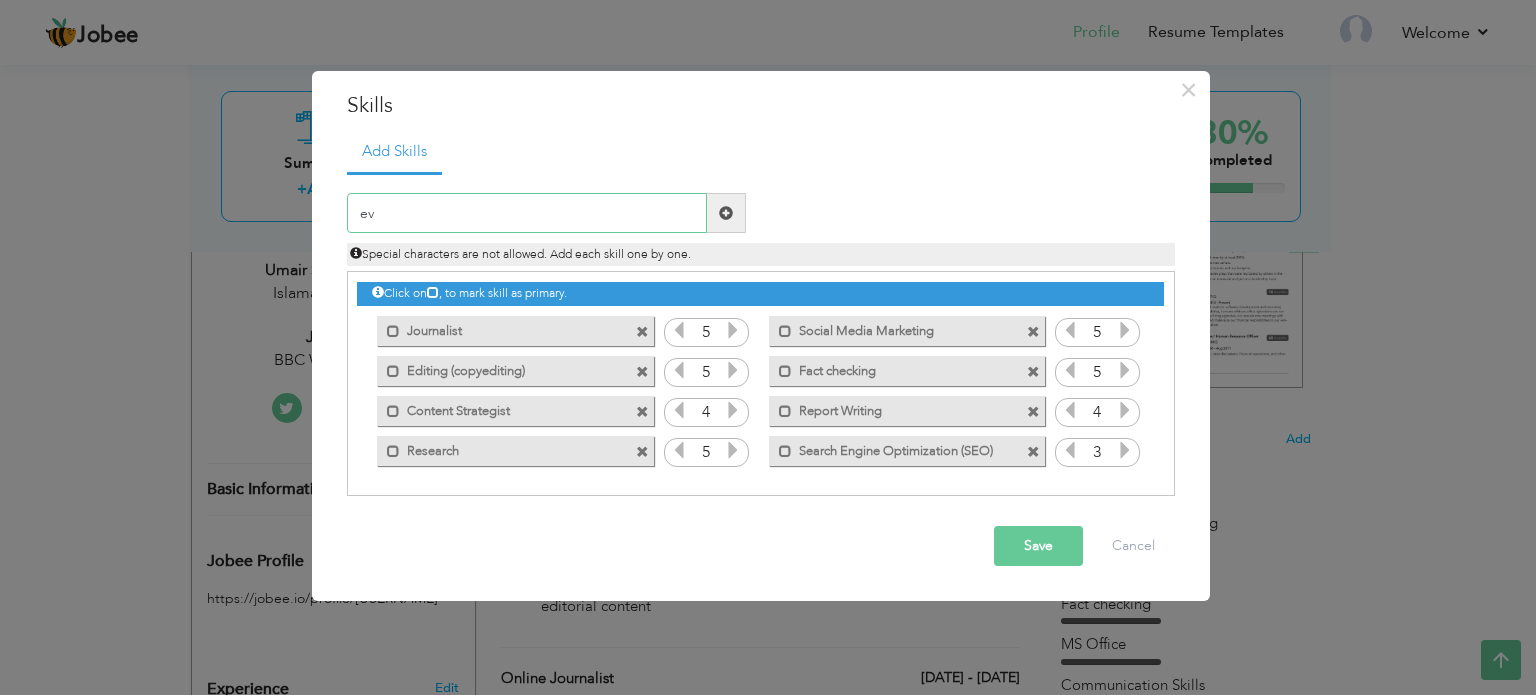 type on "e" 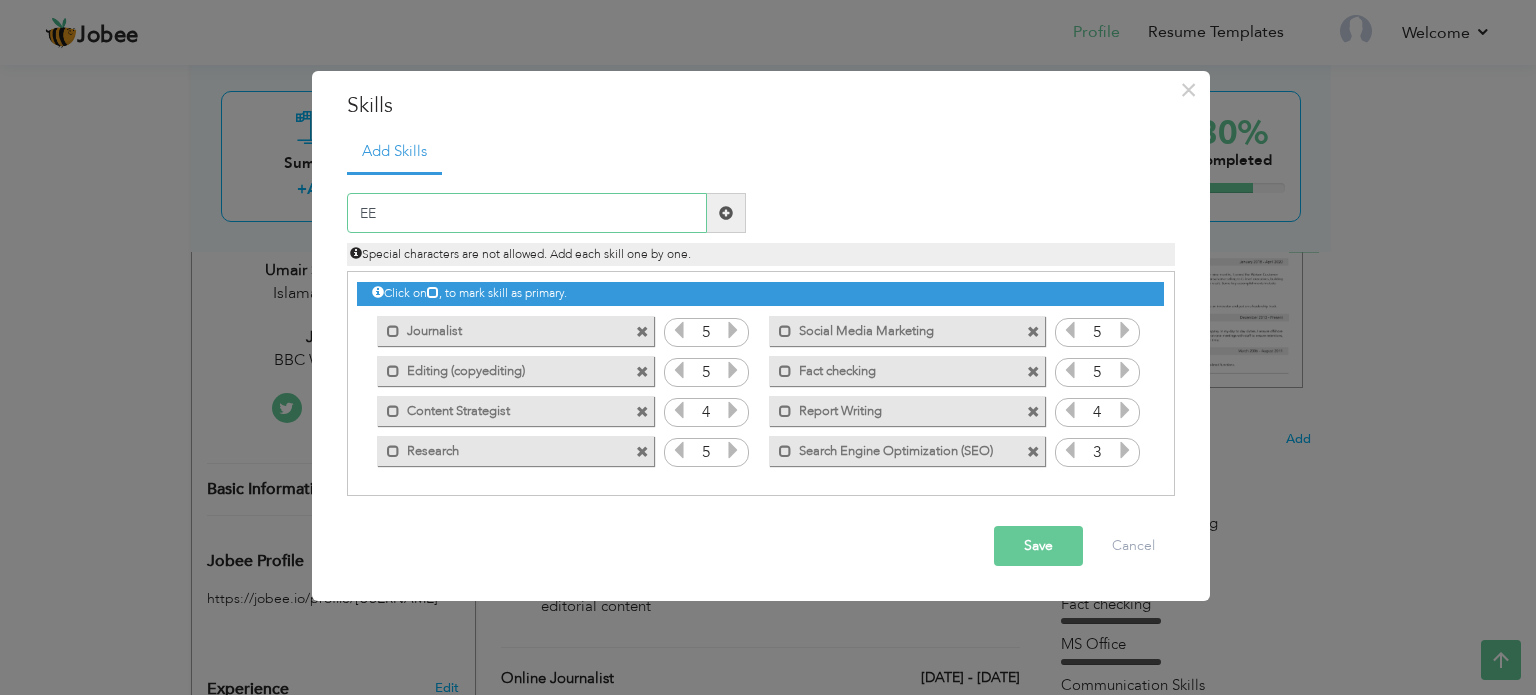 type on "E" 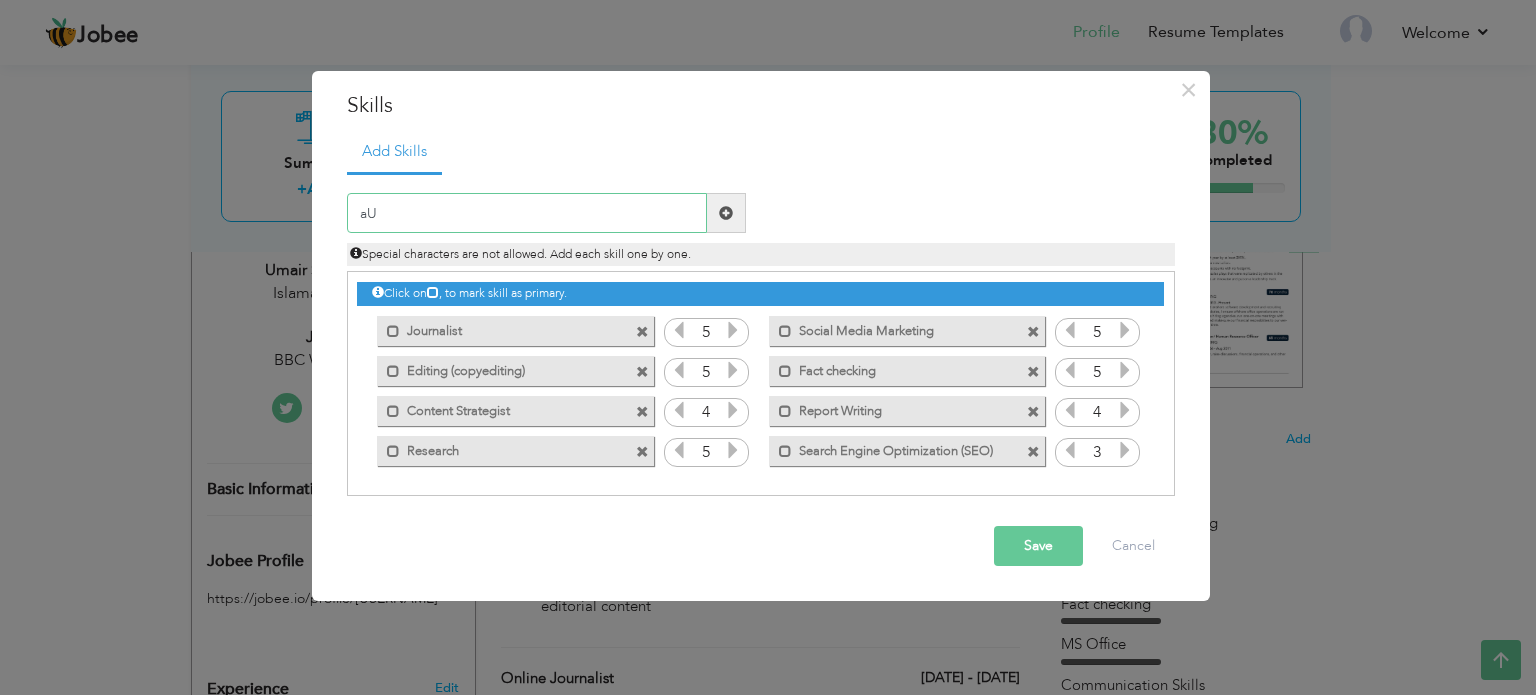 type on "a" 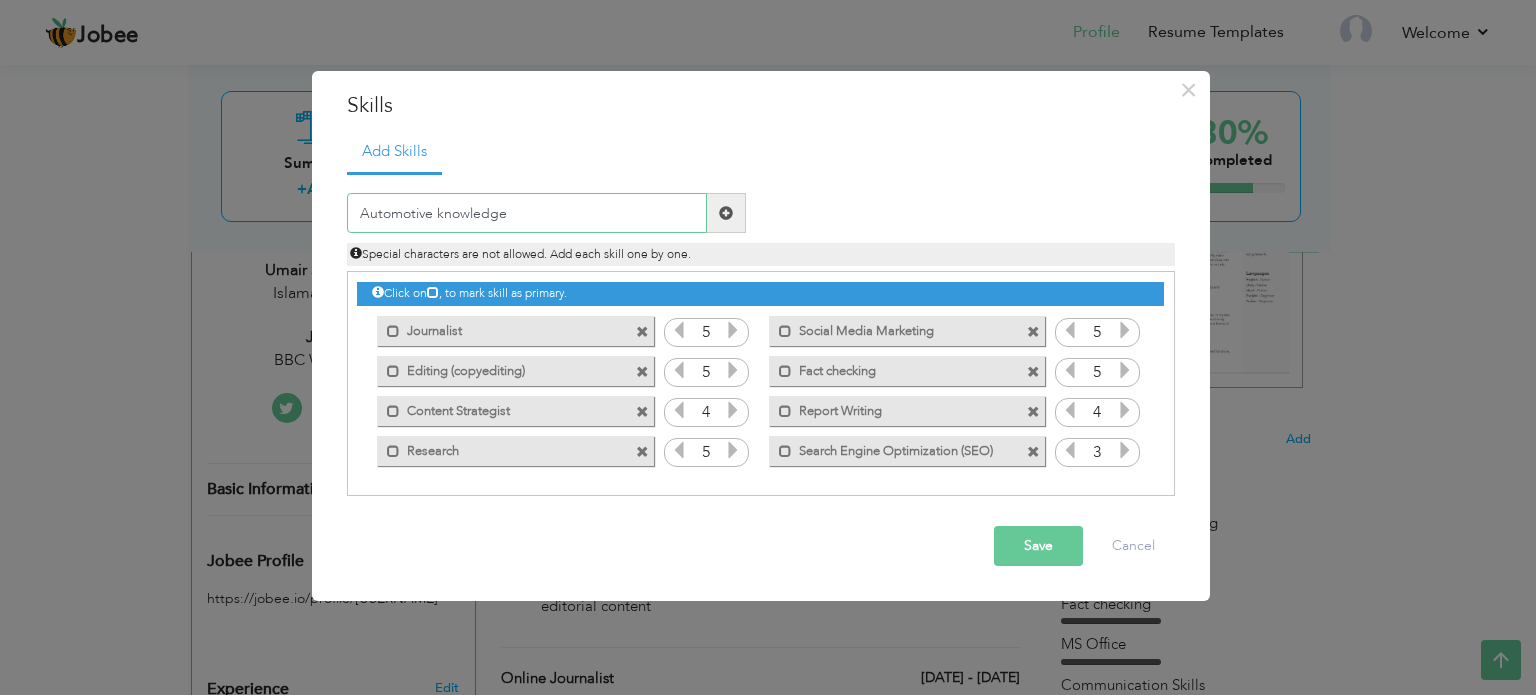 type on "Automotive knowledge" 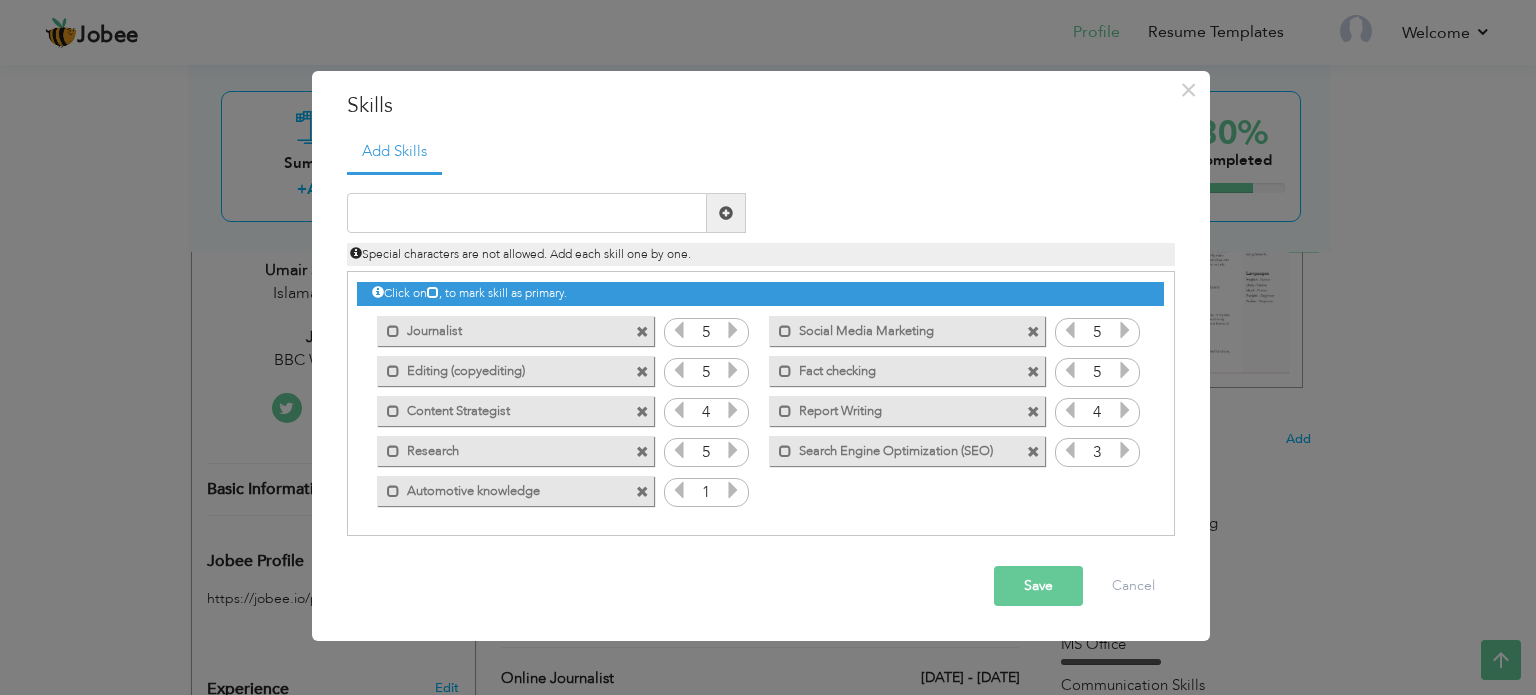 drag, startPoint x: 478, startPoint y: 495, endPoint x: 481, endPoint y: 361, distance: 134.03358 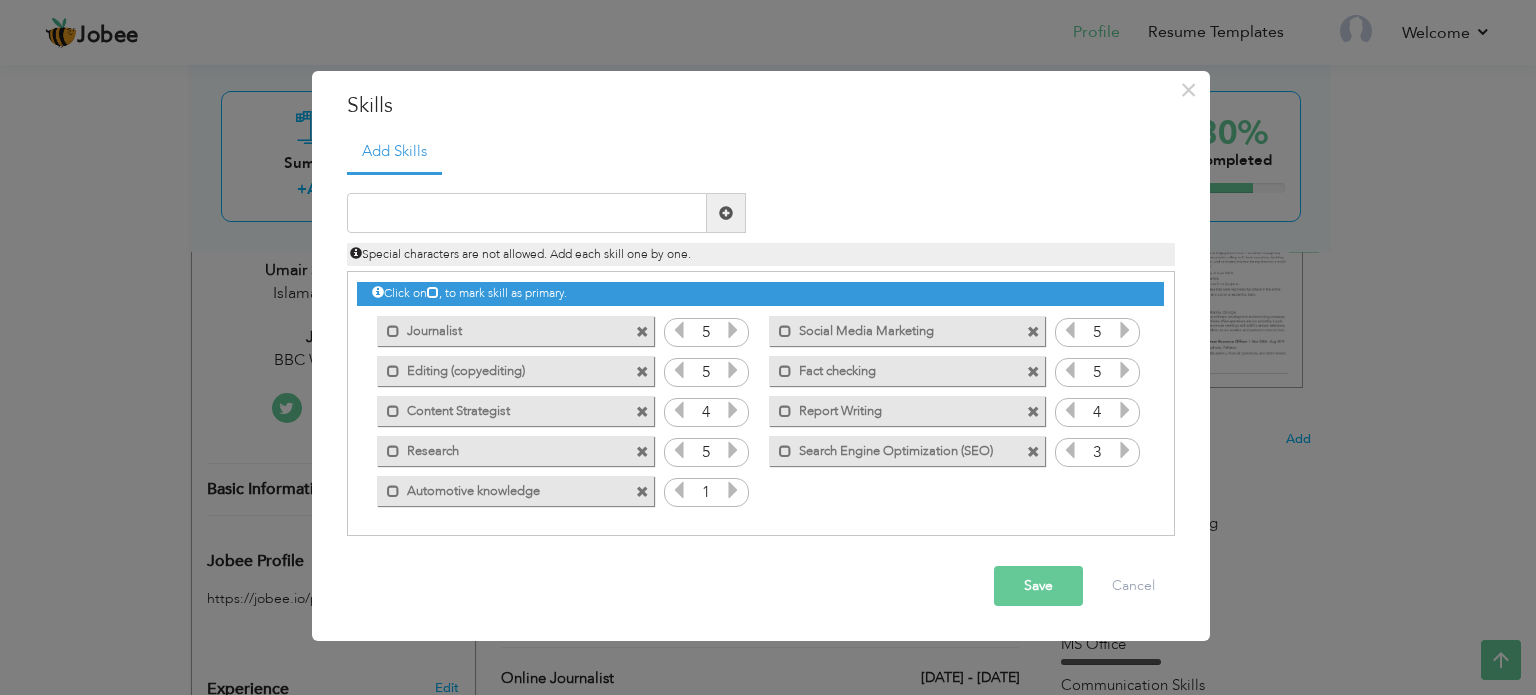 click on "Save" at bounding box center (1038, 586) 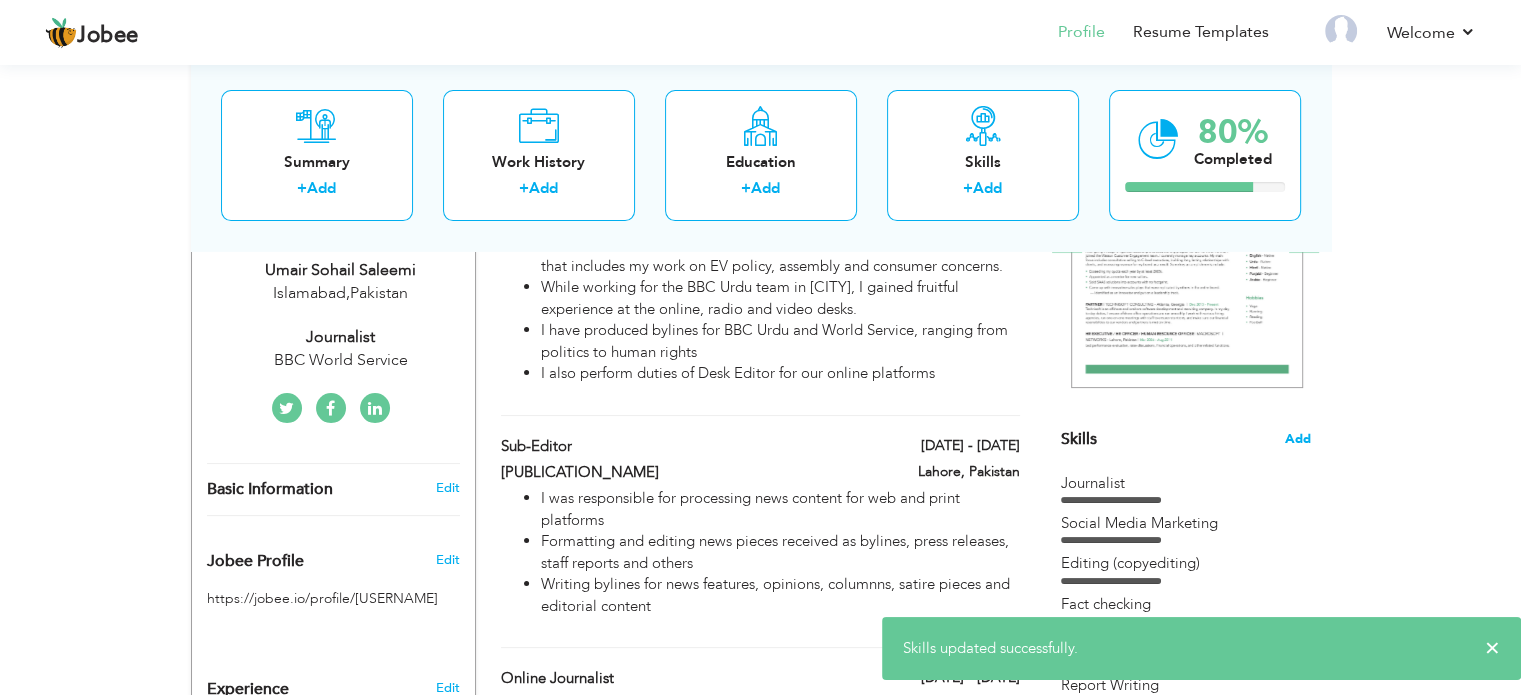 click on "Add" at bounding box center [1298, 439] 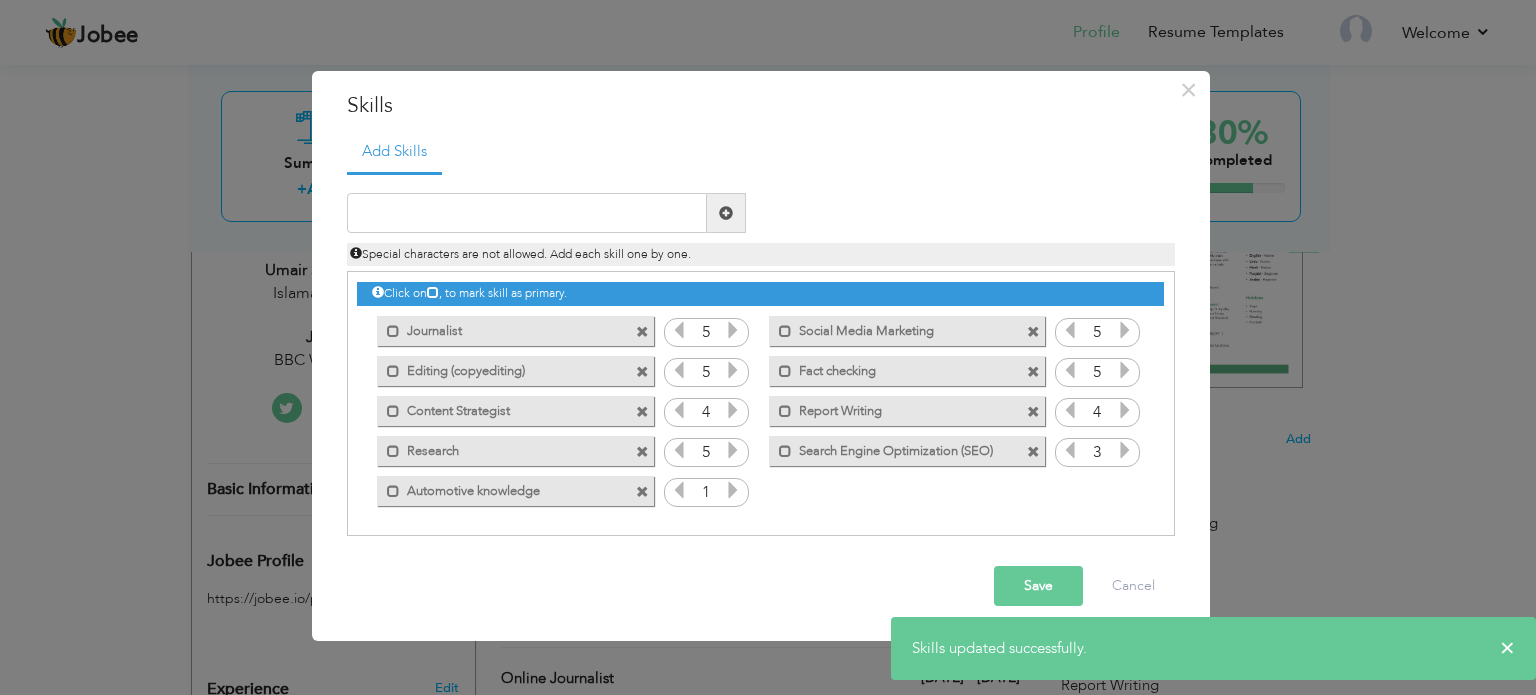 click at bounding box center [1033, 452] 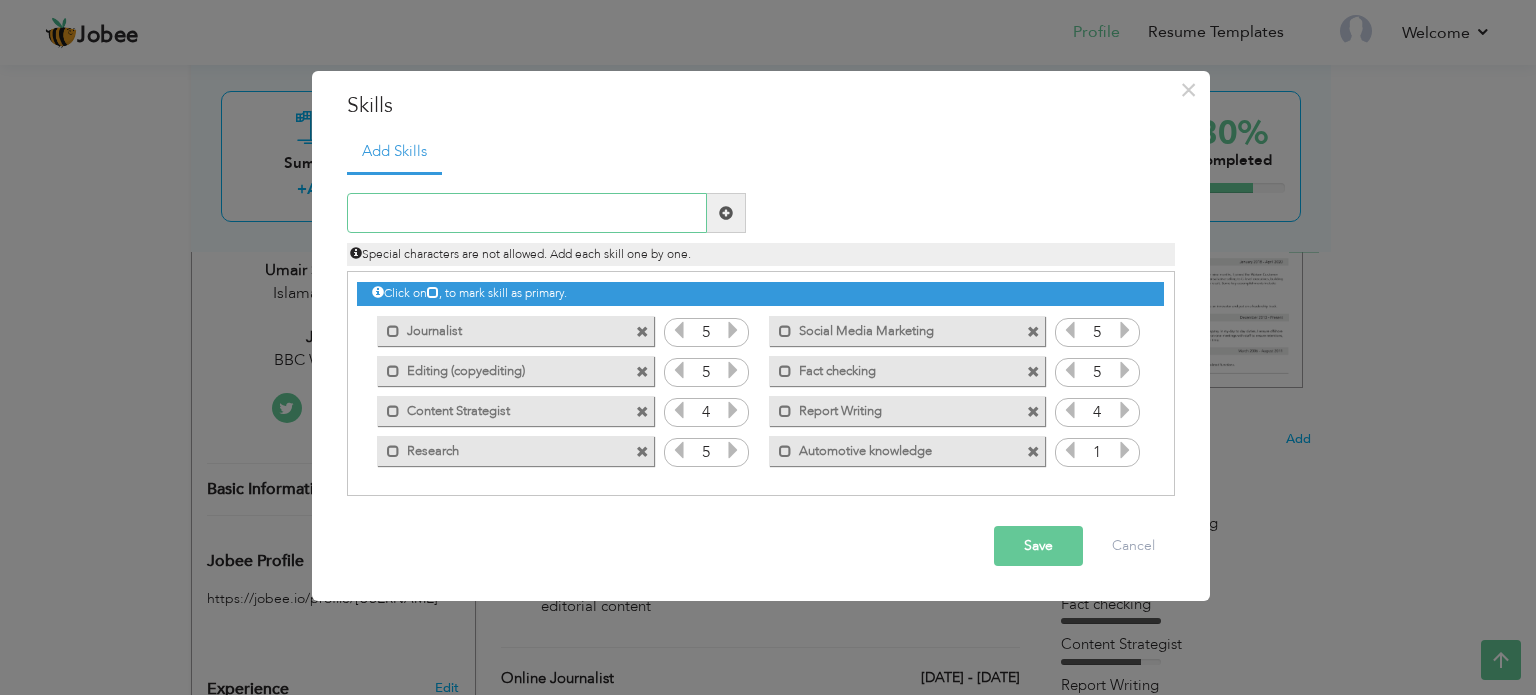 click at bounding box center (527, 213) 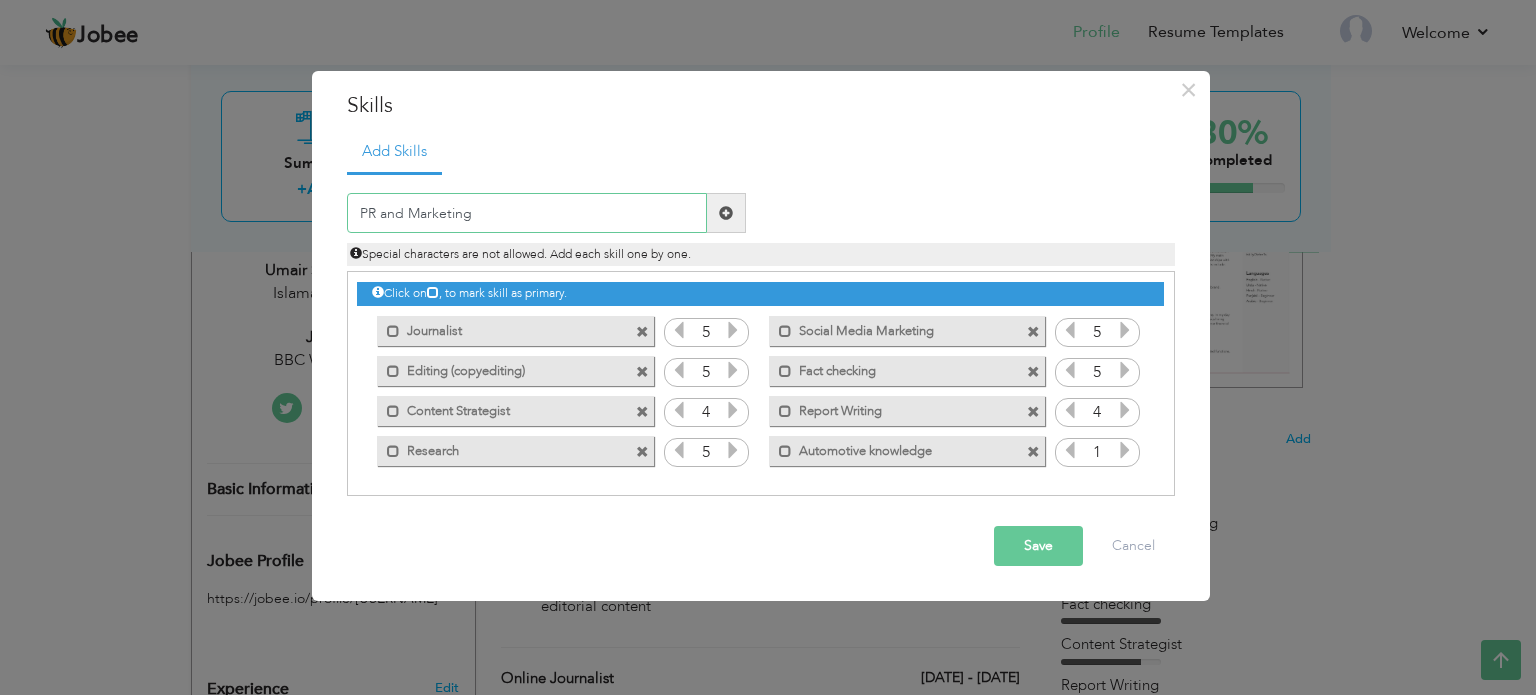 type on "PR and Marketing" 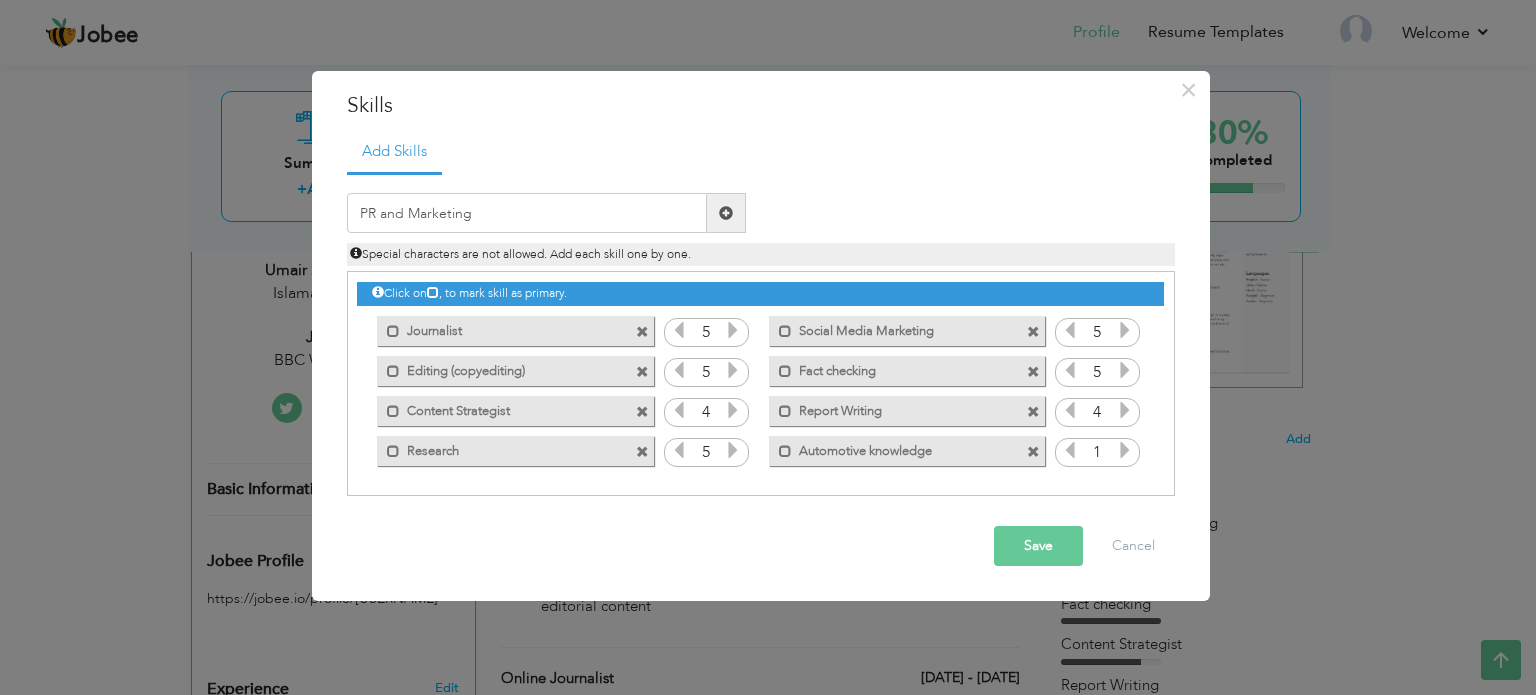 click at bounding box center (726, 213) 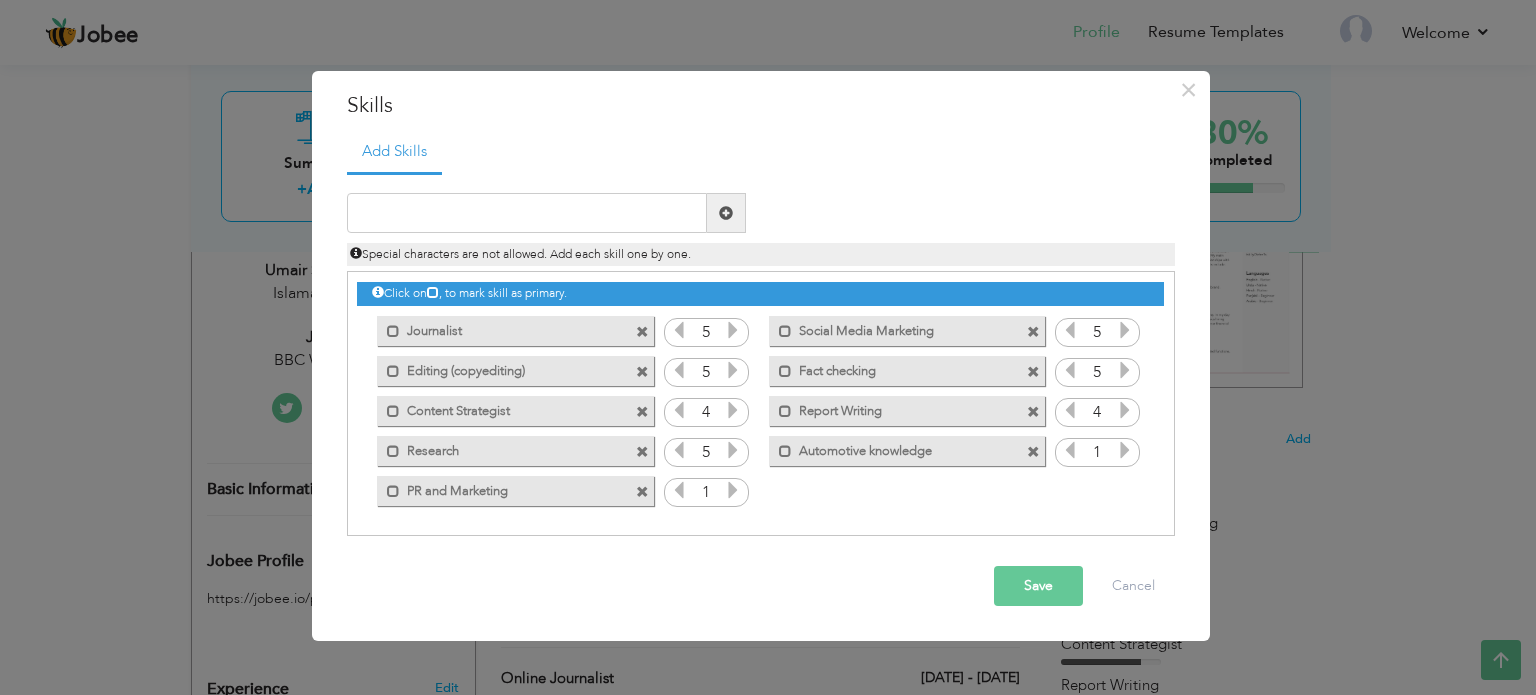click at bounding box center (1033, 332) 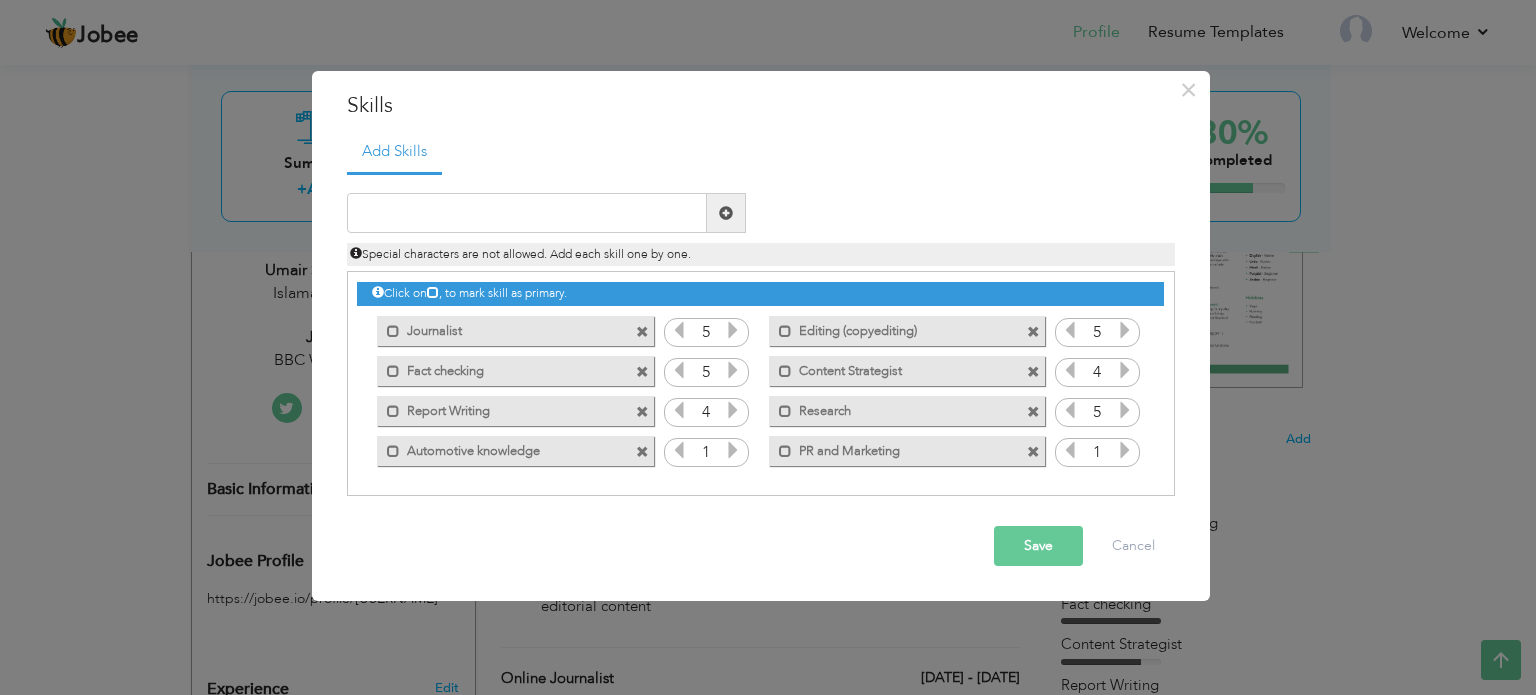 click at bounding box center [1125, 450] 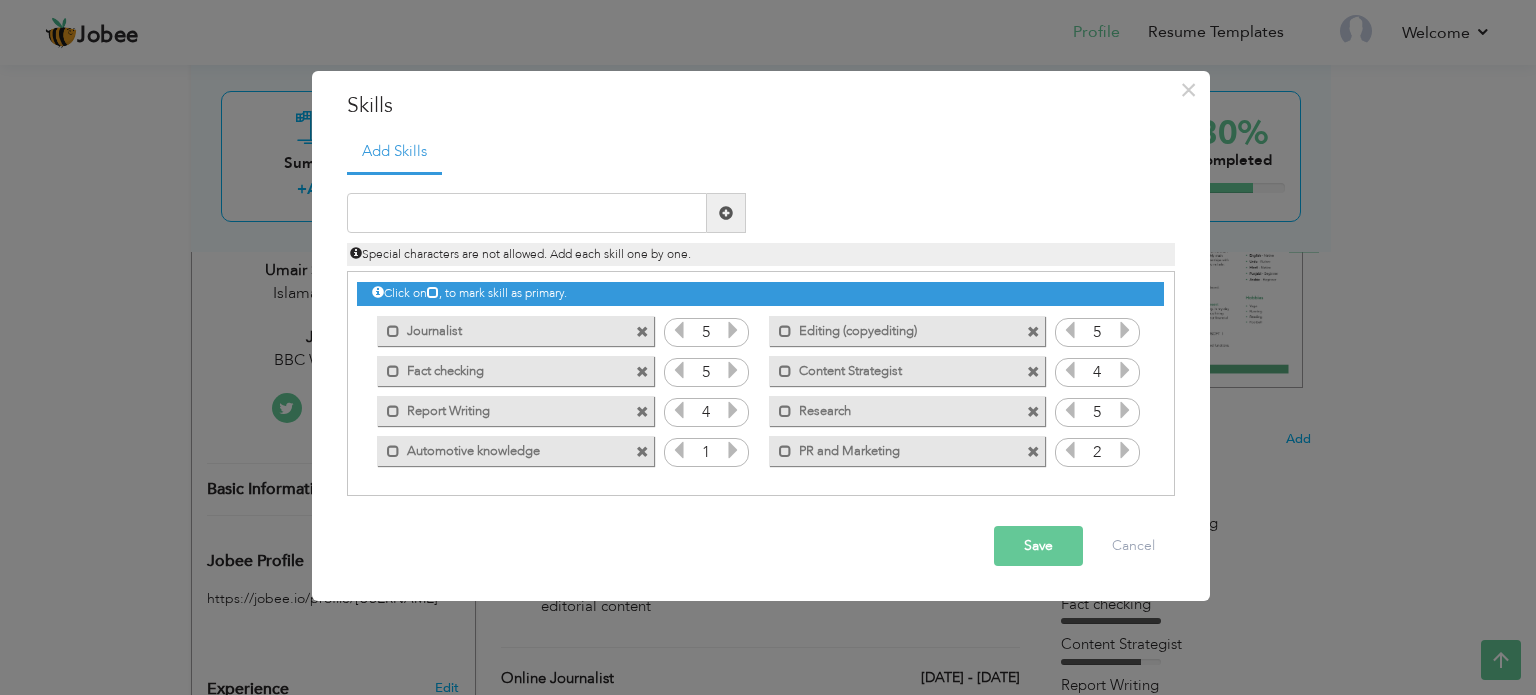 click at bounding box center (1125, 450) 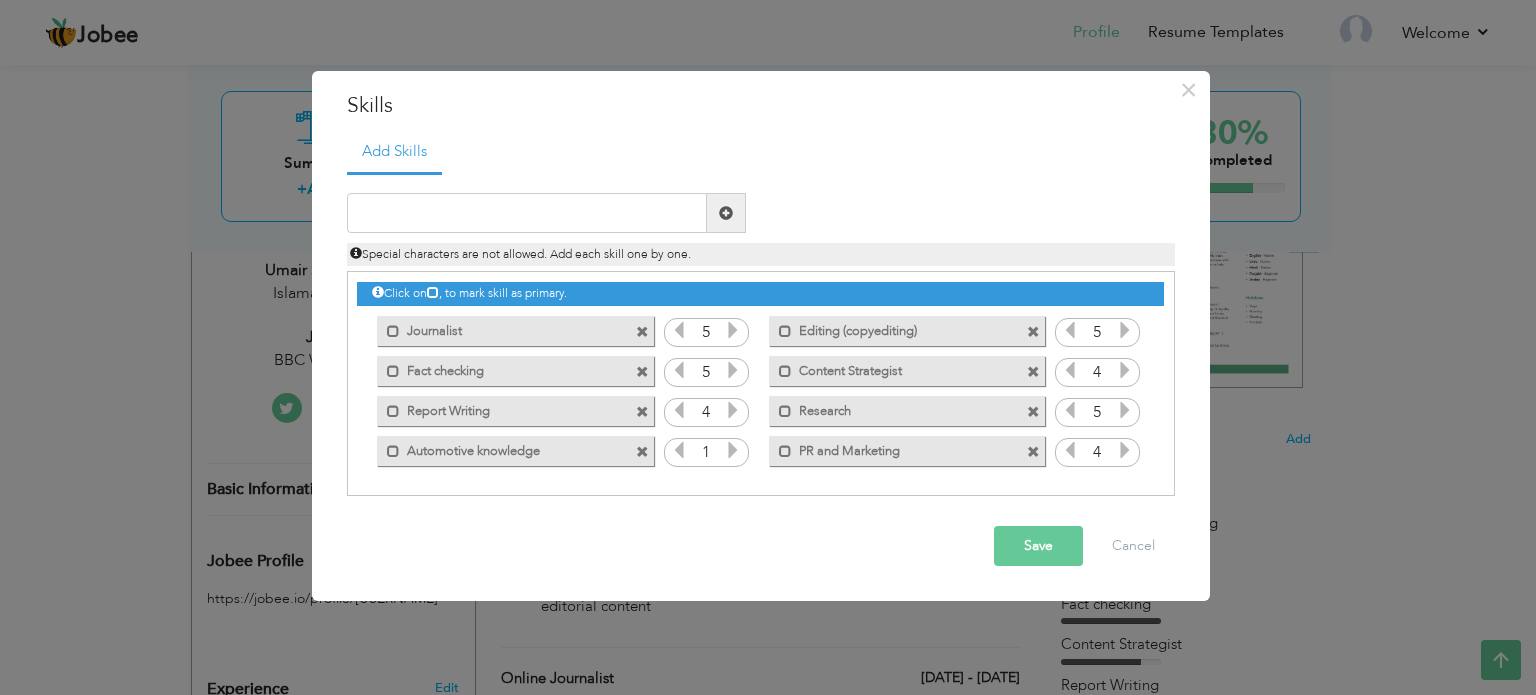 click at bounding box center (1125, 450) 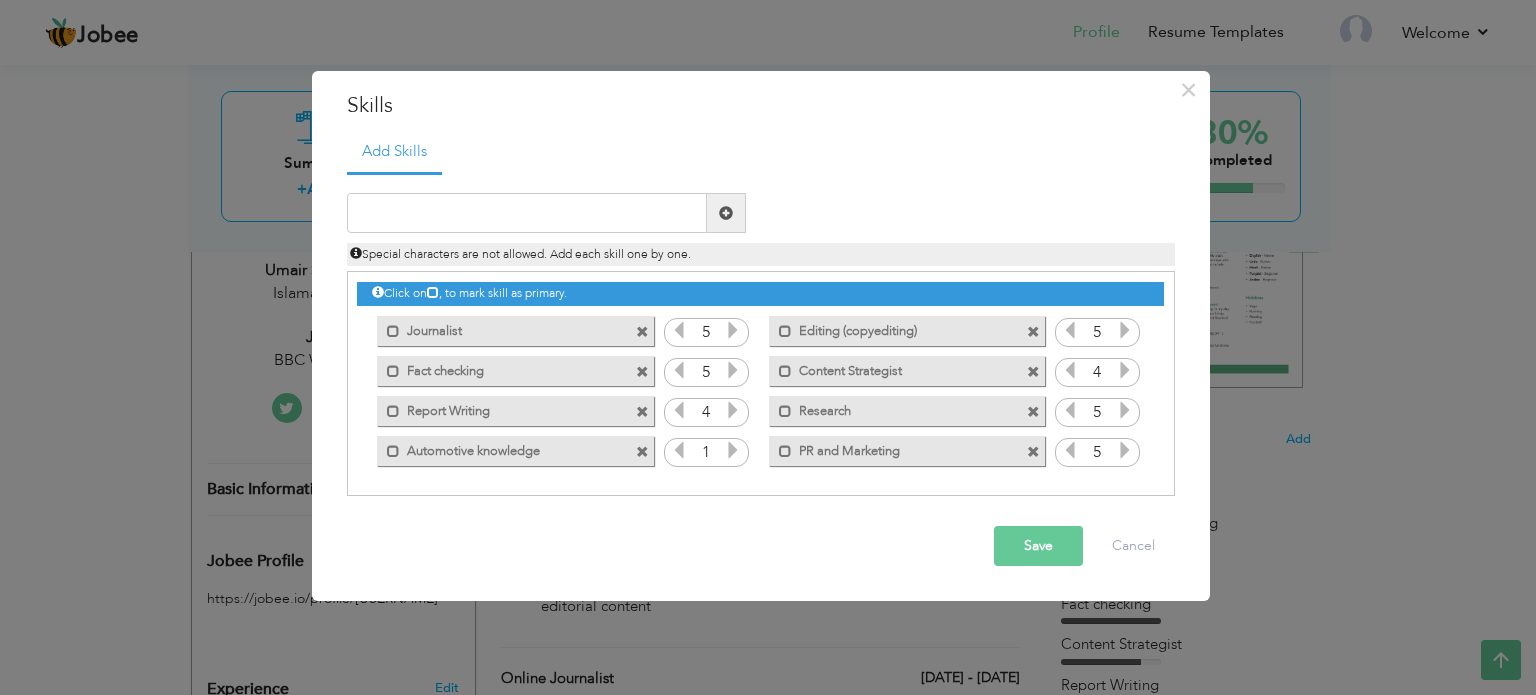 click on "4" at bounding box center [1097, 373] 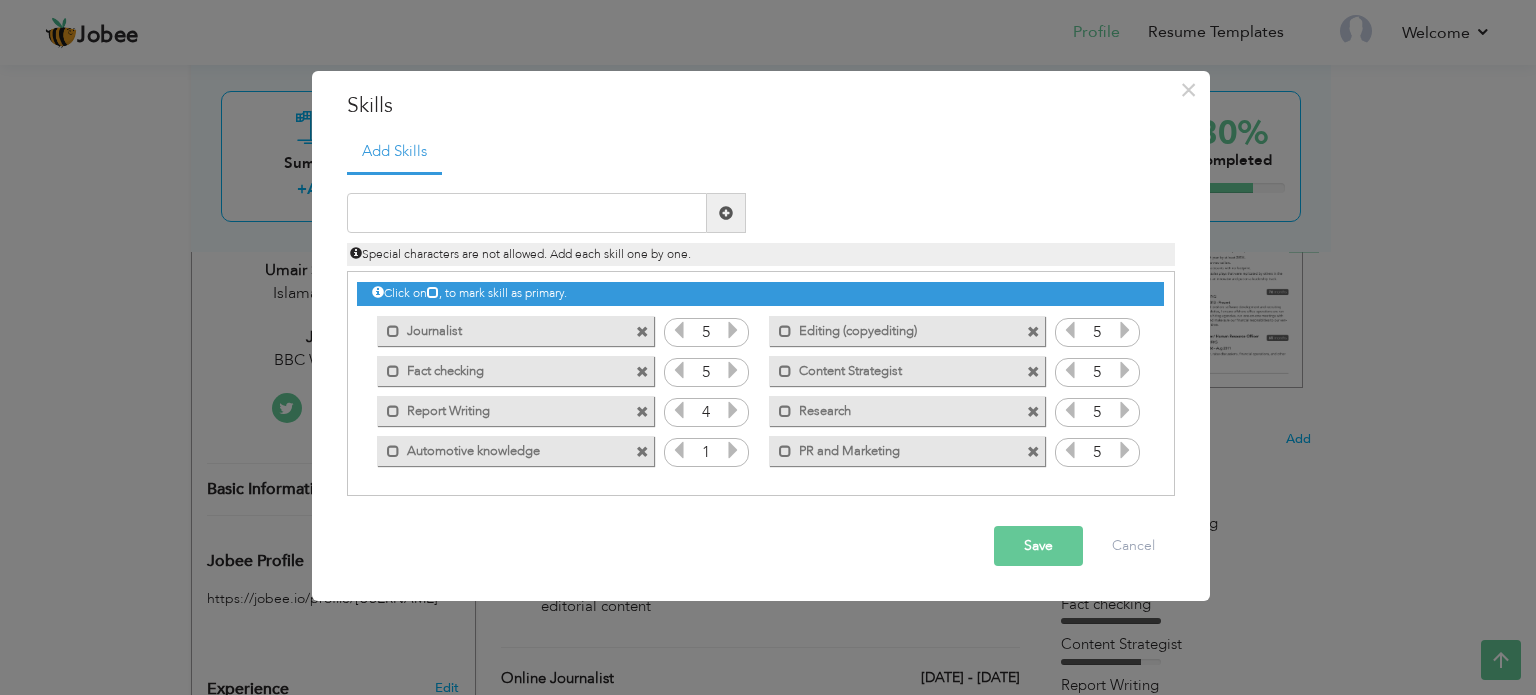 click at bounding box center (733, 450) 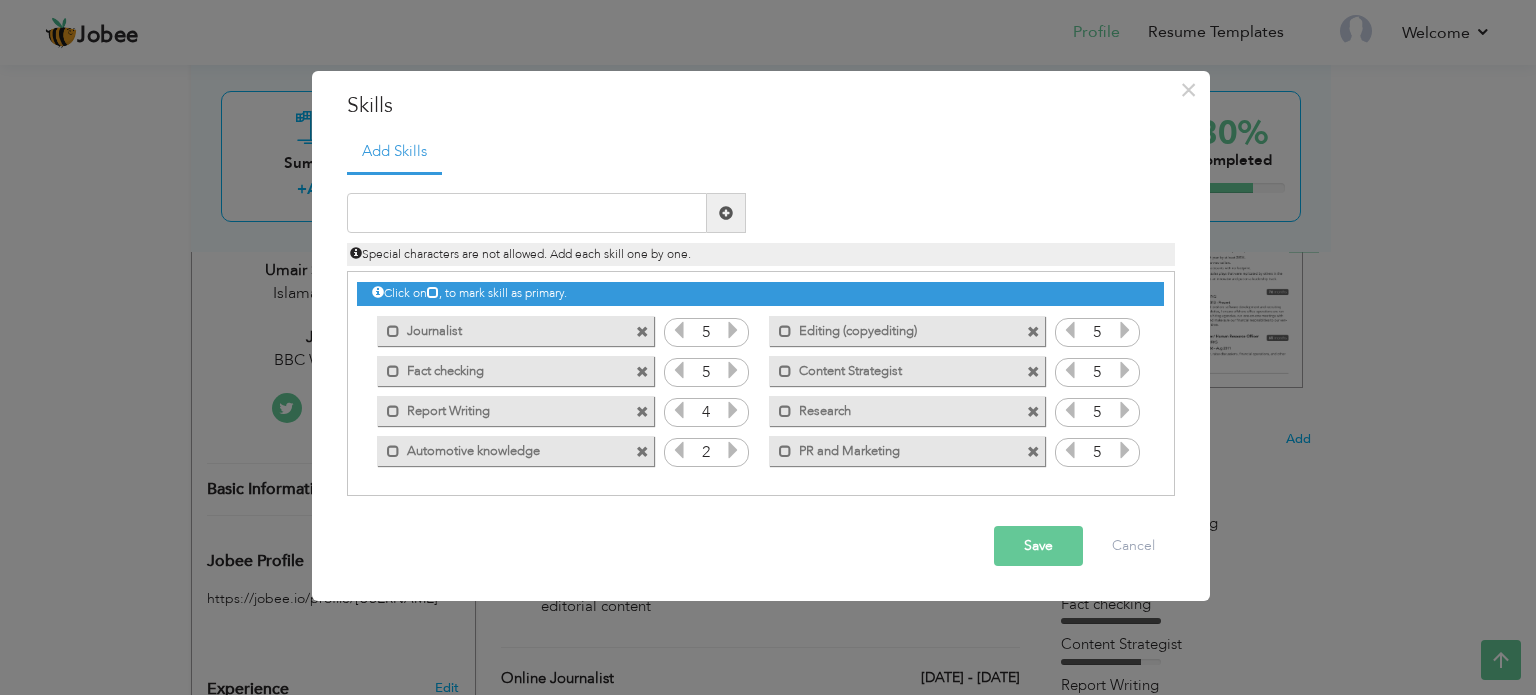 click at bounding box center [733, 450] 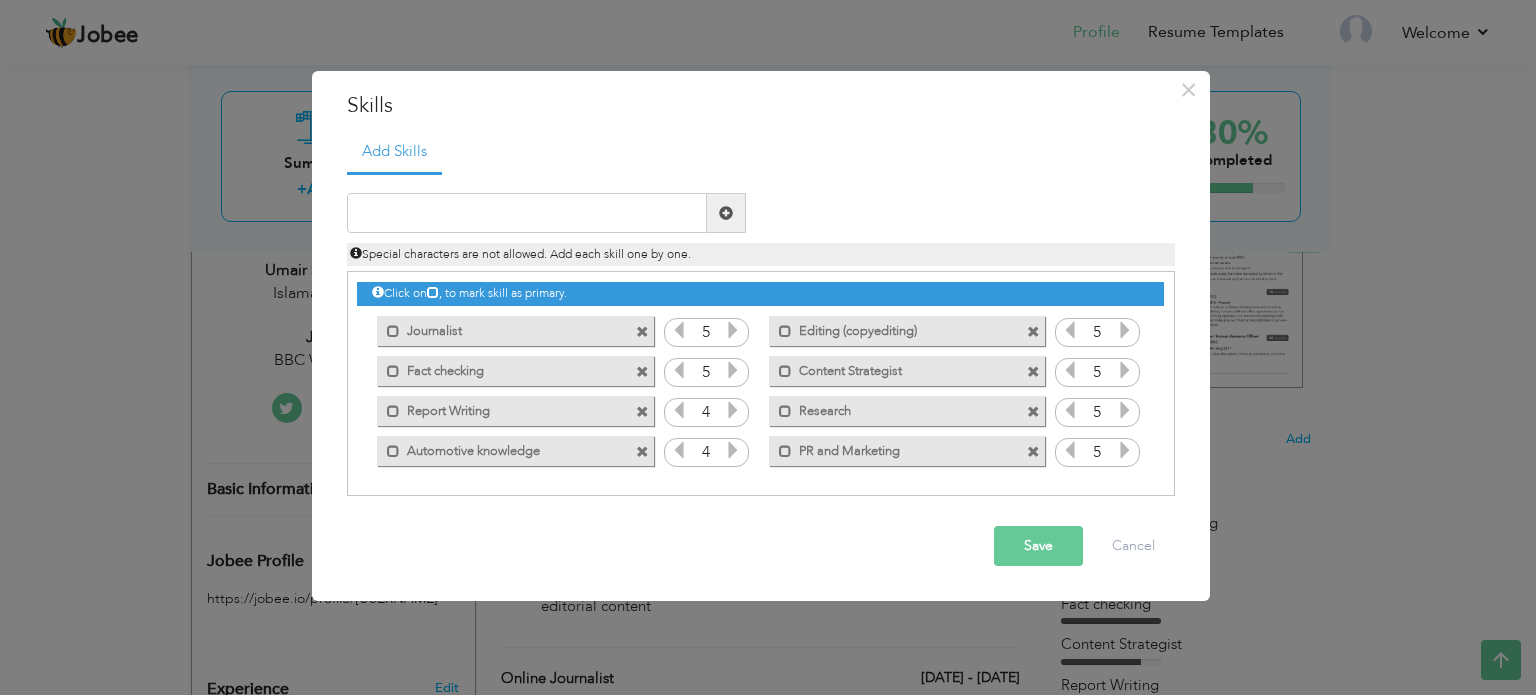 click at bounding box center (733, 450) 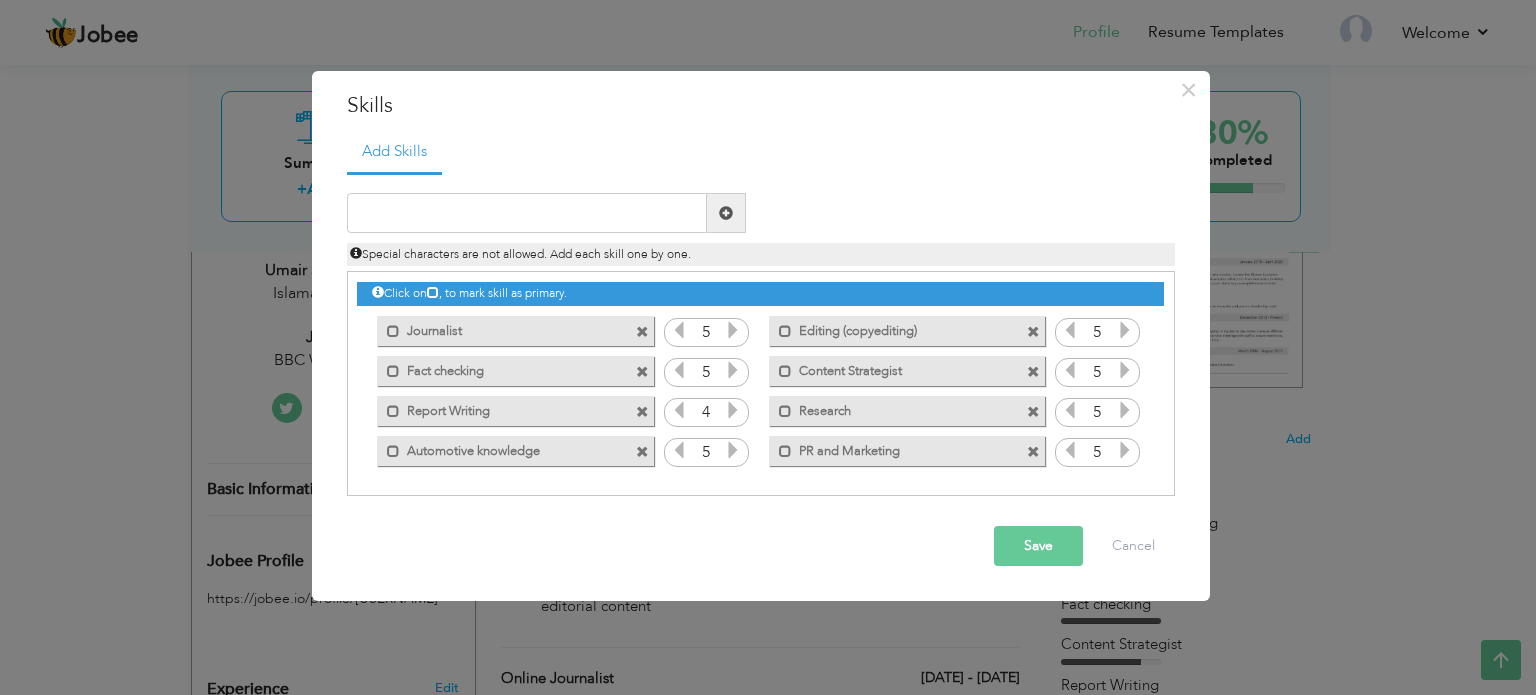 click at bounding box center (642, 452) 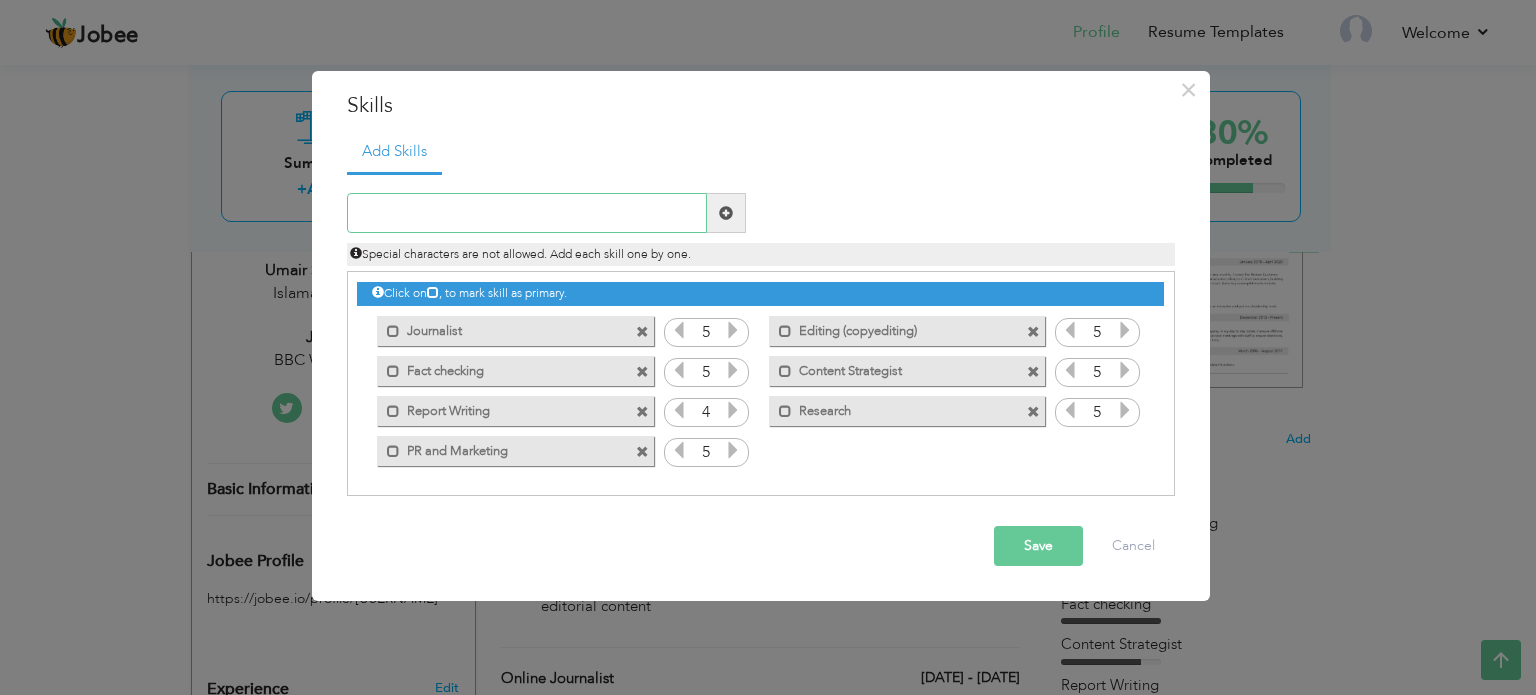 click at bounding box center [527, 213] 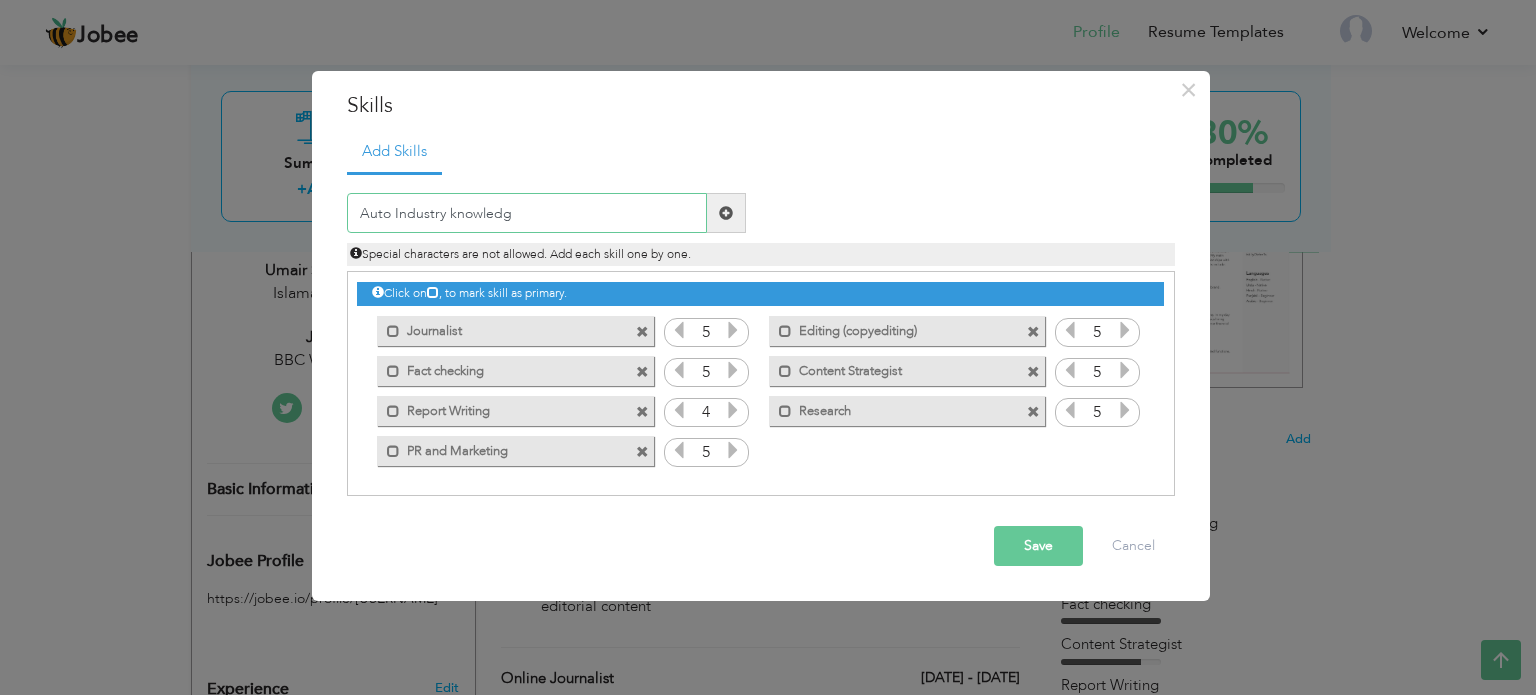 type on "Auto Industry knowledge" 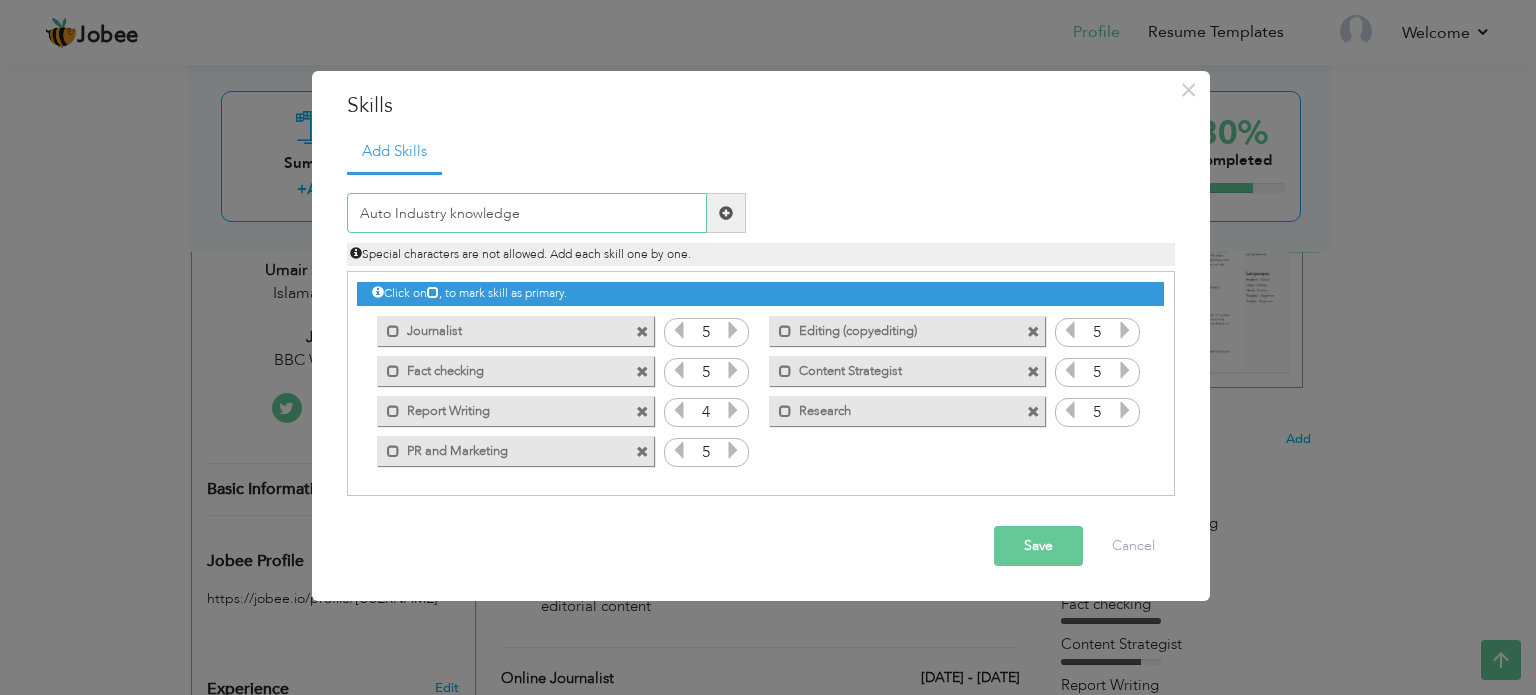 type 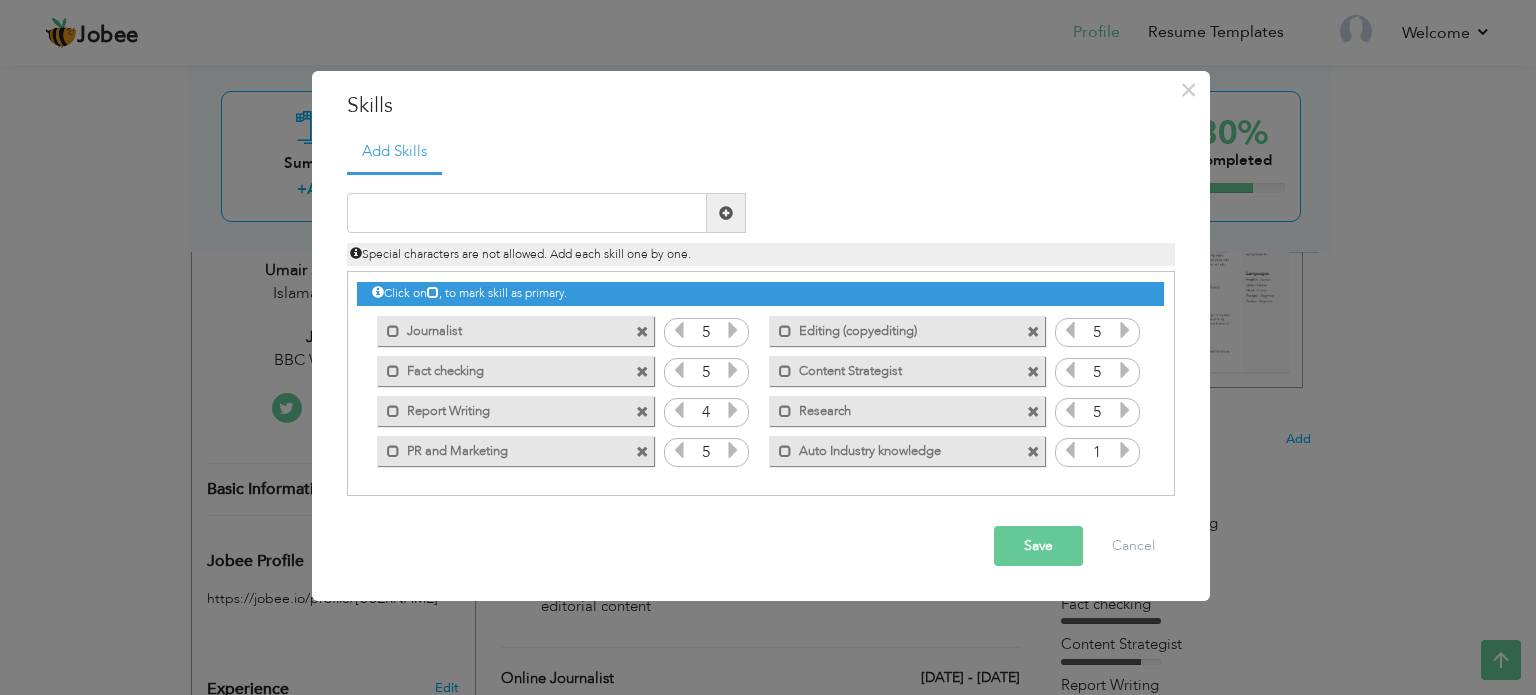 click at bounding box center [1125, 450] 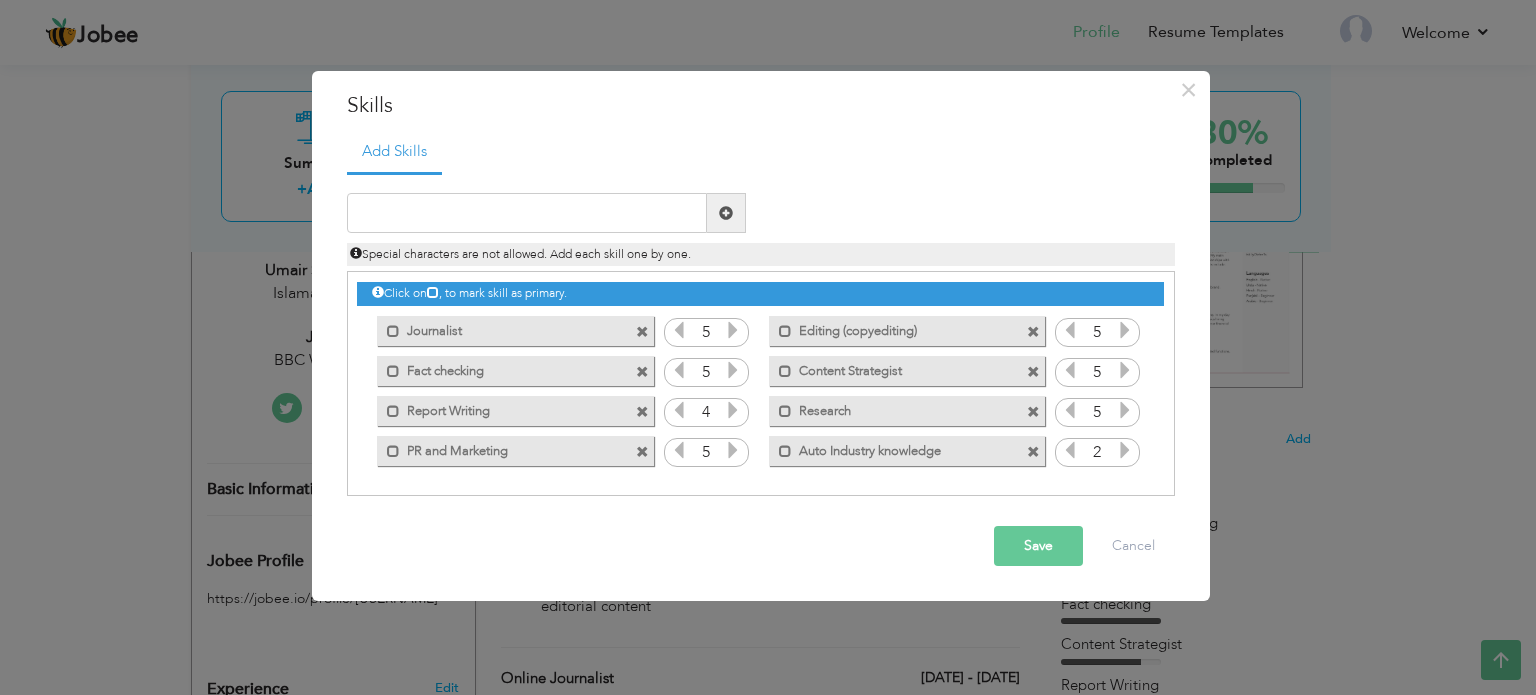 click at bounding box center (1125, 450) 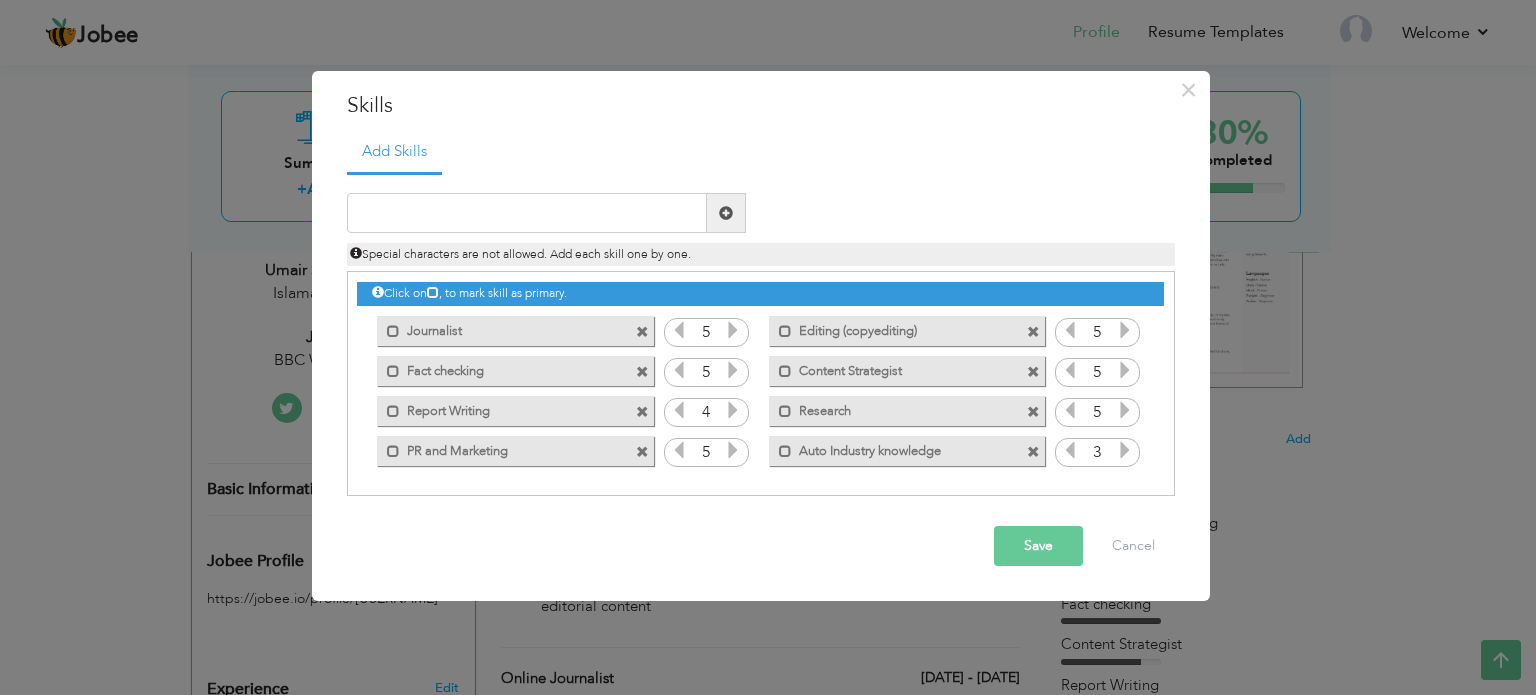 click at bounding box center (1125, 450) 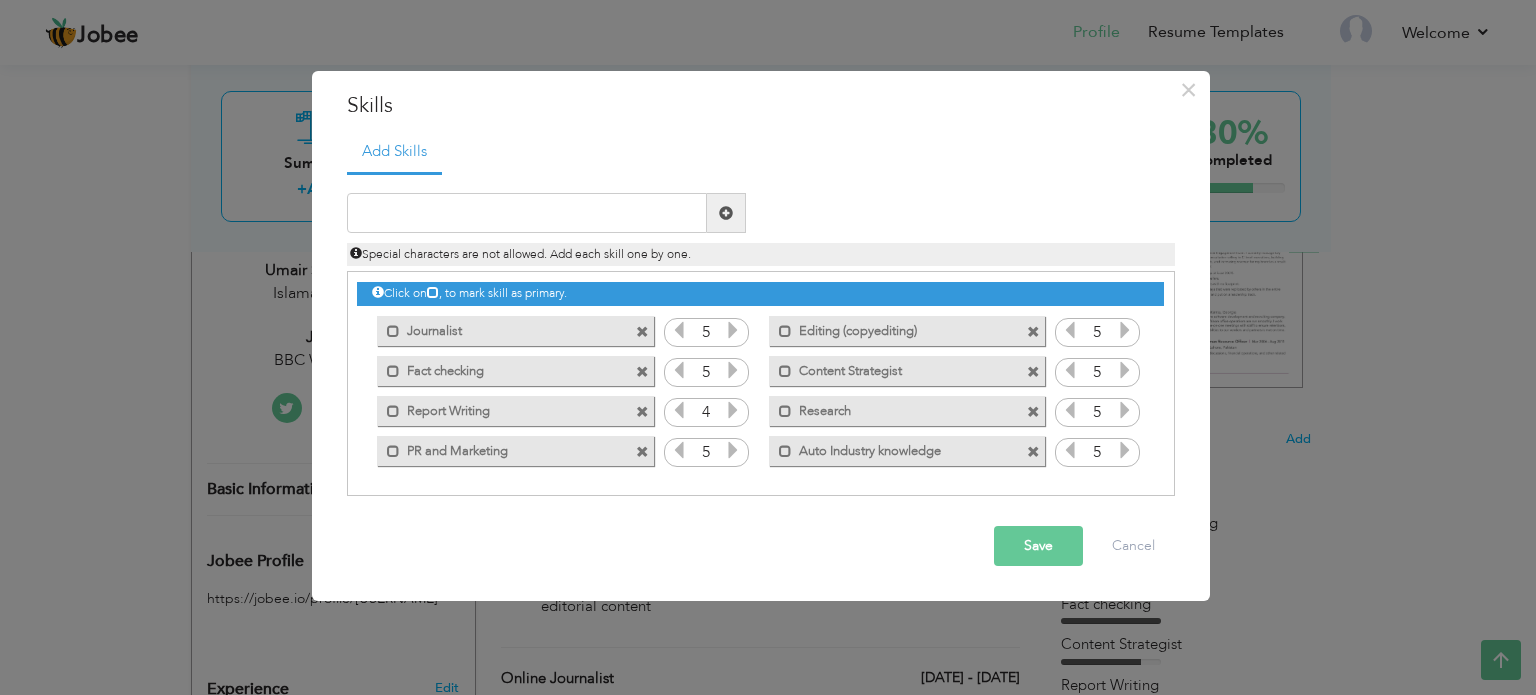 click at bounding box center [733, 410] 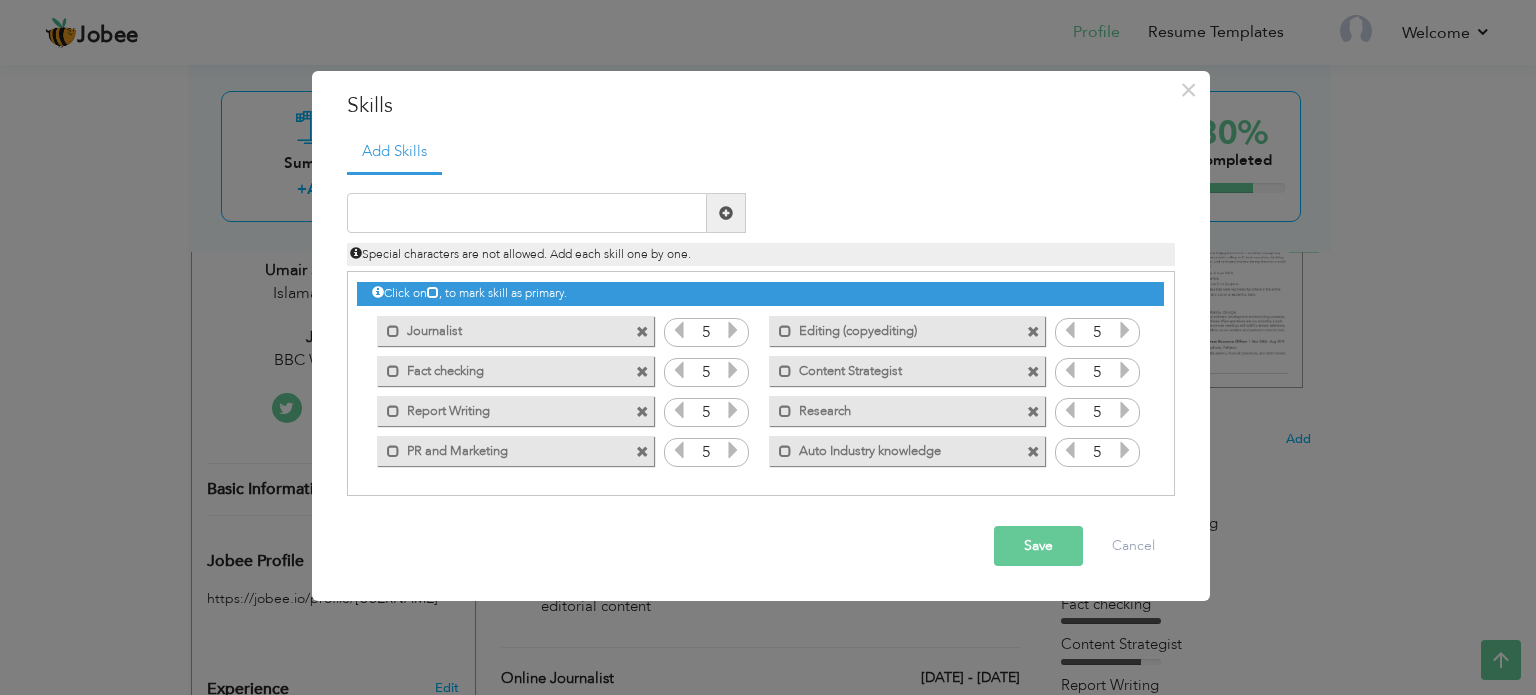 click on "Save" at bounding box center [1038, 546] 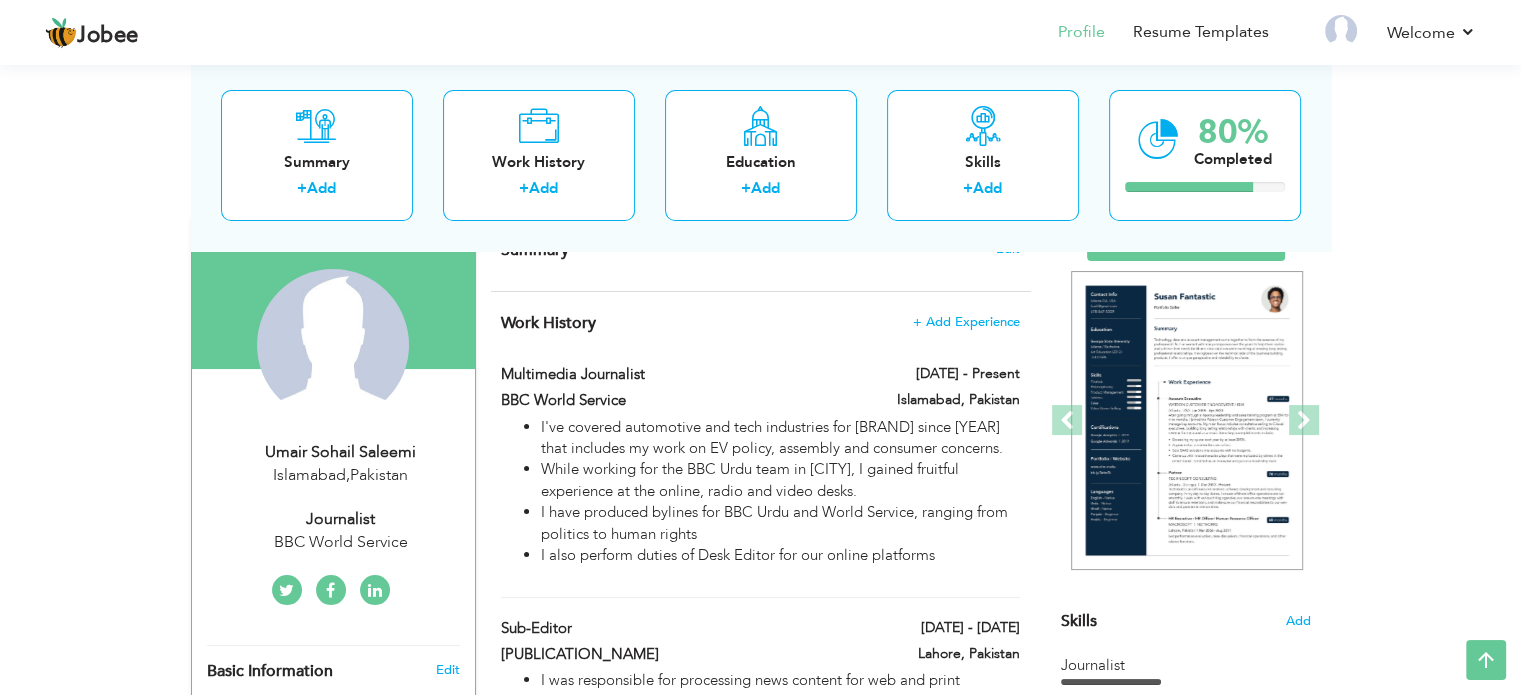 scroll, scrollTop: 0, scrollLeft: 0, axis: both 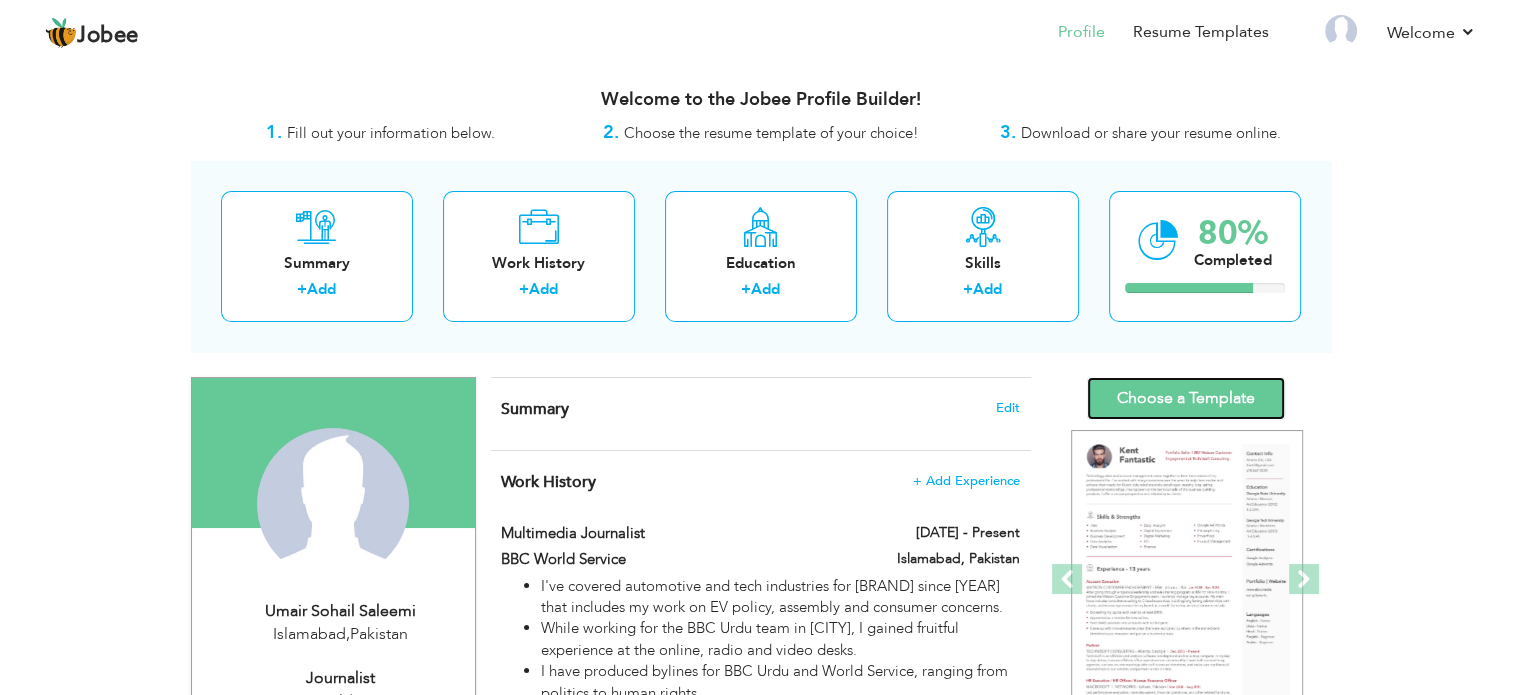 click on "Choose a Template" at bounding box center [1186, 398] 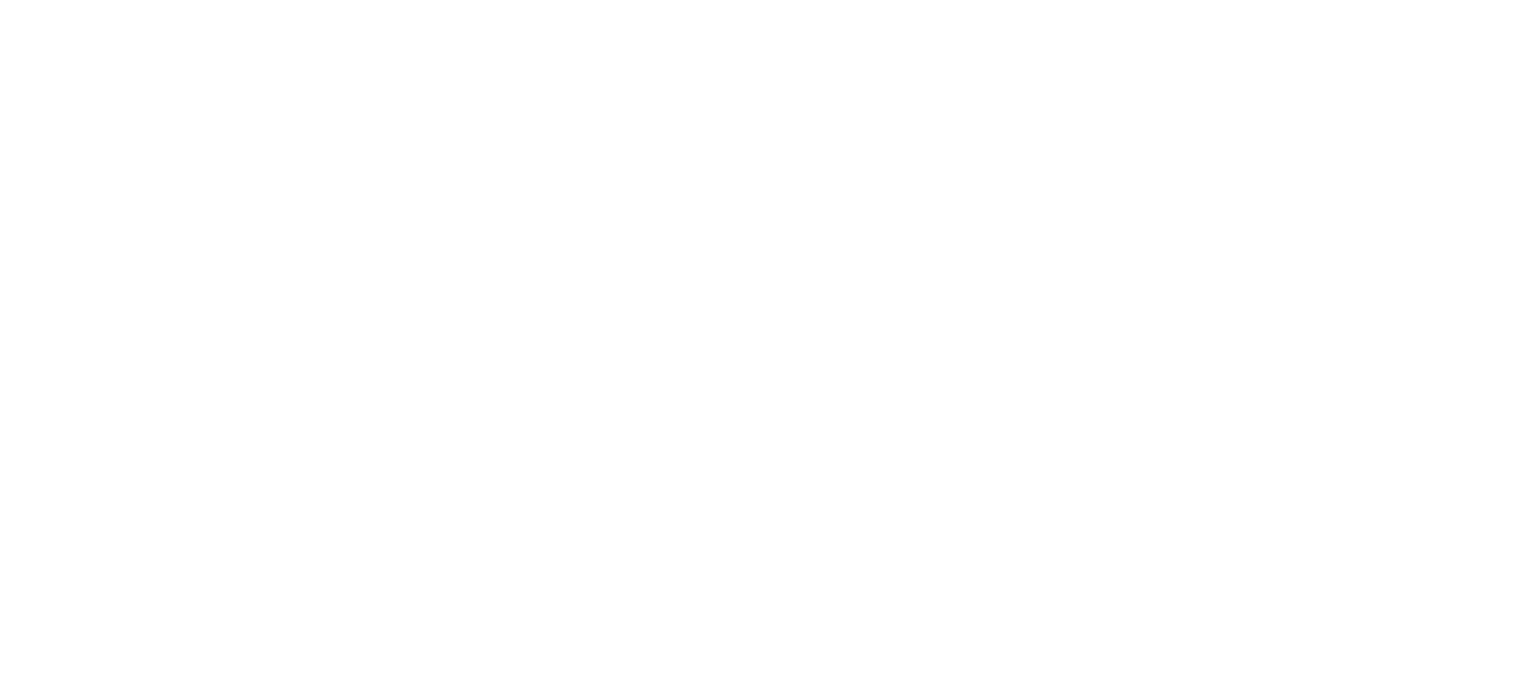 scroll, scrollTop: 0, scrollLeft: 0, axis: both 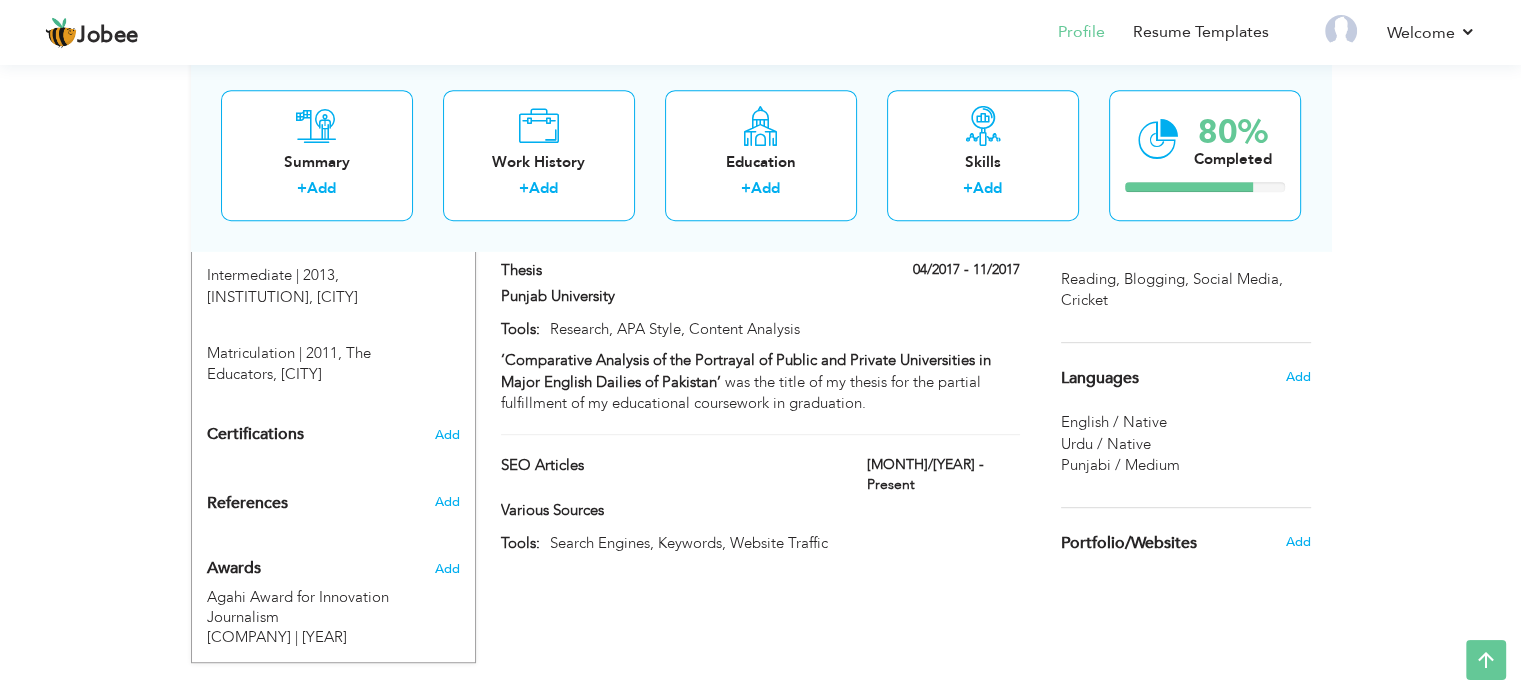 click on "Projects
+ Add Project
Thesis
04/2017 -  11/2017
Thesis
04/2017 -  11/2017
Tools:   Tools:" at bounding box center [761, 382] 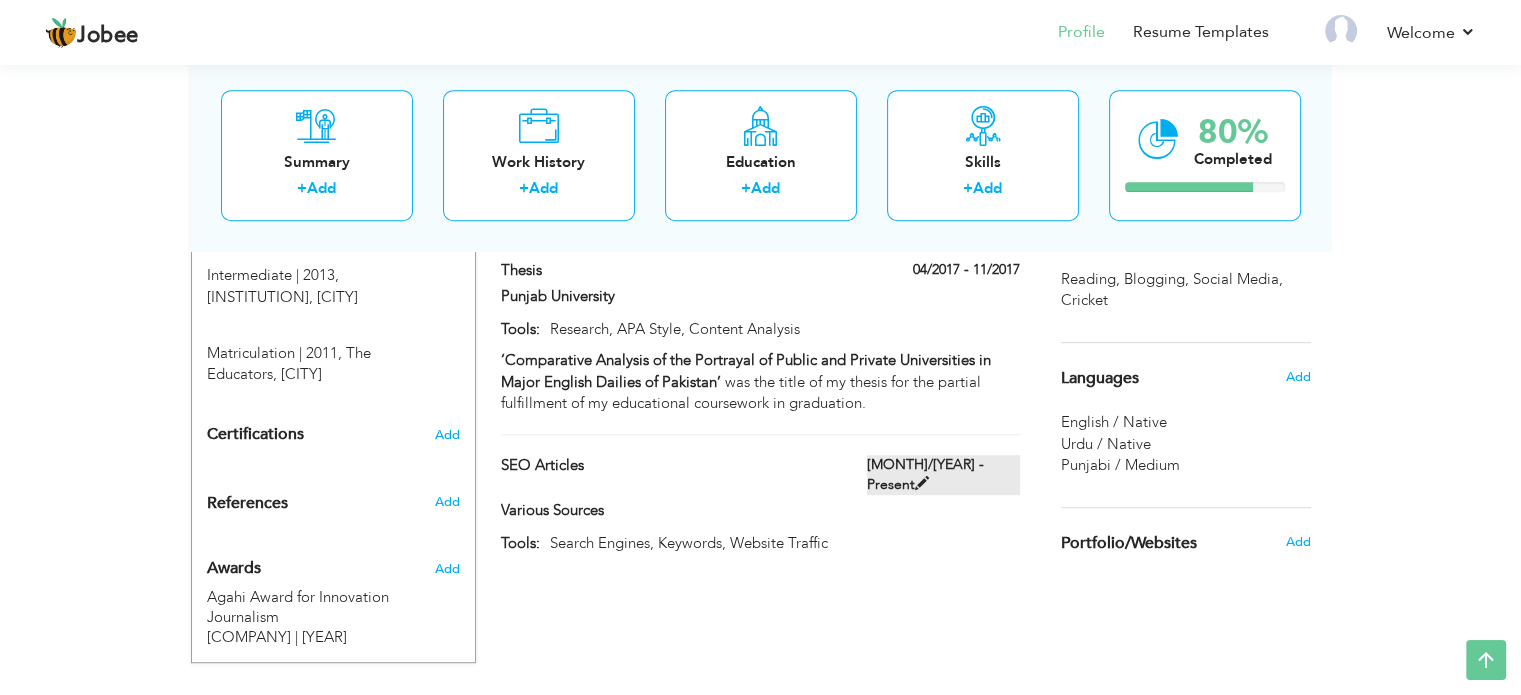 click on "09/2014 -  Present" at bounding box center (943, 475) 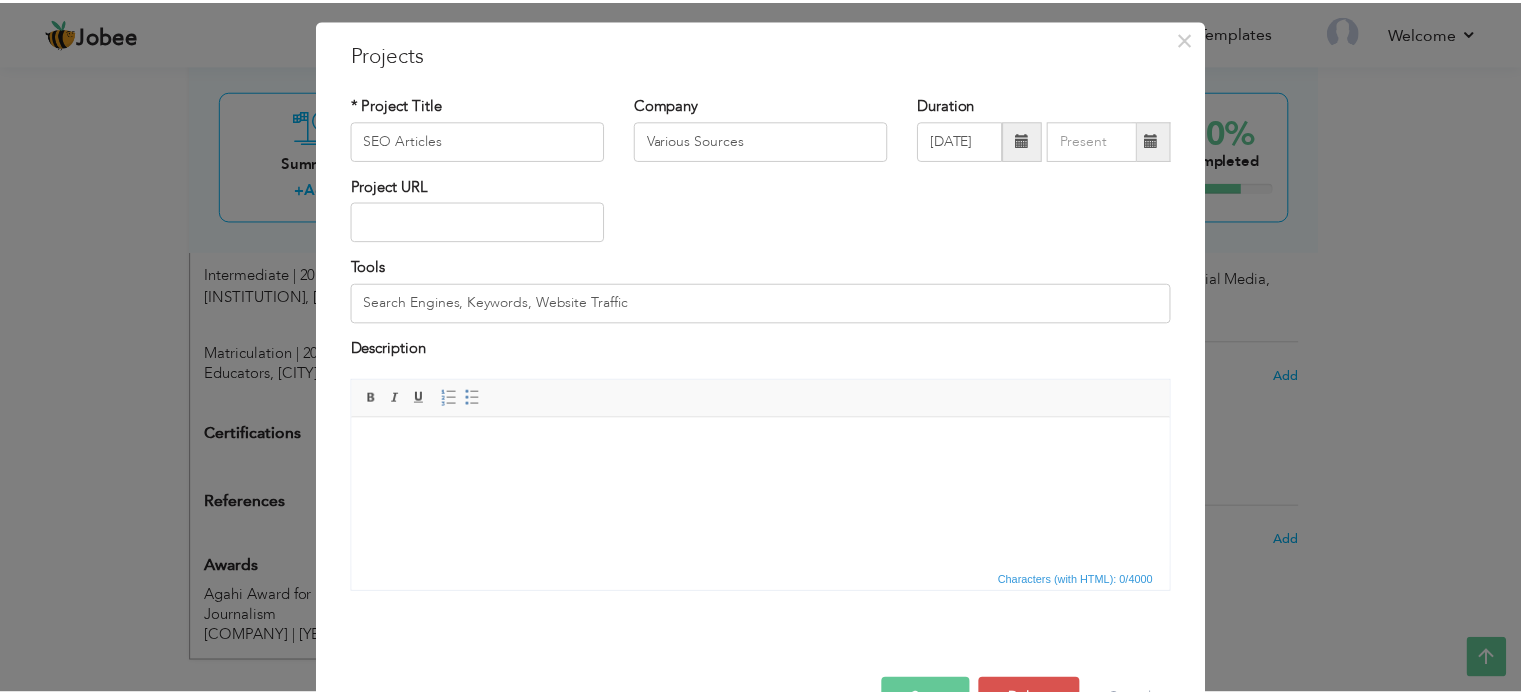 scroll, scrollTop: 111, scrollLeft: 0, axis: vertical 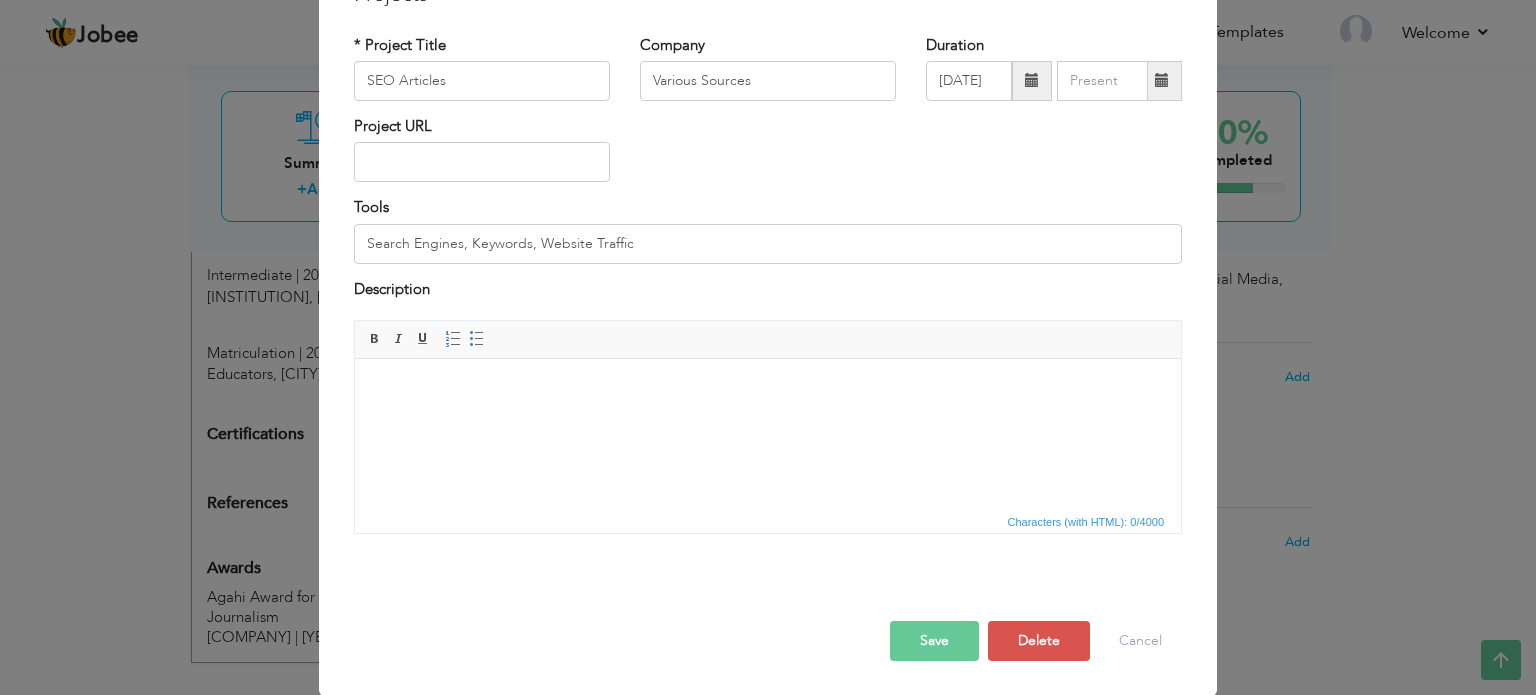 click on "Save
Save and Continue
Delete
Cancel" at bounding box center (768, 620) 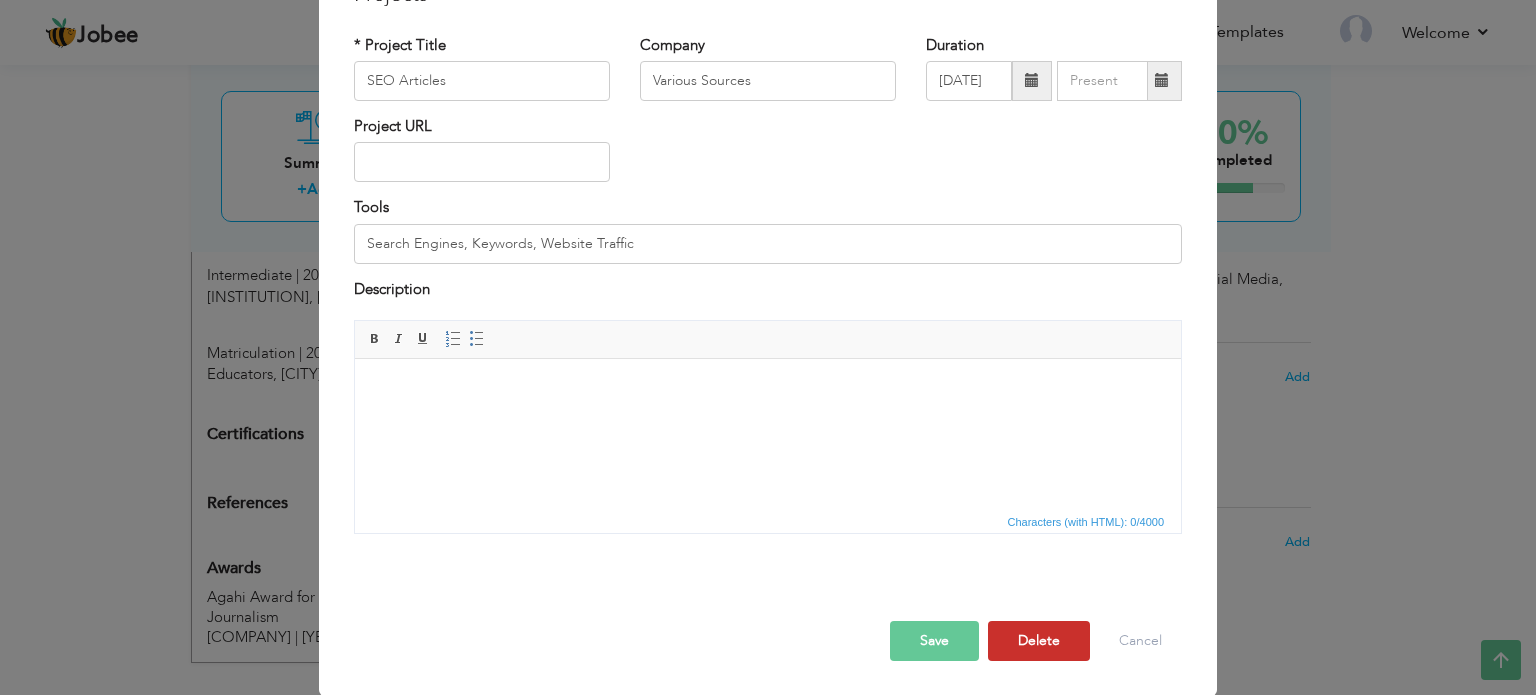 click on "Delete" at bounding box center [1039, 641] 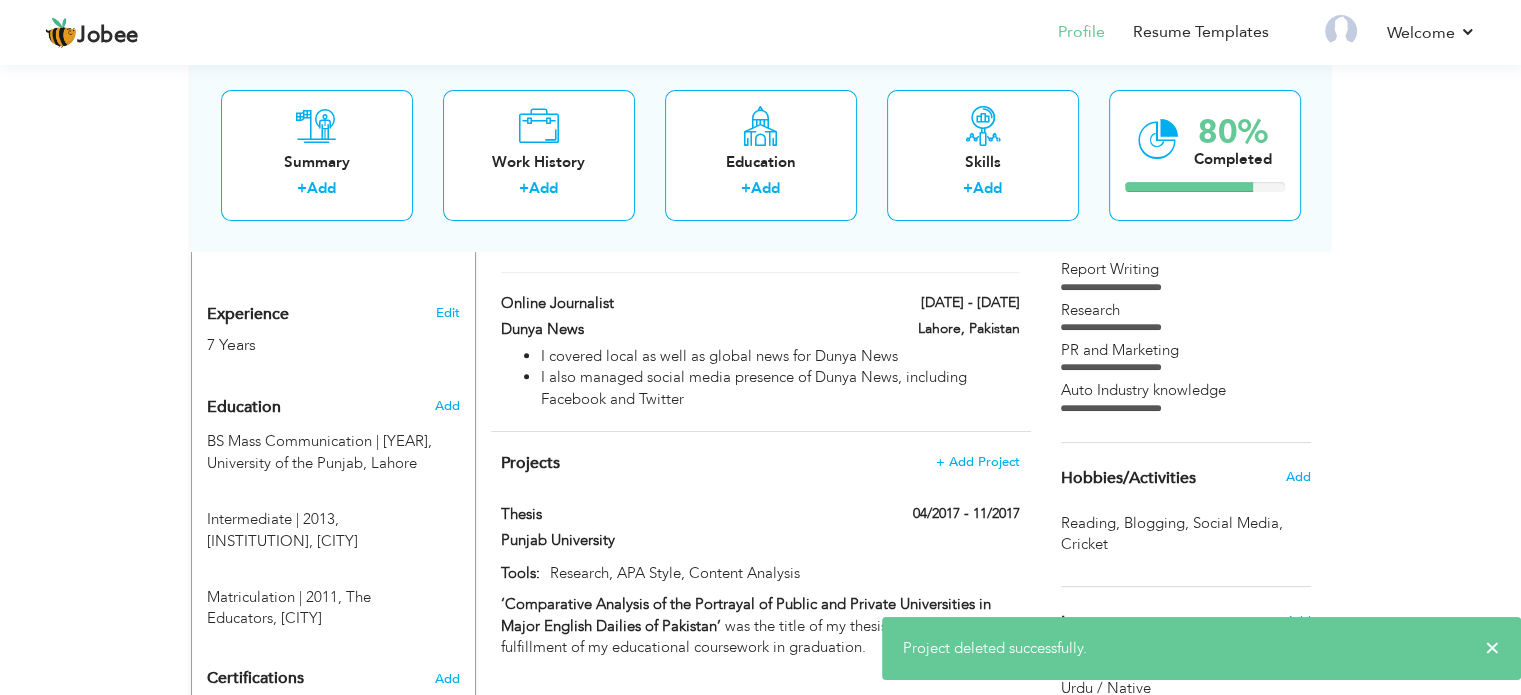 scroll, scrollTop: 737, scrollLeft: 0, axis: vertical 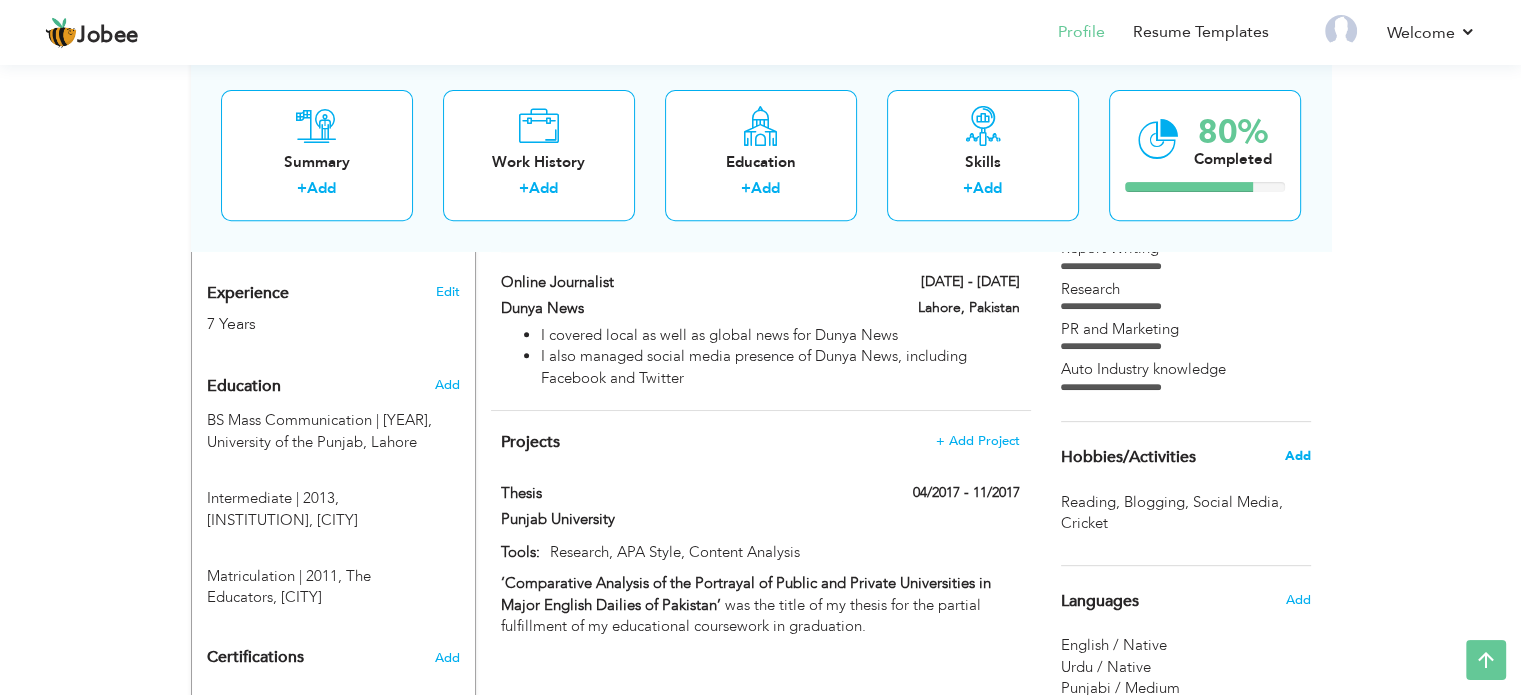 click on "Add" at bounding box center (1297, 456) 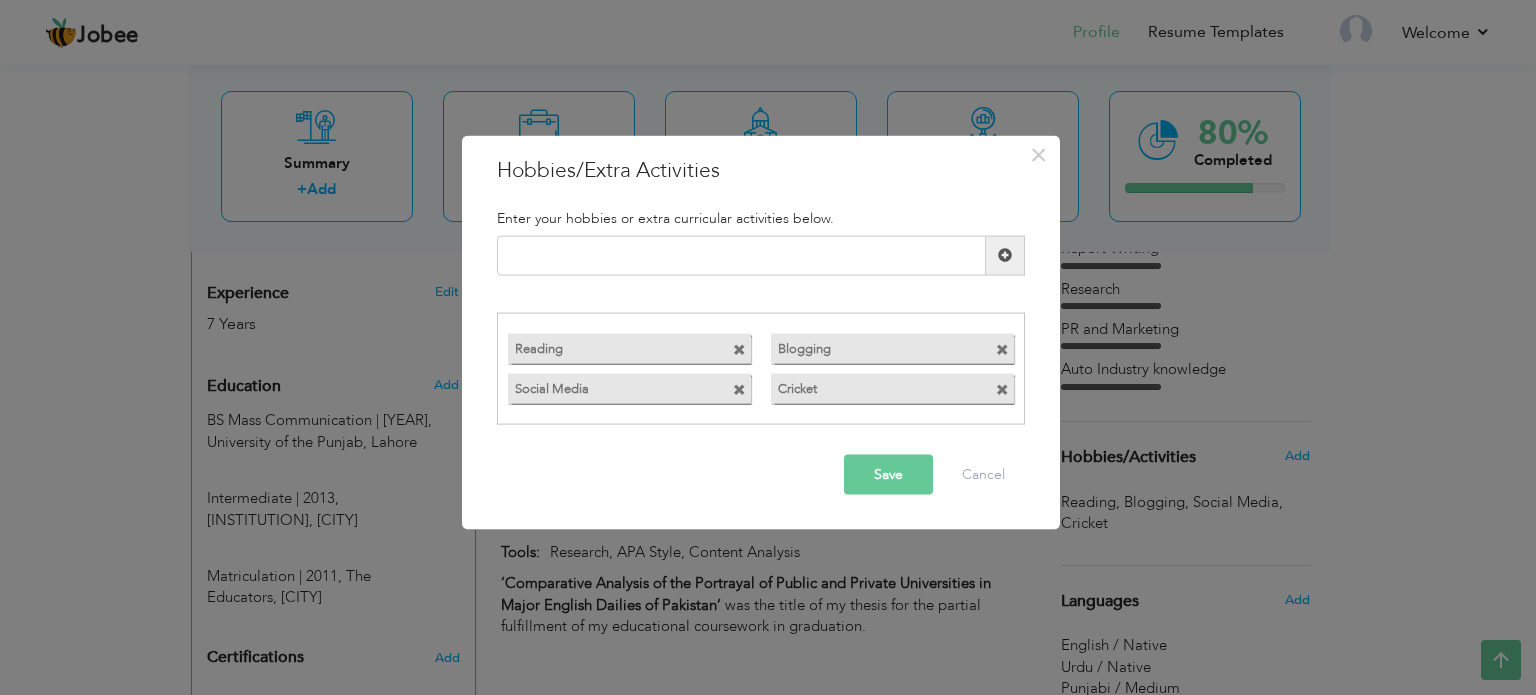 click at bounding box center [1005, 344] 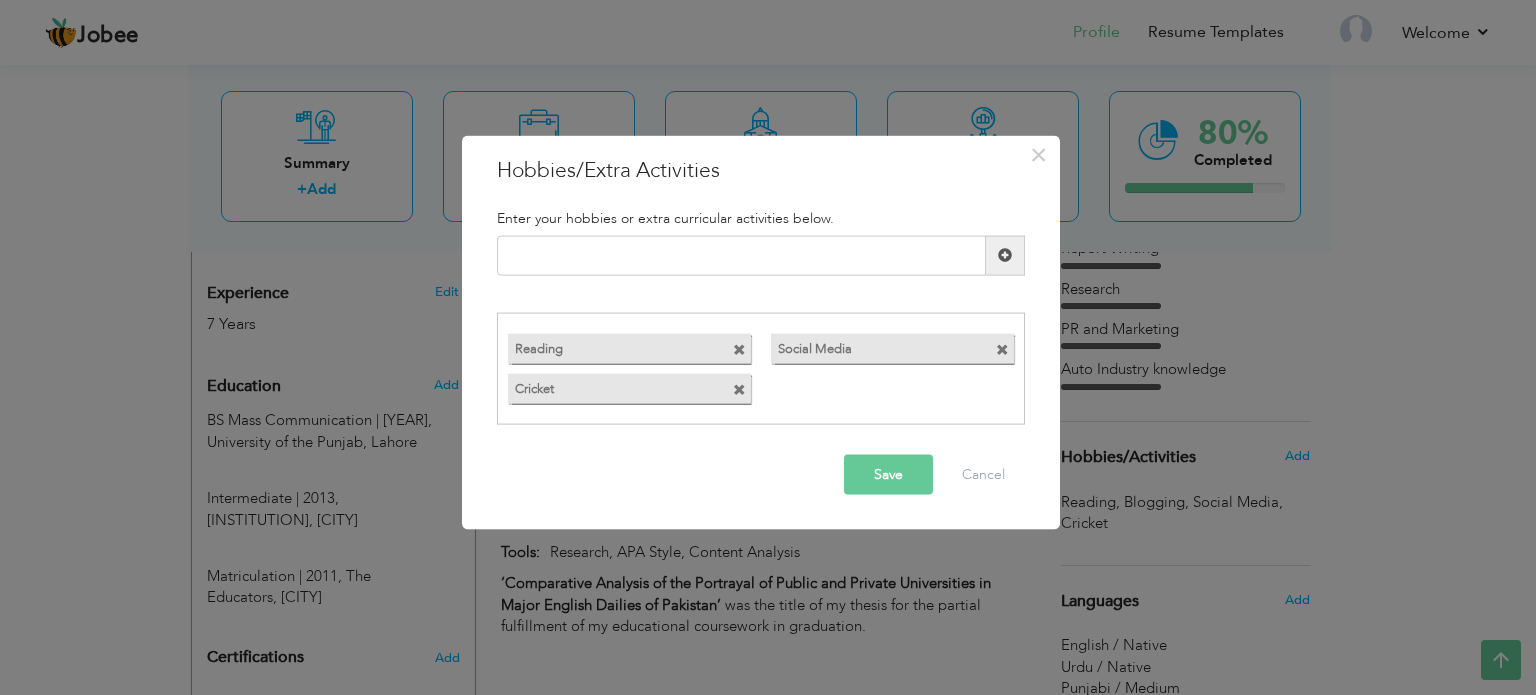 click at bounding box center (1005, 344) 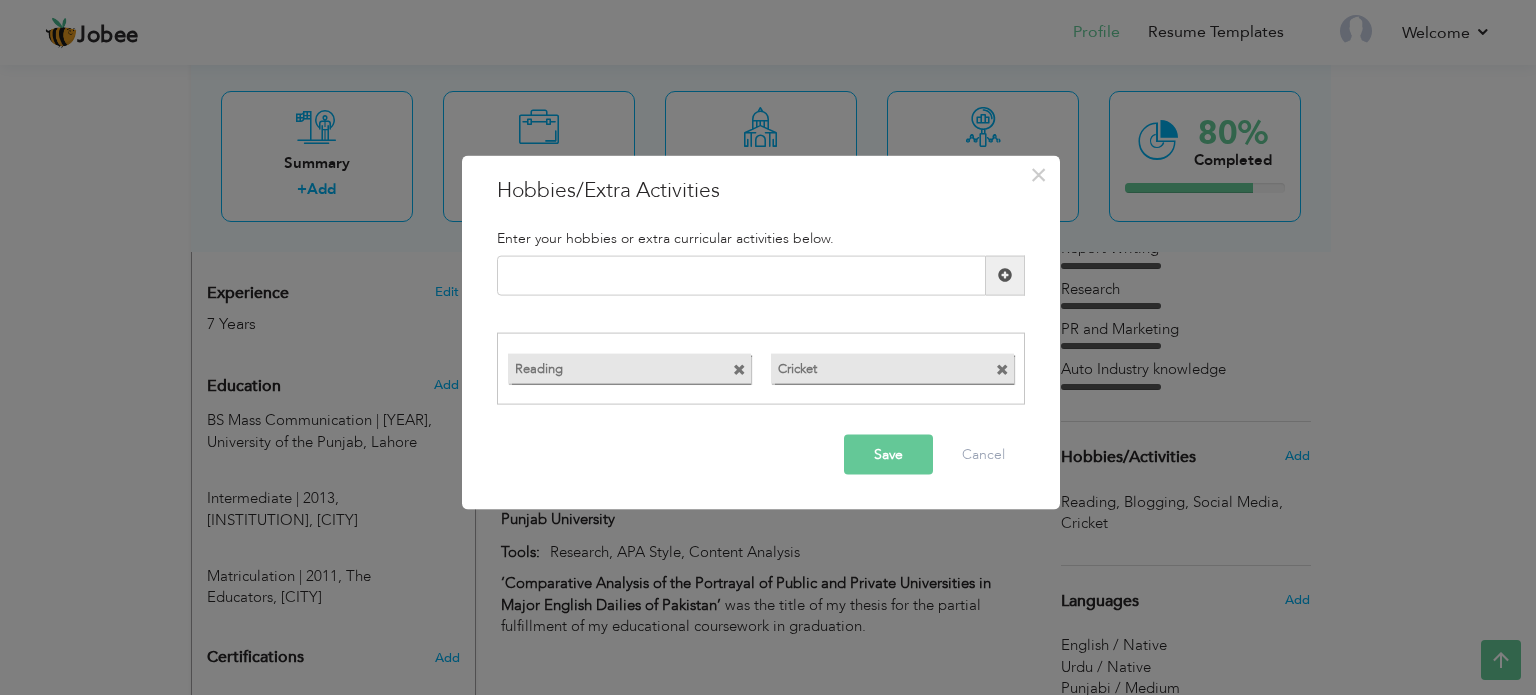 click on "Cricket" at bounding box center (892, 369) 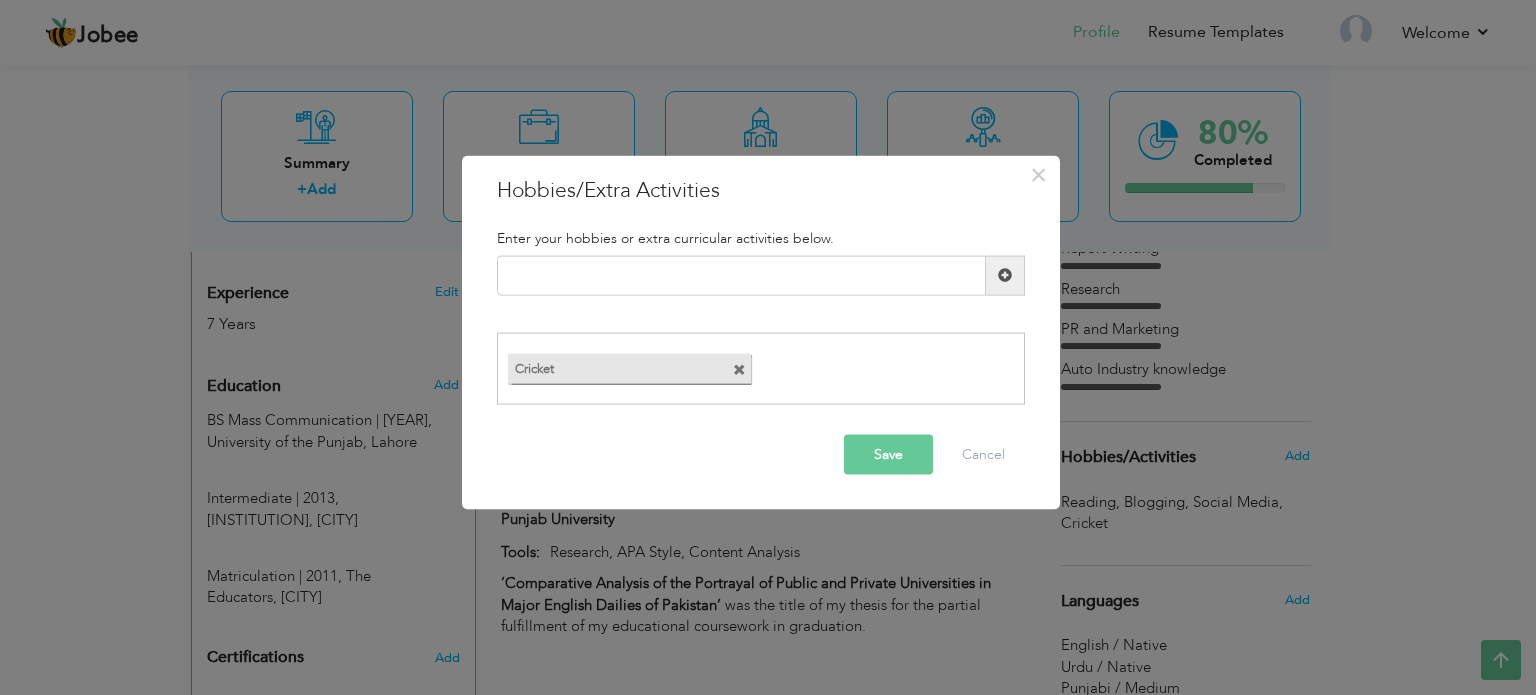 click at bounding box center (742, 364) 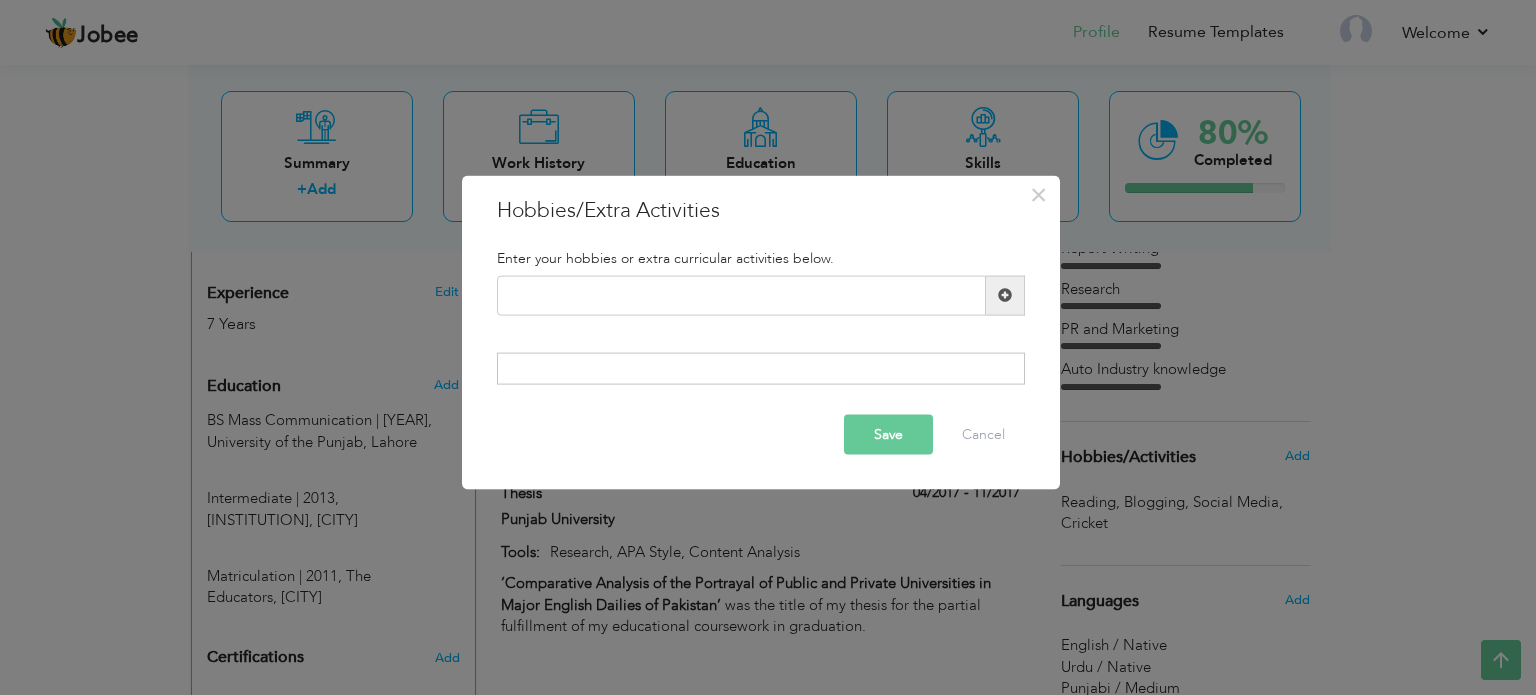 click at bounding box center [1005, 295] 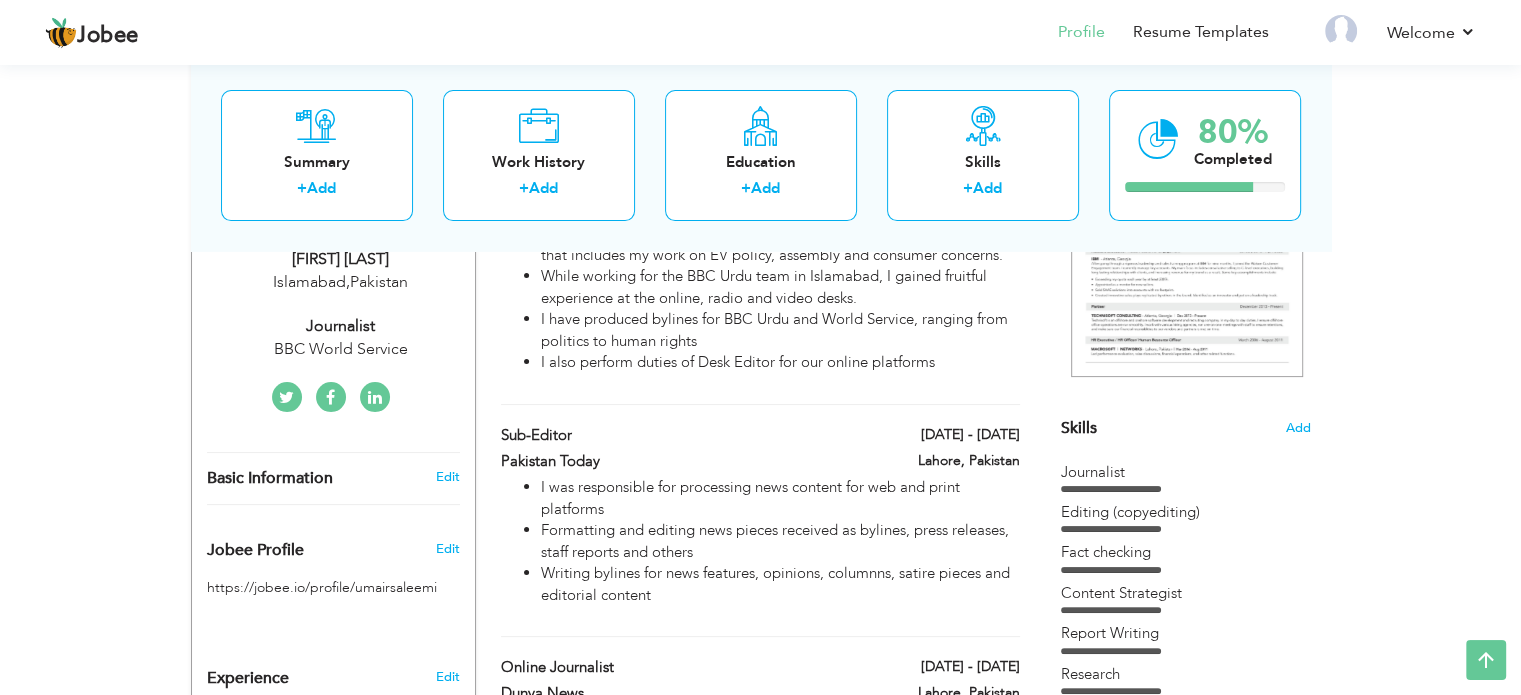 scroll, scrollTop: 198, scrollLeft: 0, axis: vertical 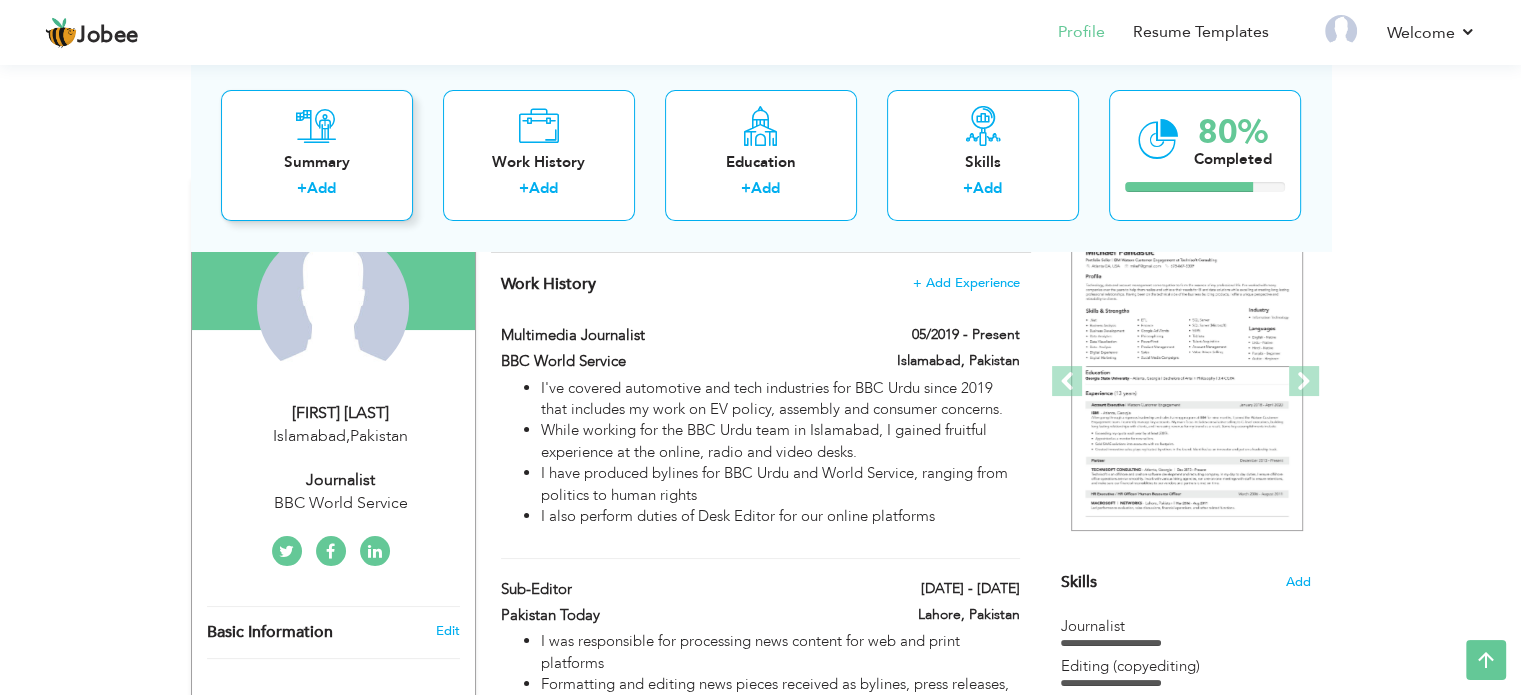 click on "Summary" at bounding box center [317, 162] 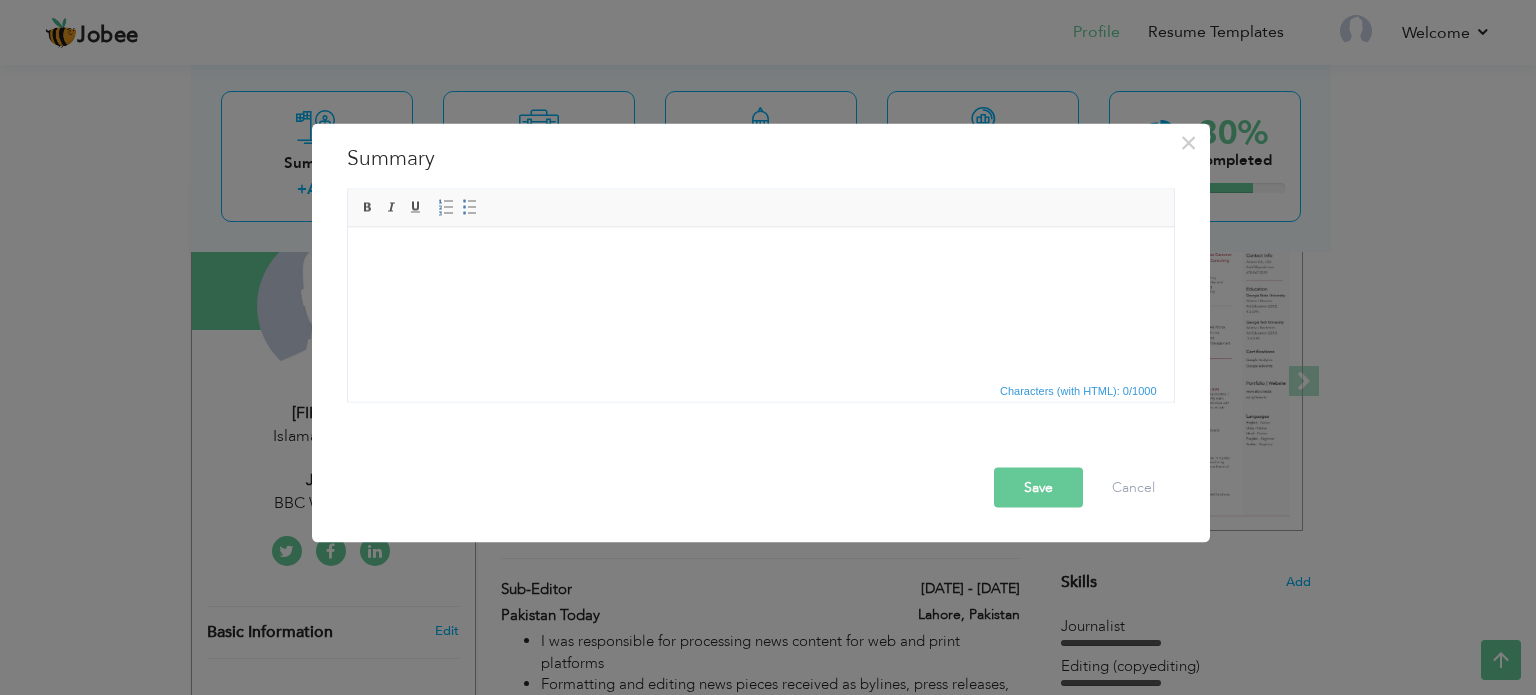 type 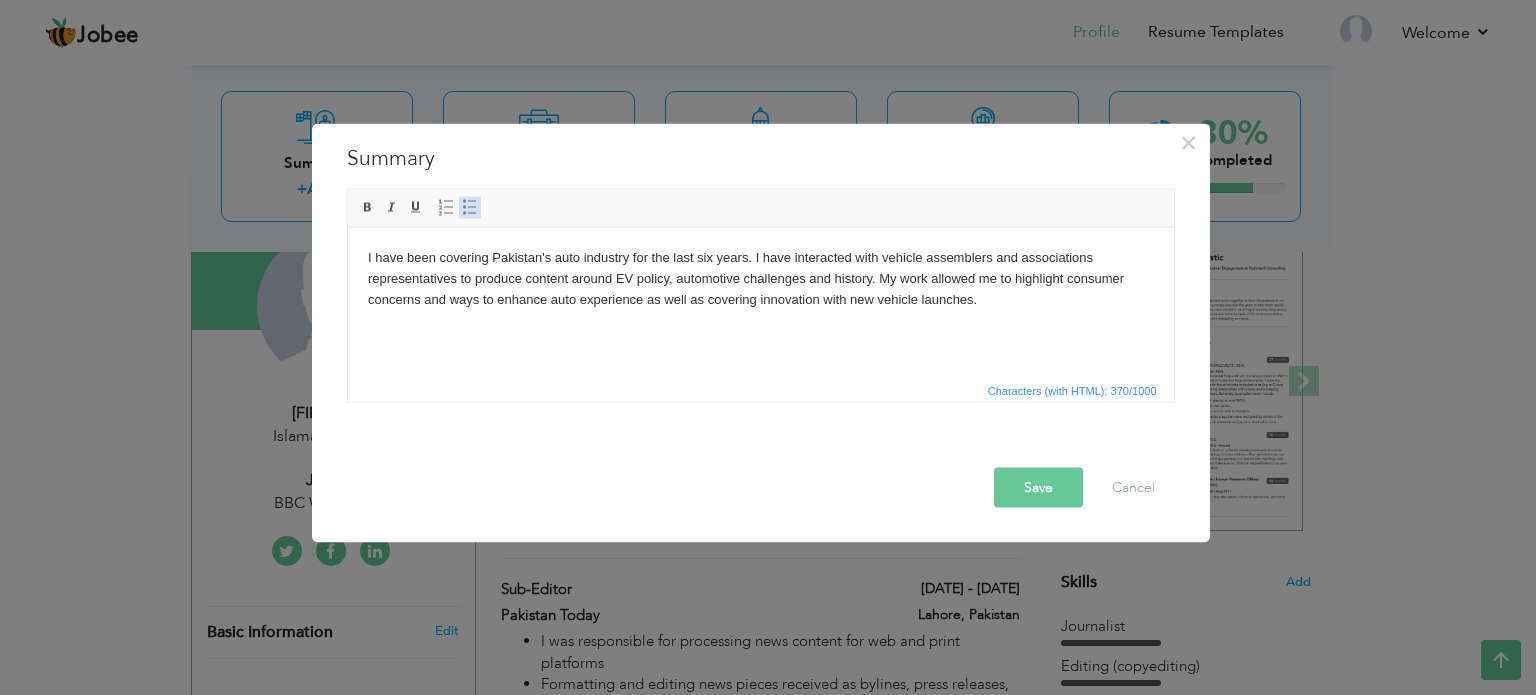click at bounding box center [470, 207] 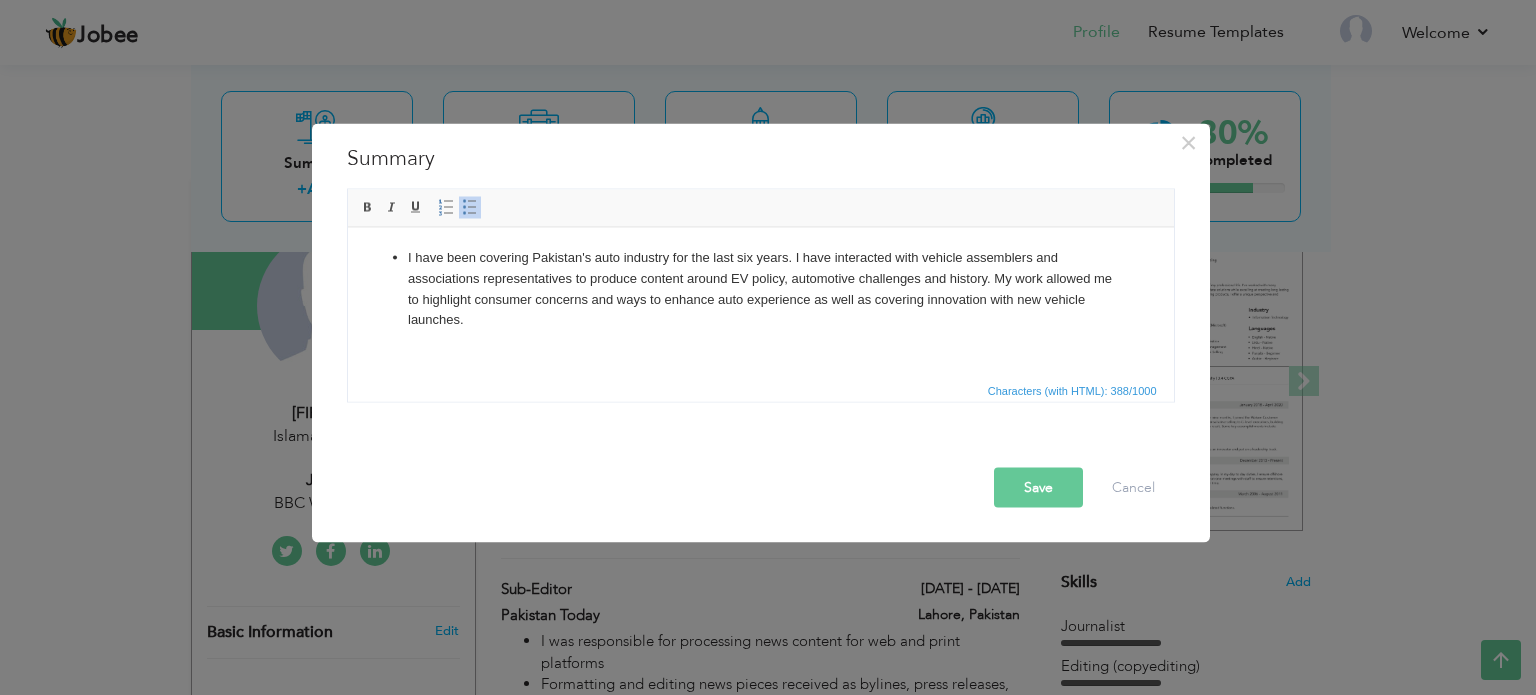 click on "I have been covering Pakistan's auto industry for the last six years. I have interacted with vehicle assemblers and associations representatives to produce content around EV policy, automotive challenges and history. My work allowed me to highlight consumer concerns and ways to enhance auto experience as well as covering innovation with new vehicle launches." at bounding box center (760, 288) 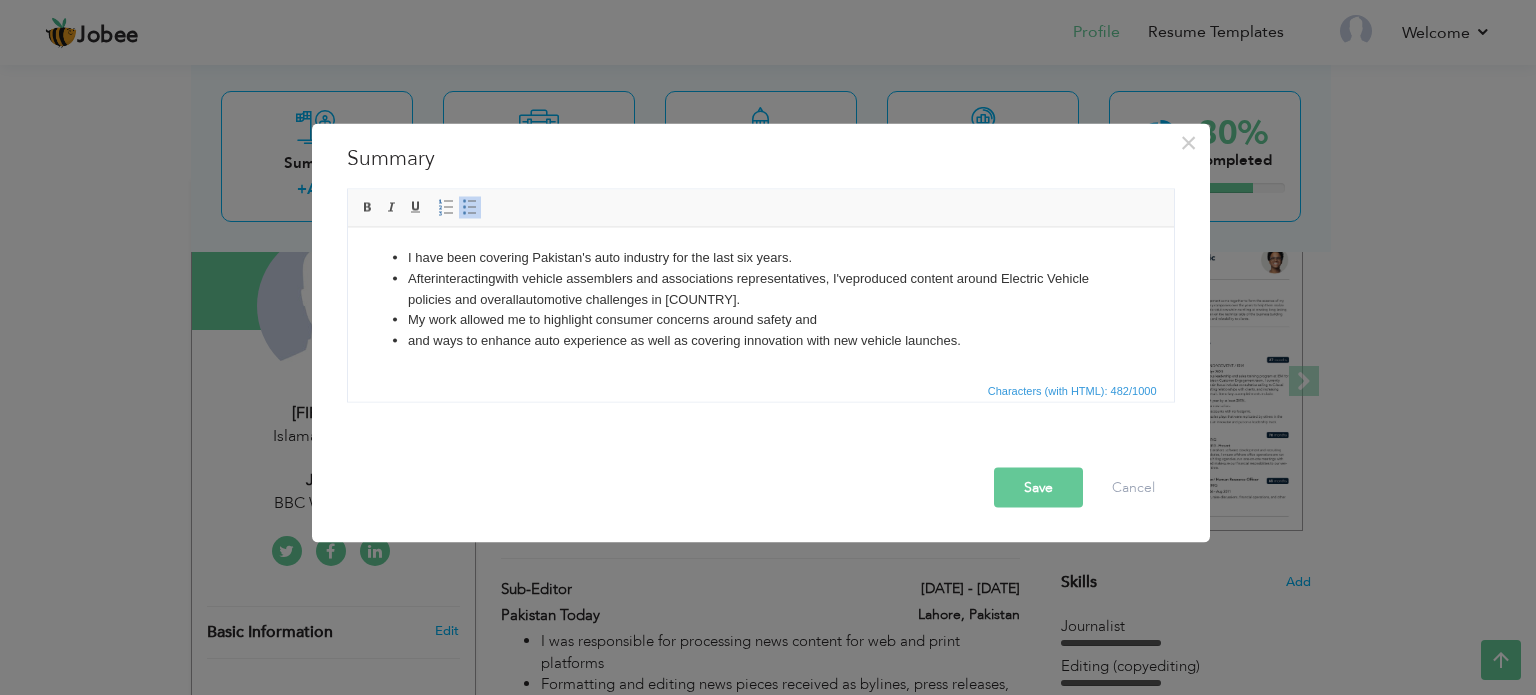 click on "After  interacting  with vehicle assemblers and associations representatives, I've  produced content around Electric Vehicle policies and overall  automotive challenges in Pakistan." at bounding box center [760, 289] 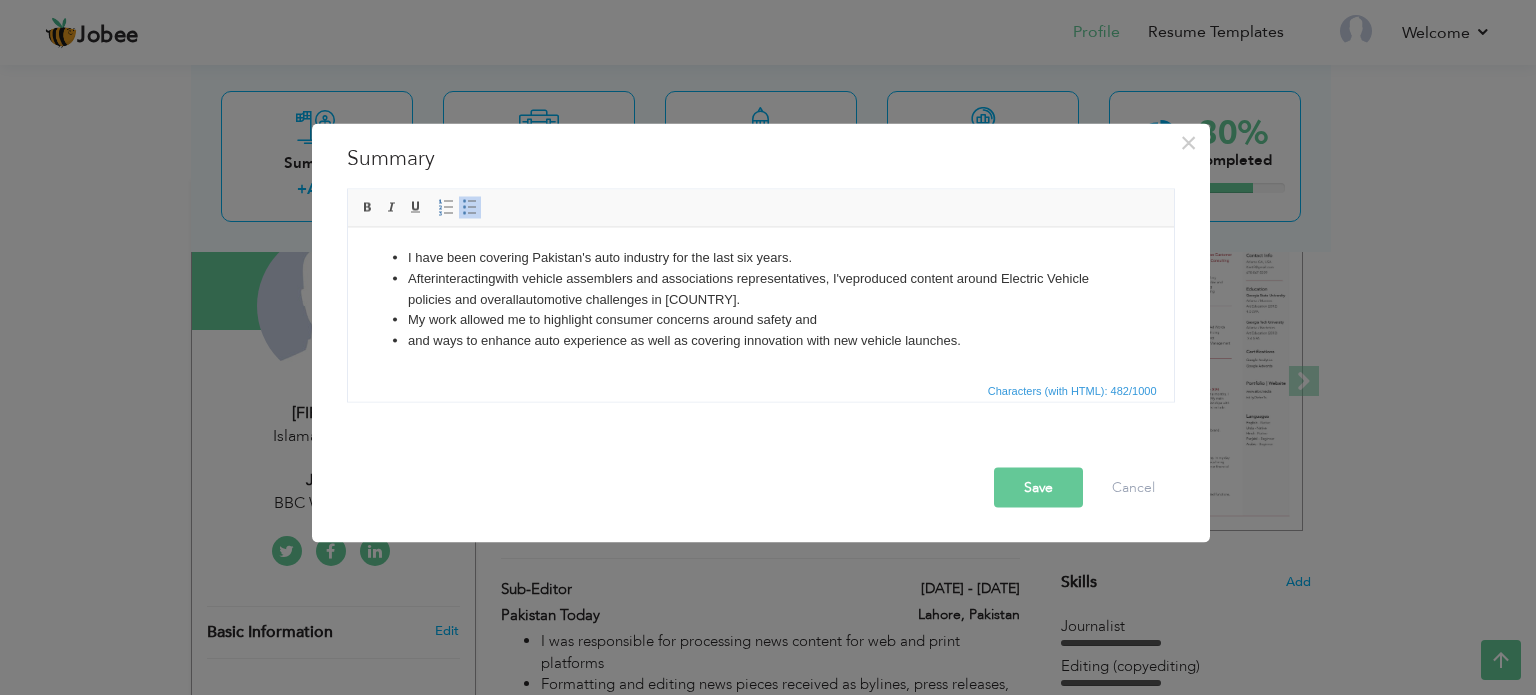 click on "My work allowed me to highlight consumer concerns around safety and" at bounding box center (760, 319) 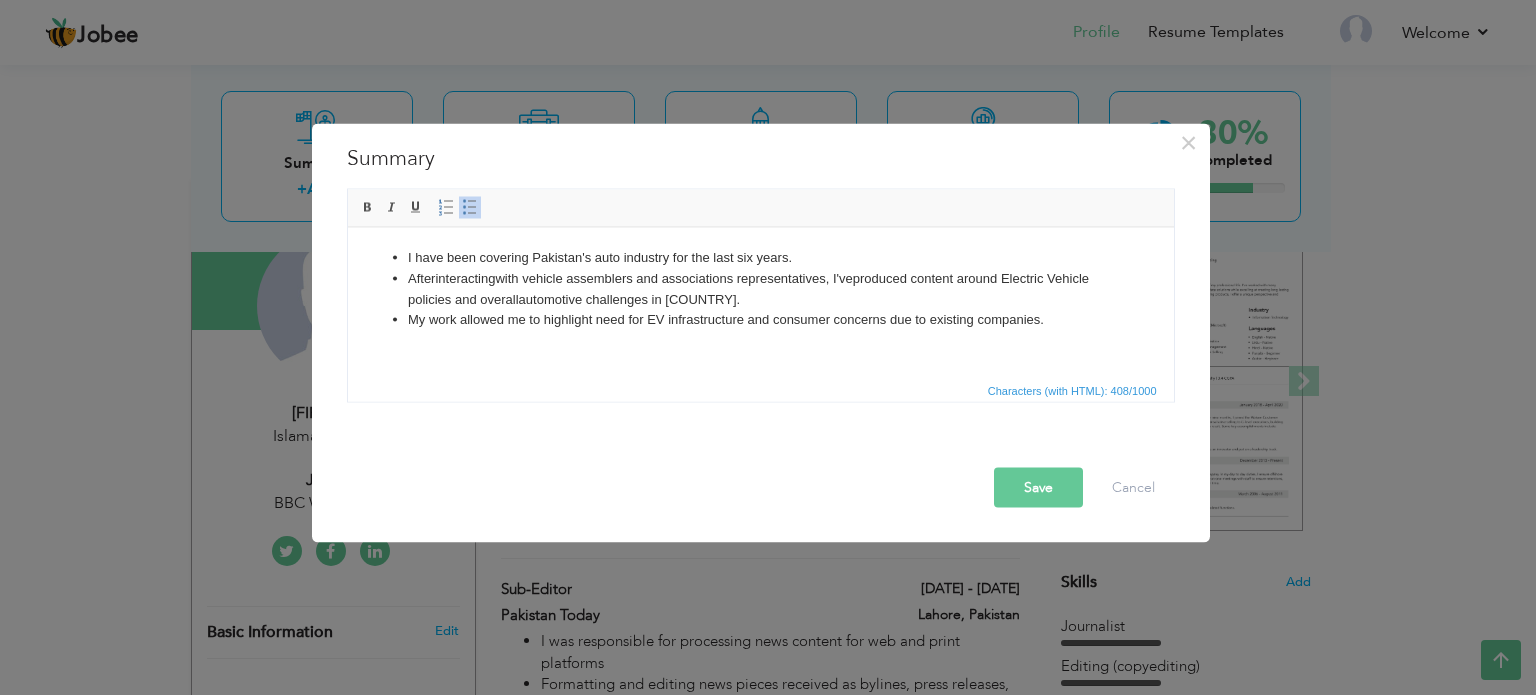 click on "Save" at bounding box center [1038, 487] 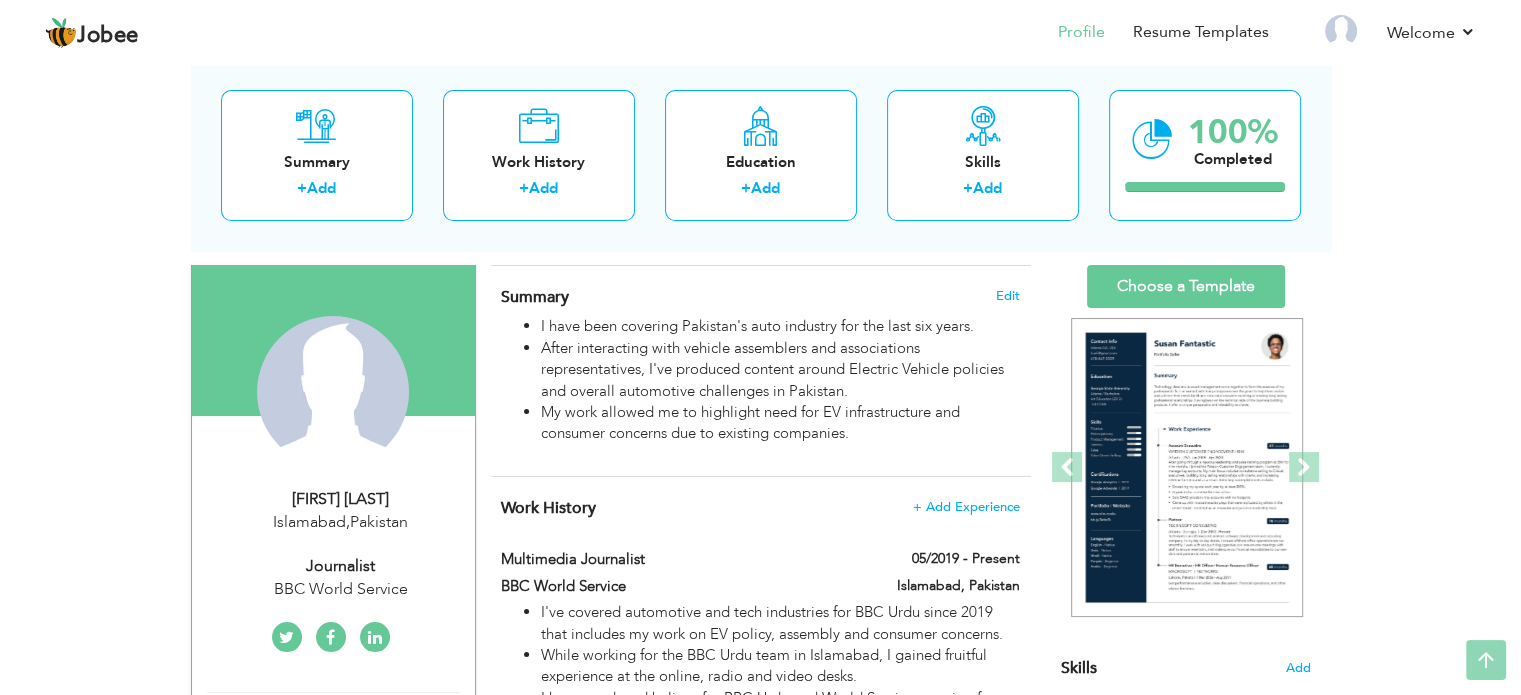 scroll, scrollTop: 64, scrollLeft: 0, axis: vertical 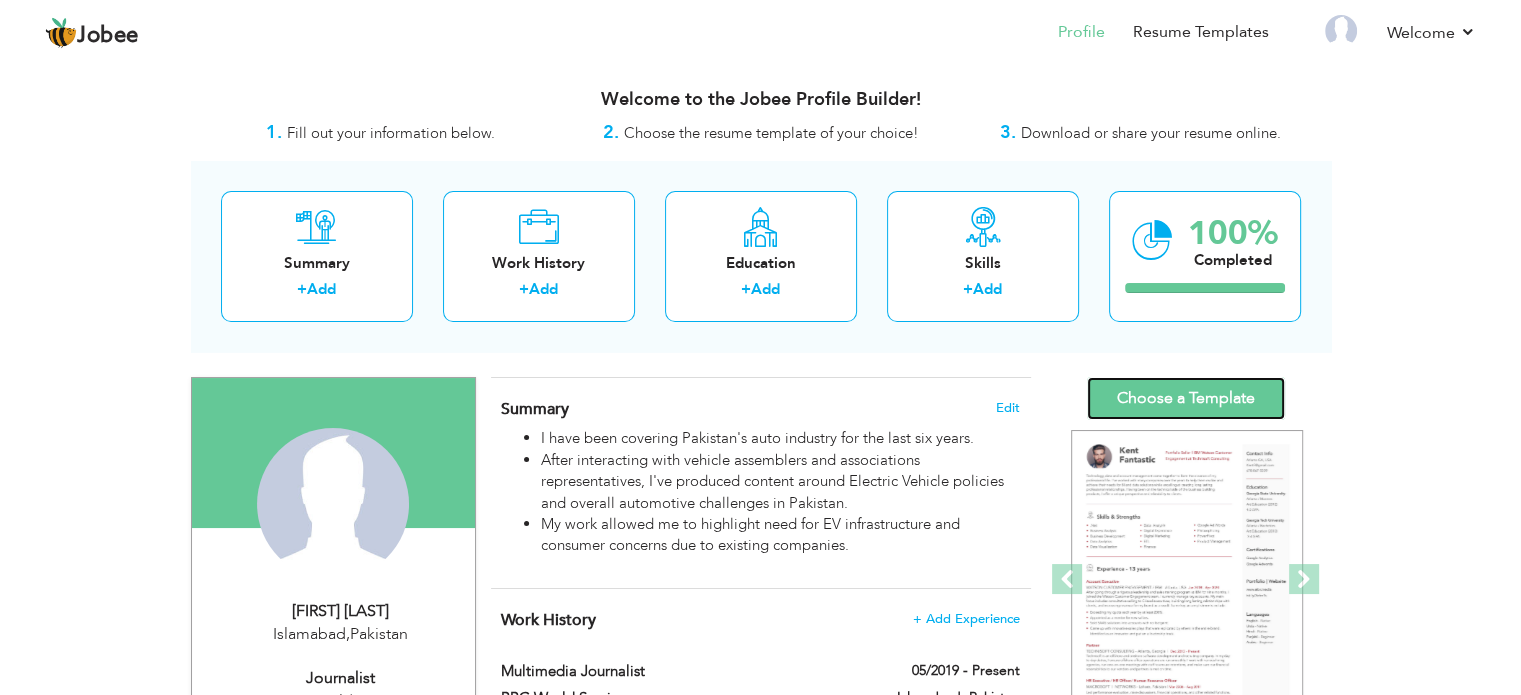 click on "Choose a Template" at bounding box center (1186, 398) 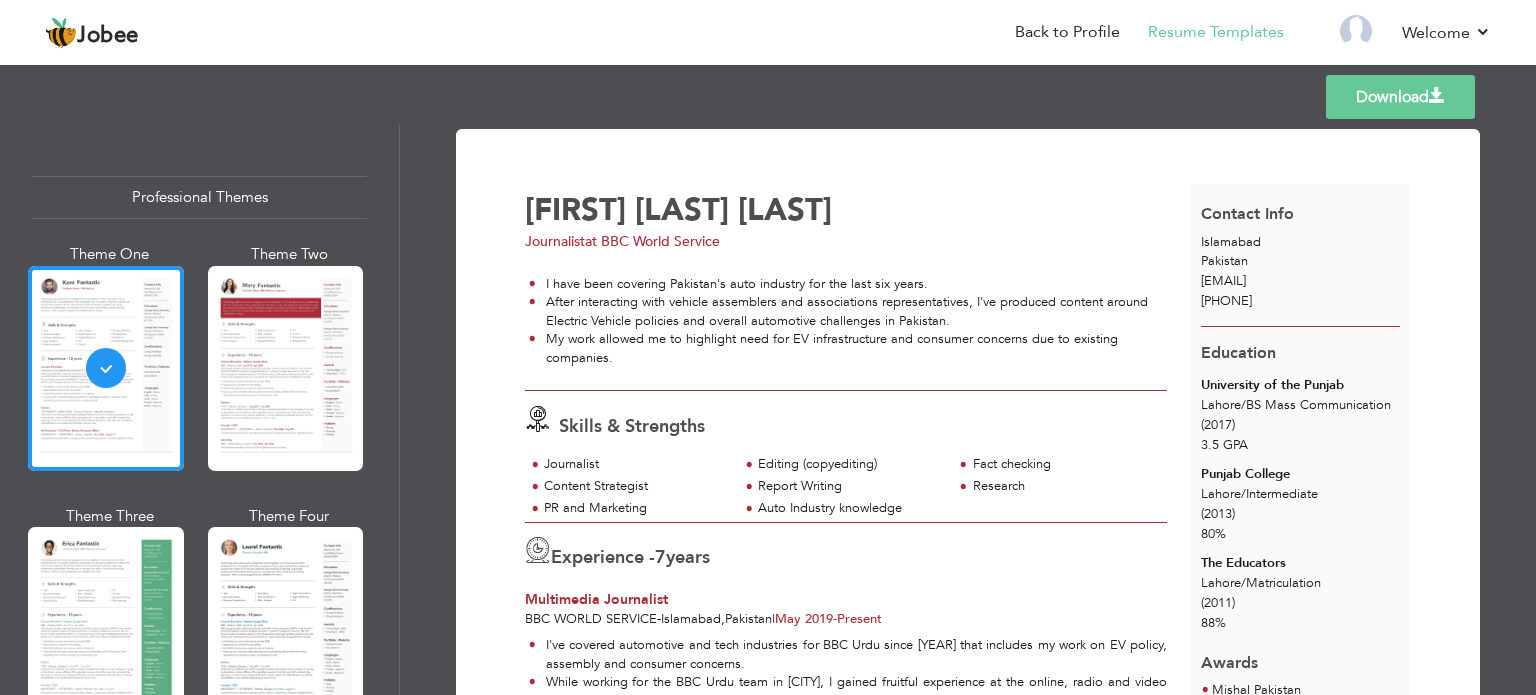 scroll, scrollTop: 0, scrollLeft: 0, axis: both 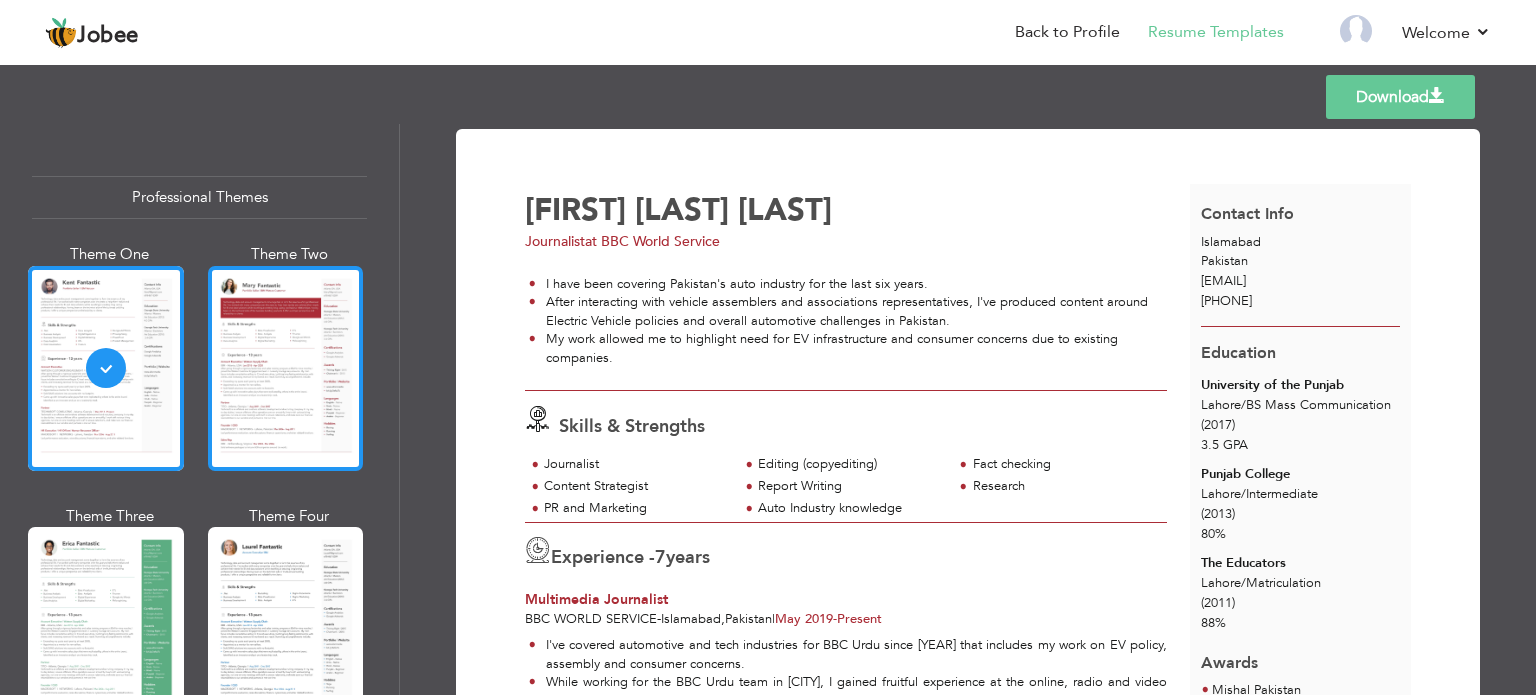click at bounding box center (286, 368) 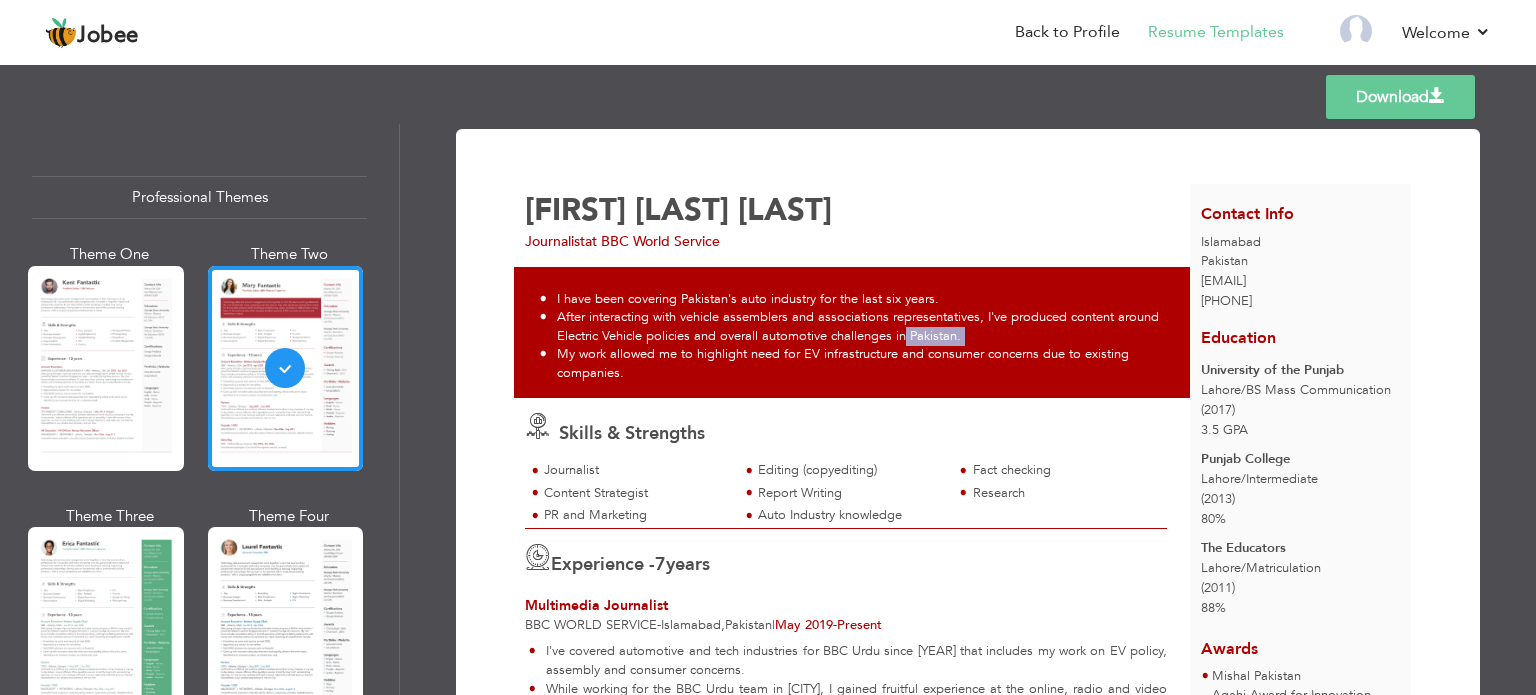 drag, startPoint x: 903, startPoint y: 331, endPoint x: 960, endPoint y: 376, distance: 72.62231 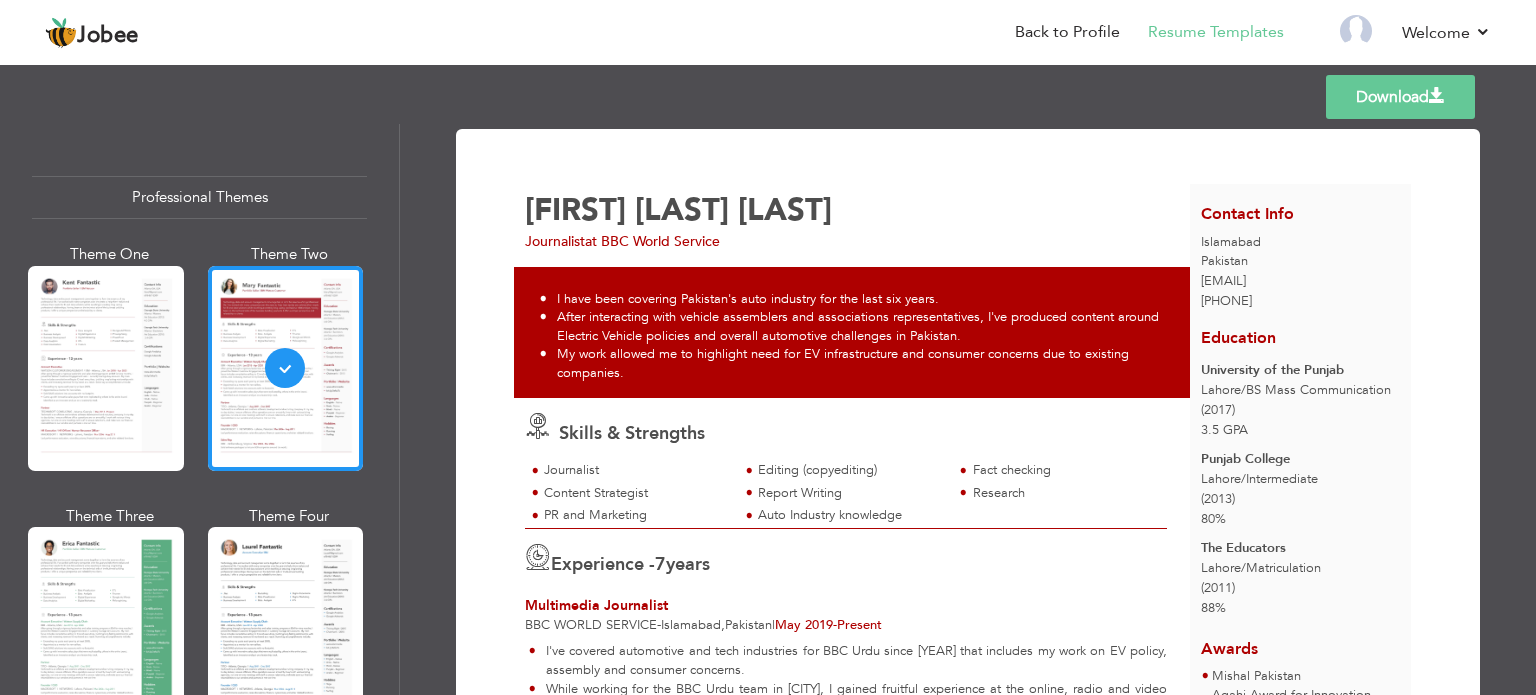 click on "I have been covering Pakistan's auto industry for the last six years.
After interacting with vehicle assemblers and associations representatives, I've produced content around Electric Vehicle policies and overall automotive challenges in Pakistan.
My work allowed me to highlight need for EV infrastructure and consumer concerns due to existing companies." at bounding box center [857, 332] 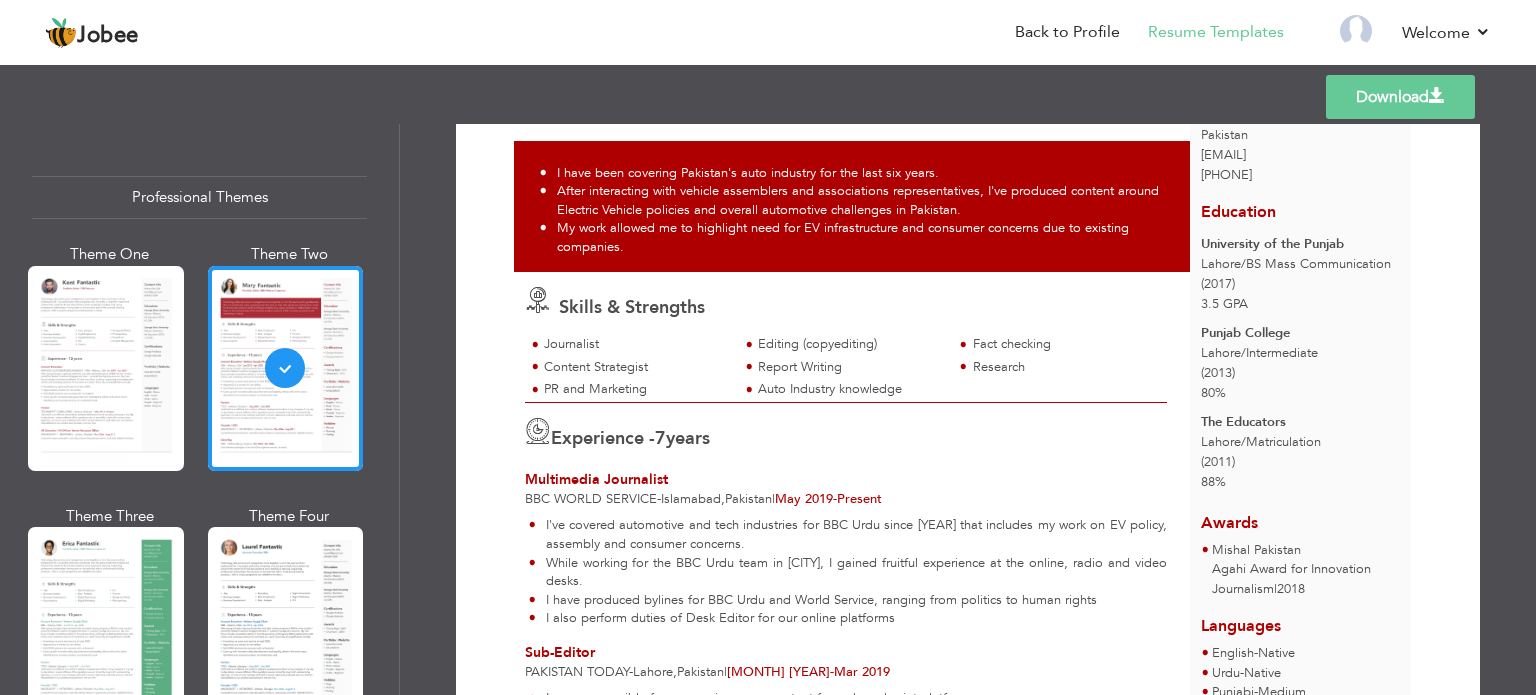 scroll, scrollTop: 0, scrollLeft: 0, axis: both 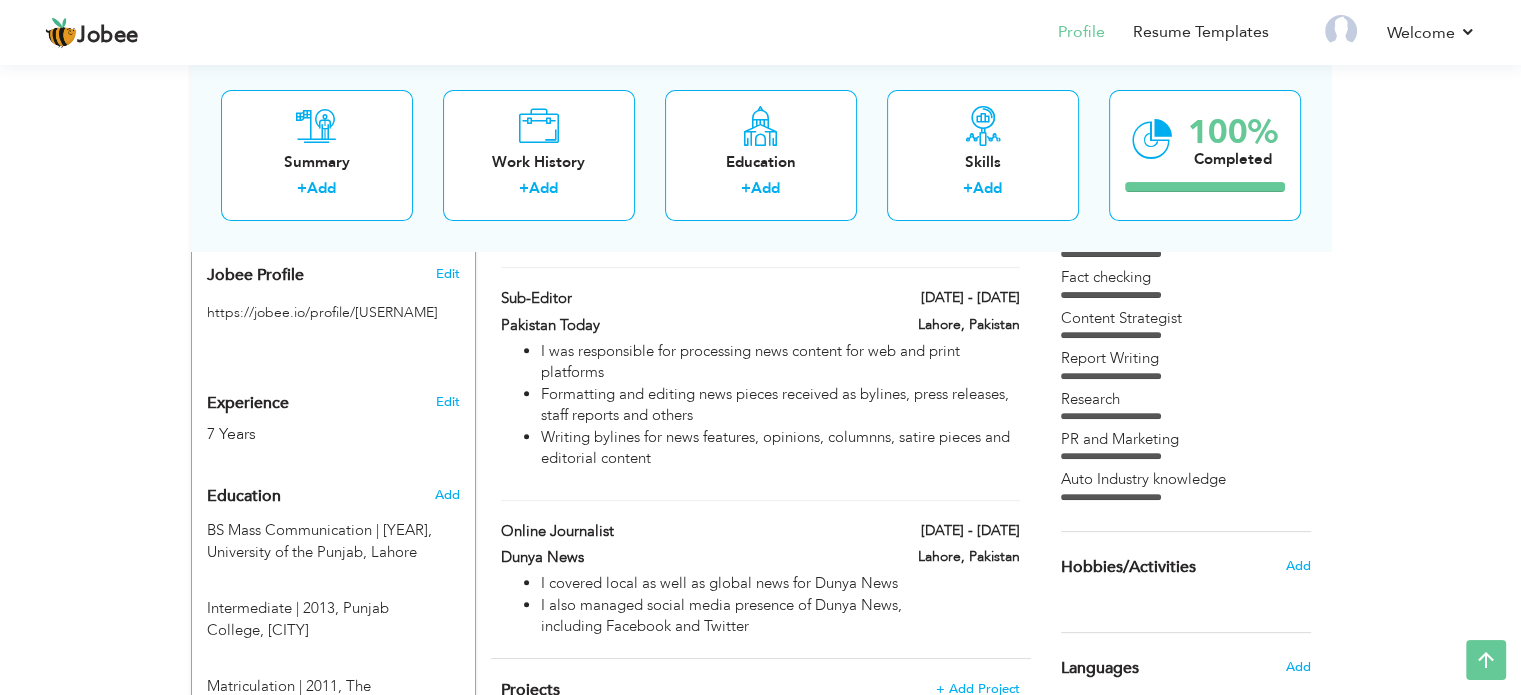 click on "Add" at bounding box center (450, 495) 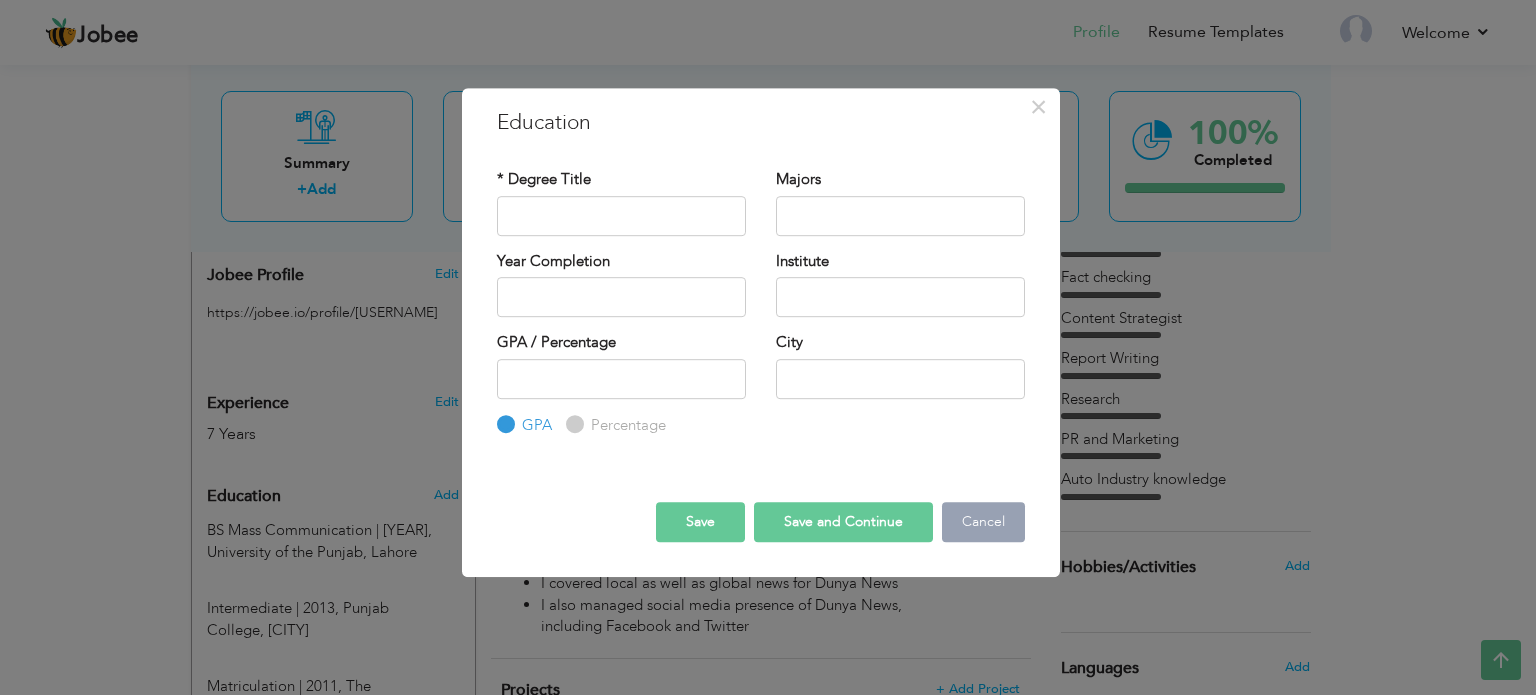 click on "Cancel" at bounding box center (983, 522) 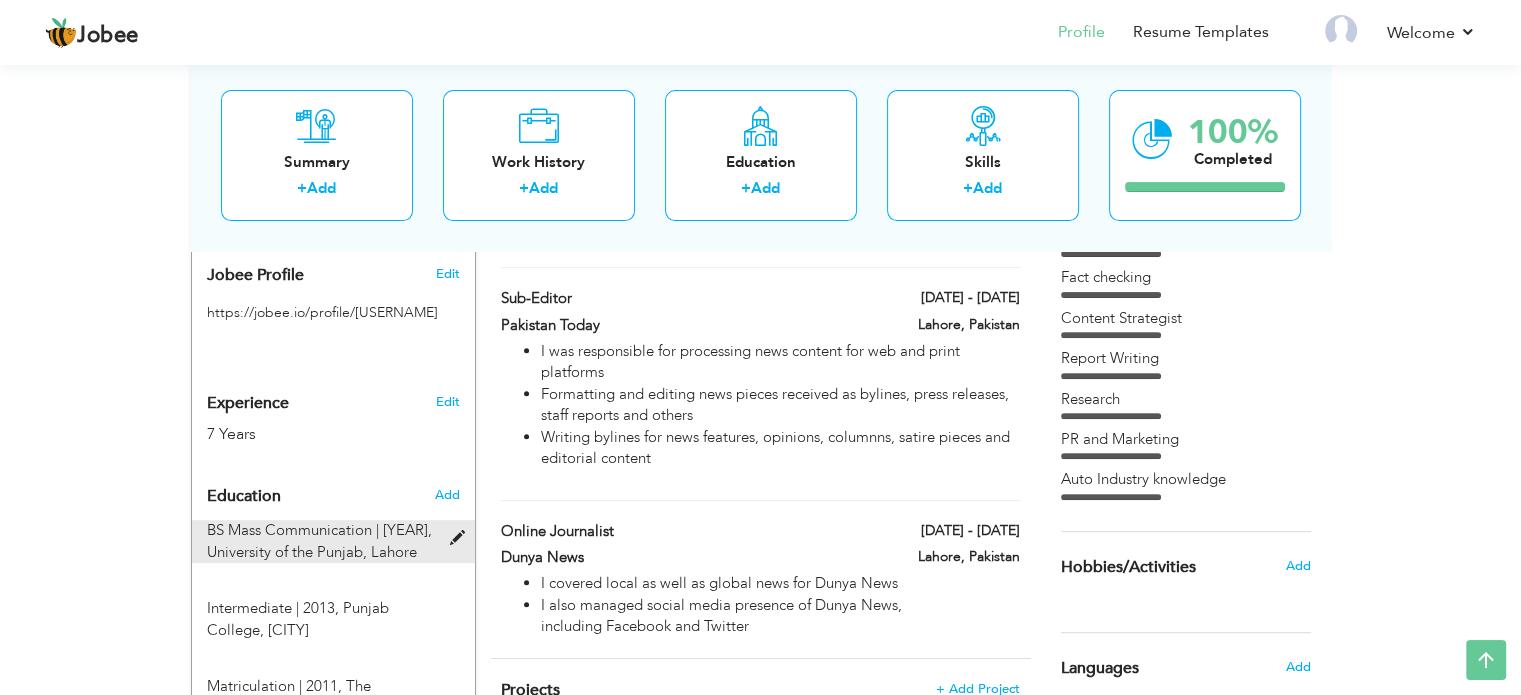 click at bounding box center [461, 538] 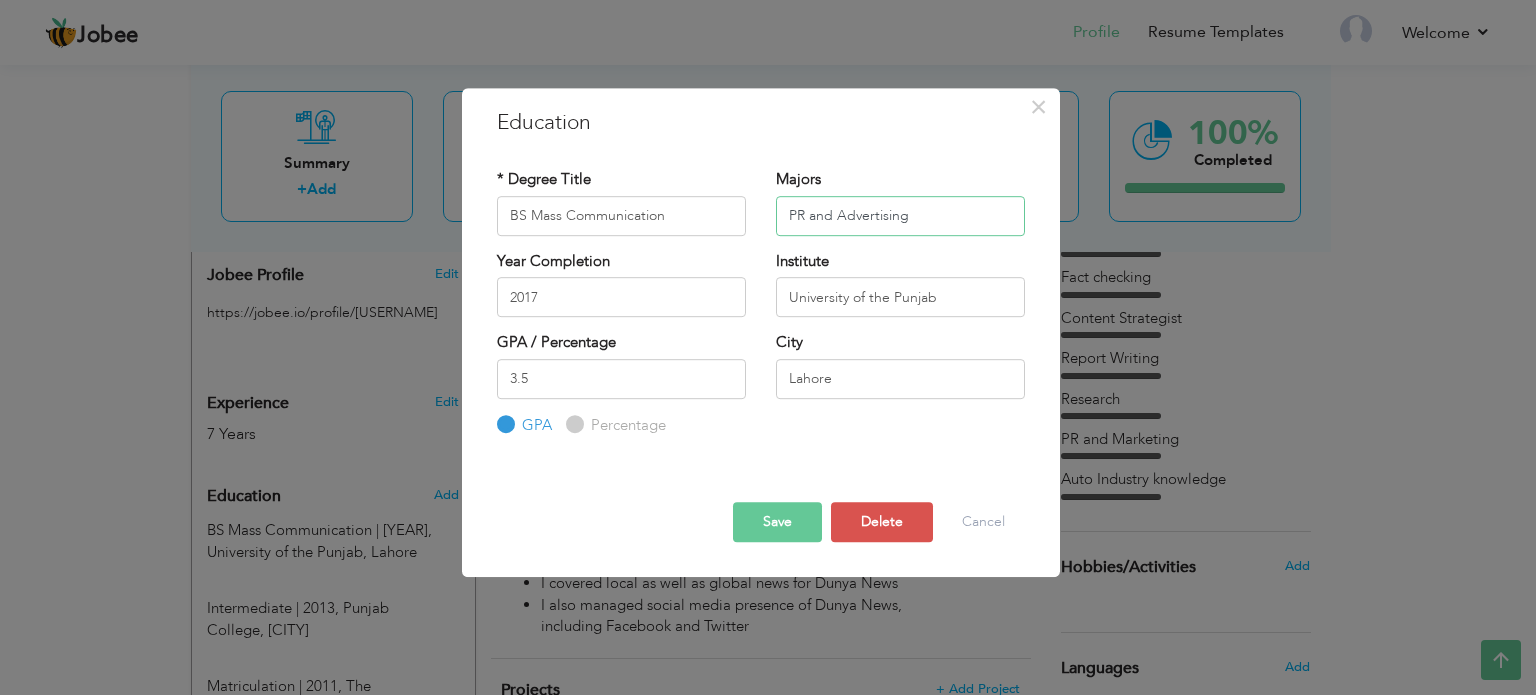 type on "PR and Advertising" 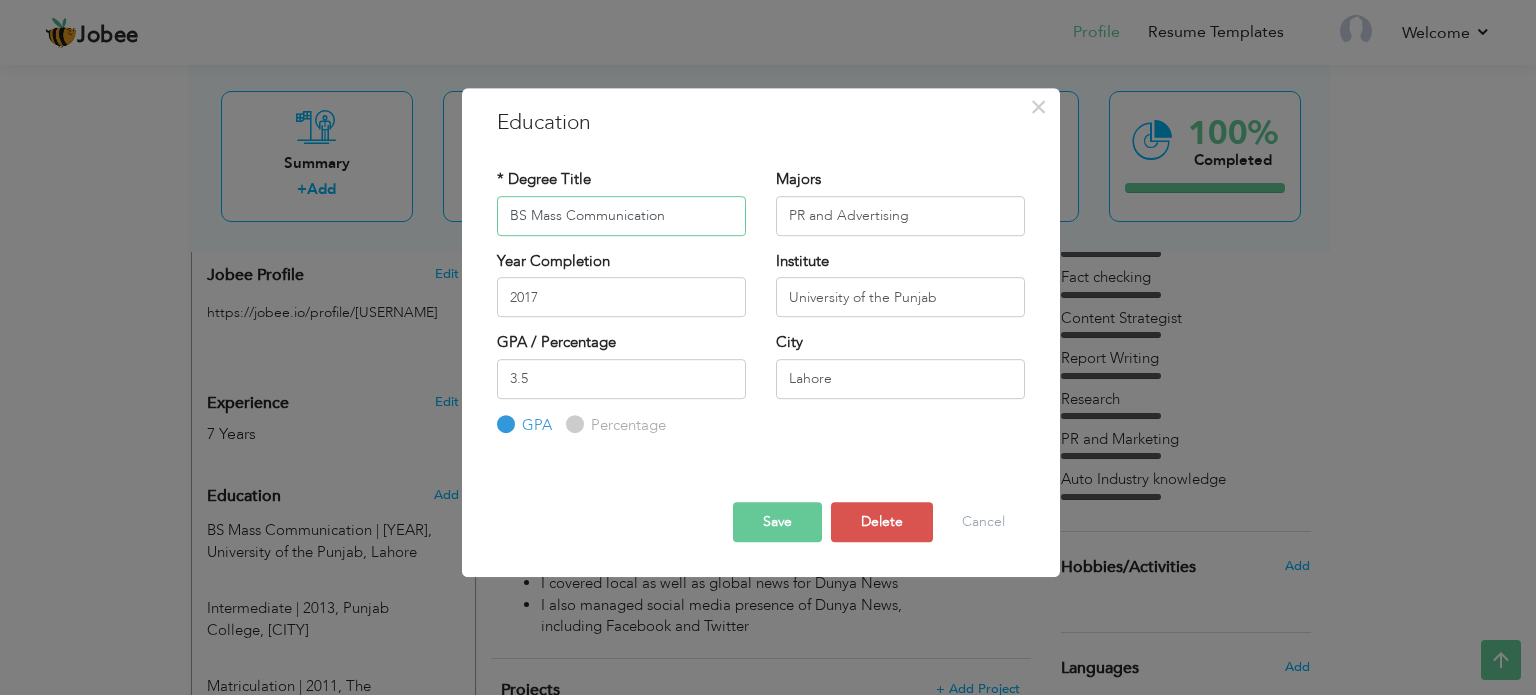 click on "BS Mass Communication" at bounding box center [621, 216] 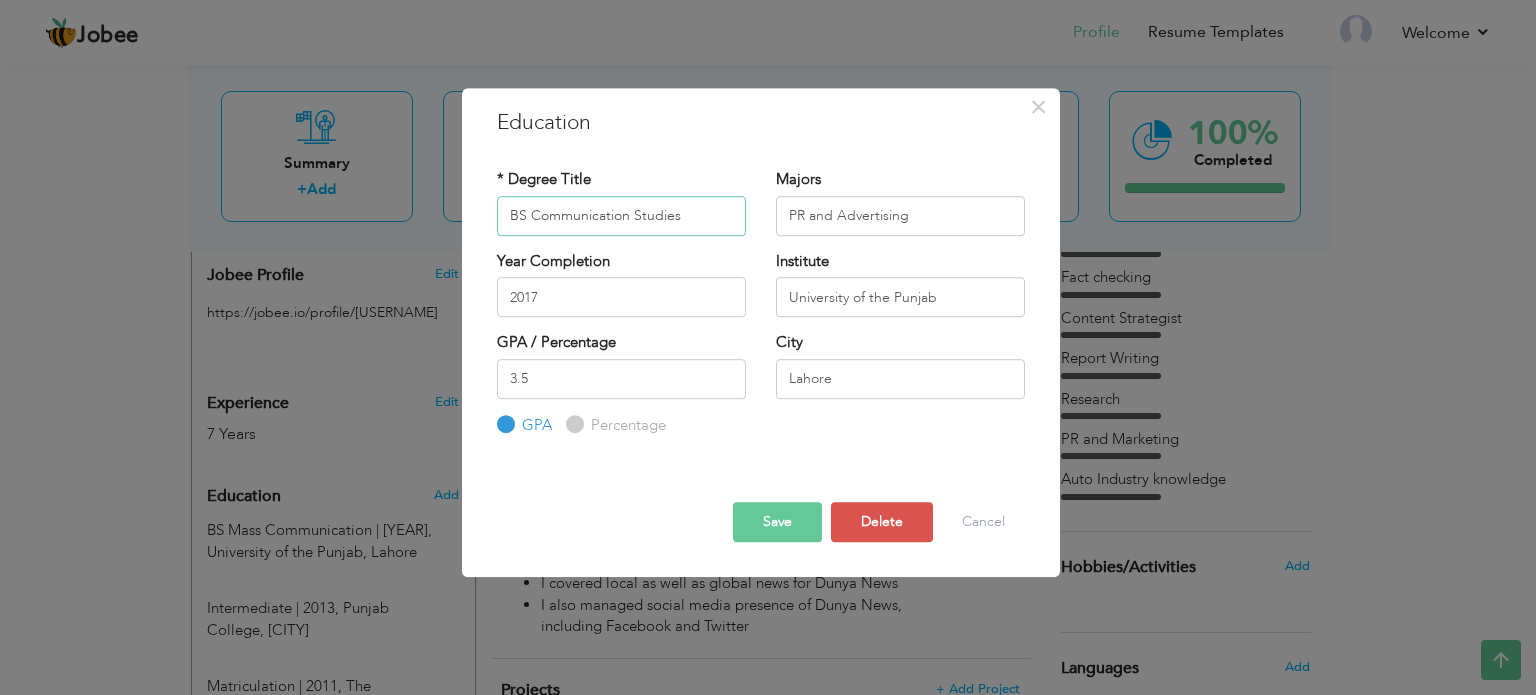 type on "BS Communication Studies" 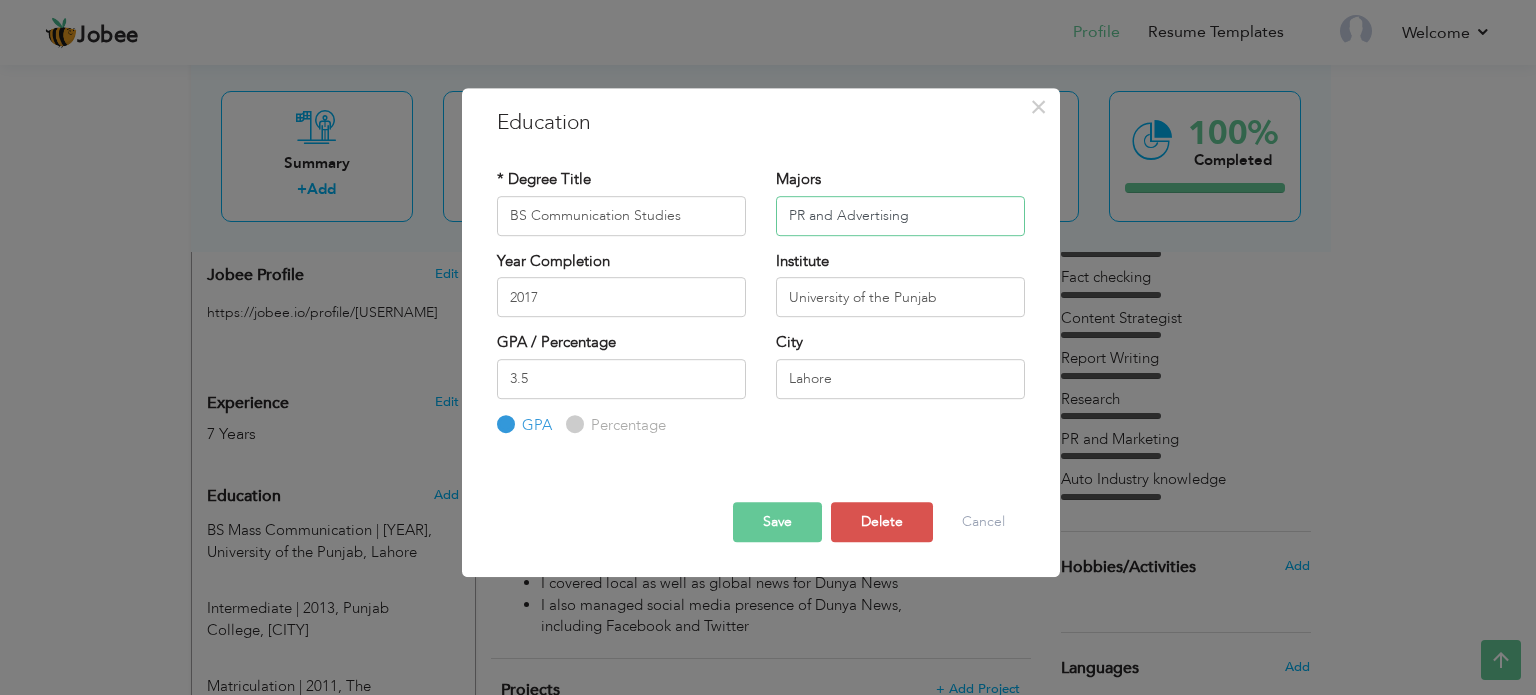 click on "PR and Advertising" at bounding box center [900, 216] 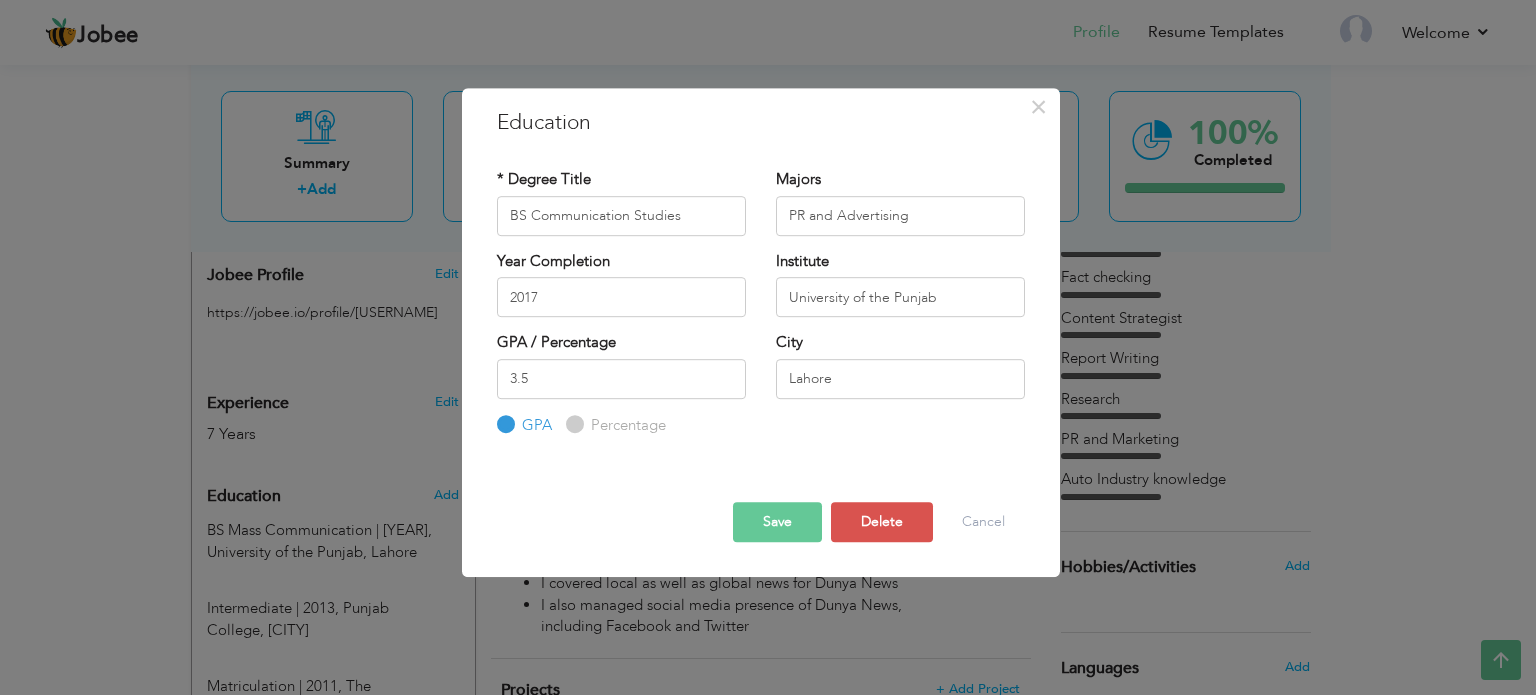 click on "Save" at bounding box center (777, 522) 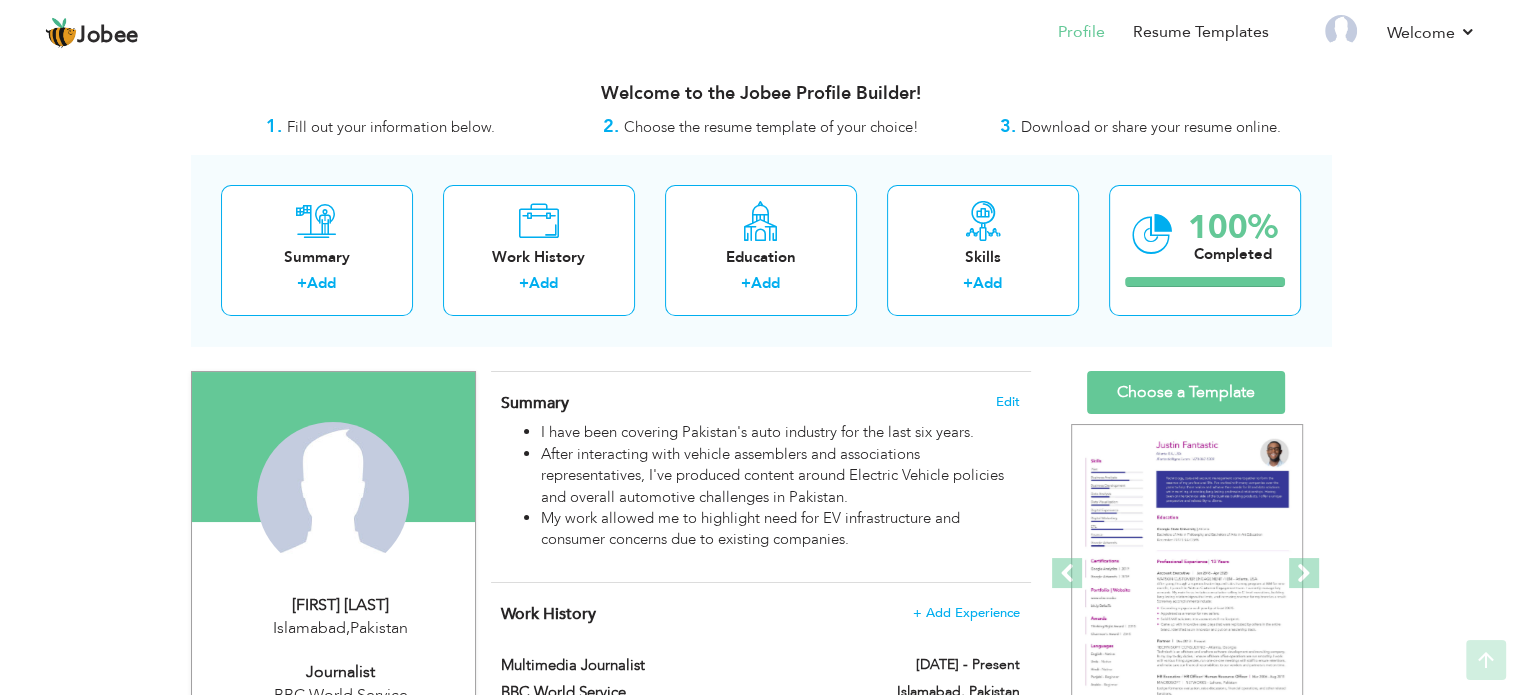 scroll, scrollTop: 4, scrollLeft: 0, axis: vertical 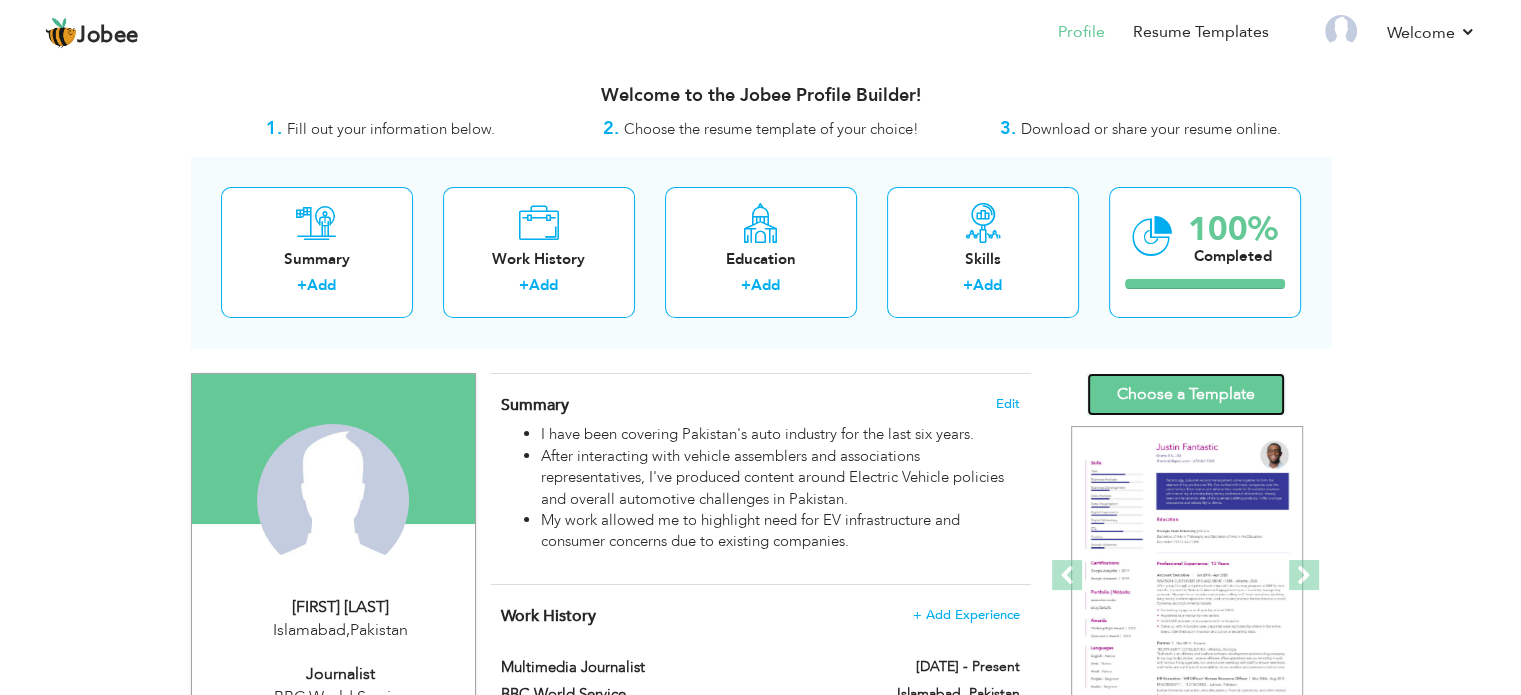 click on "Choose a Template" at bounding box center [1186, 394] 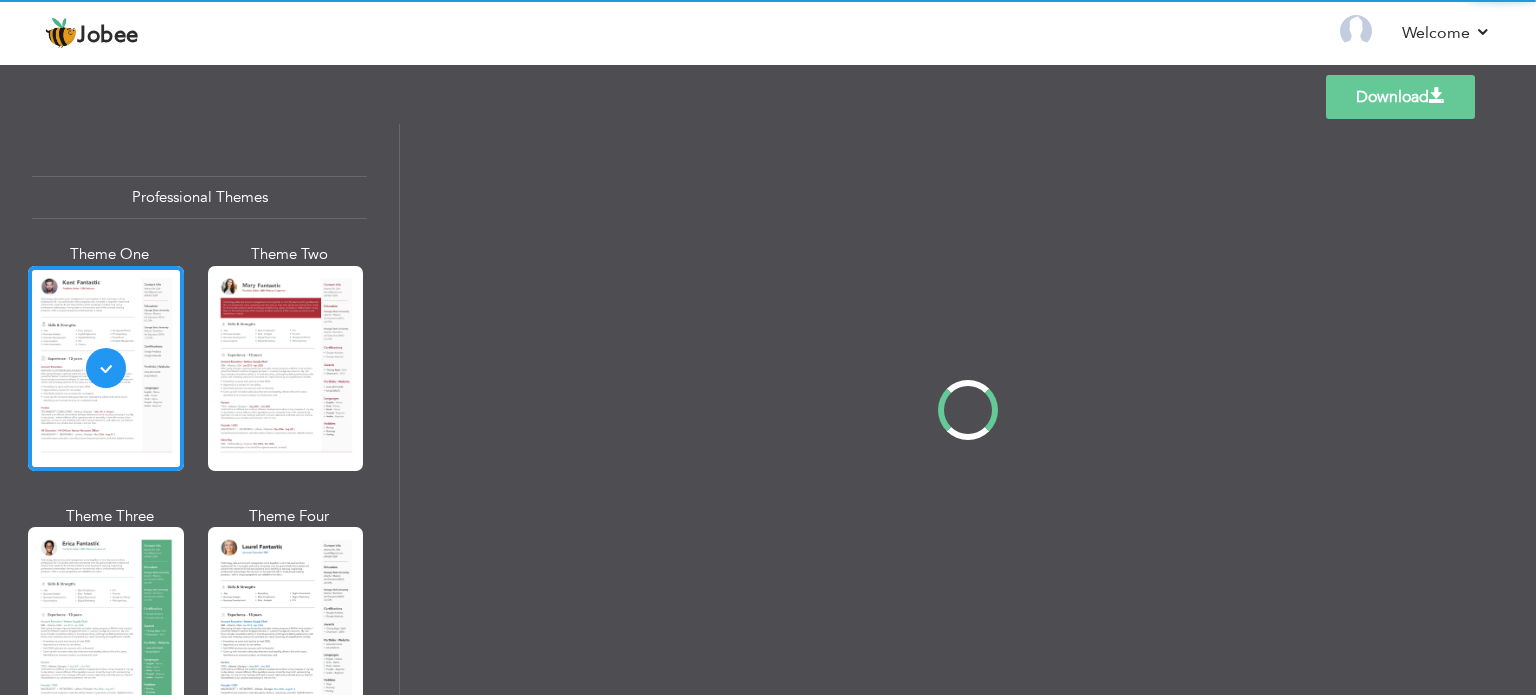 scroll, scrollTop: 0, scrollLeft: 0, axis: both 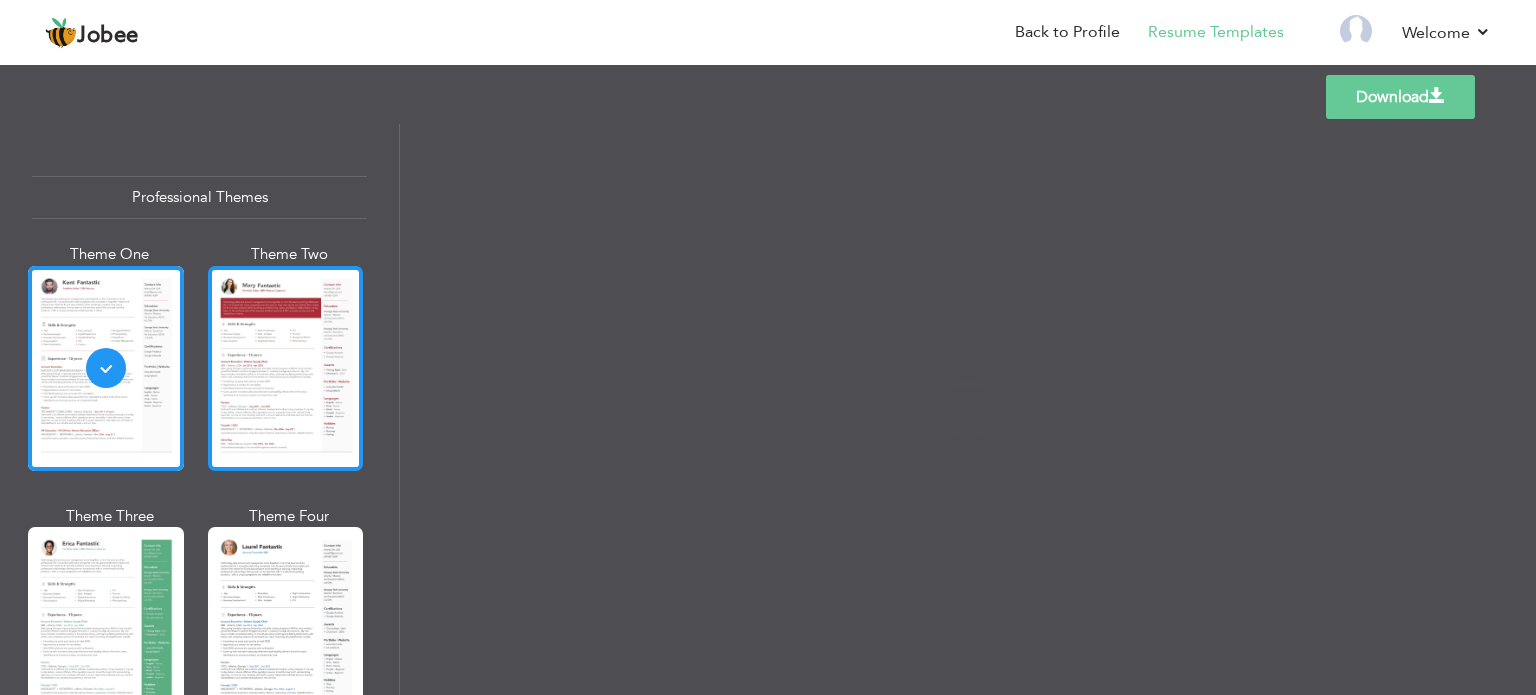 click at bounding box center [286, 368] 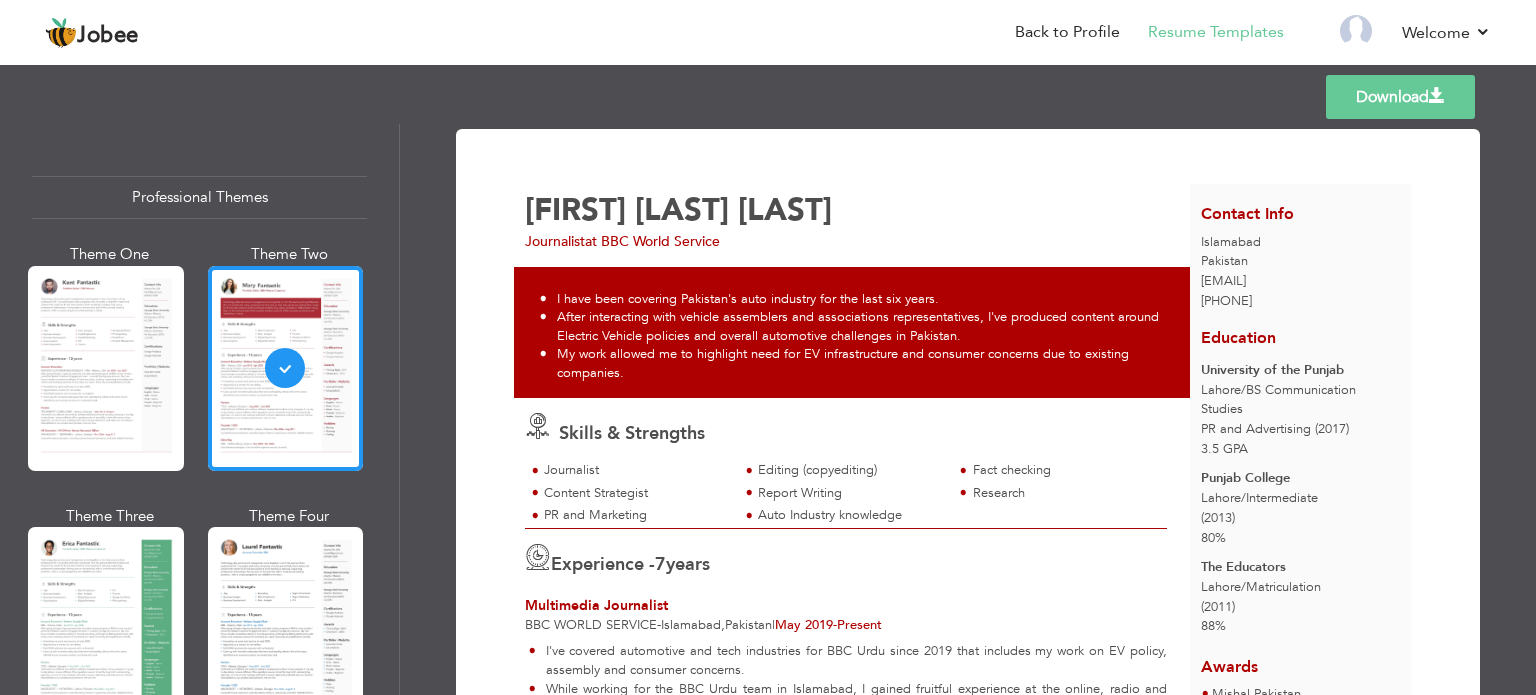 click on "Download" at bounding box center [1400, 97] 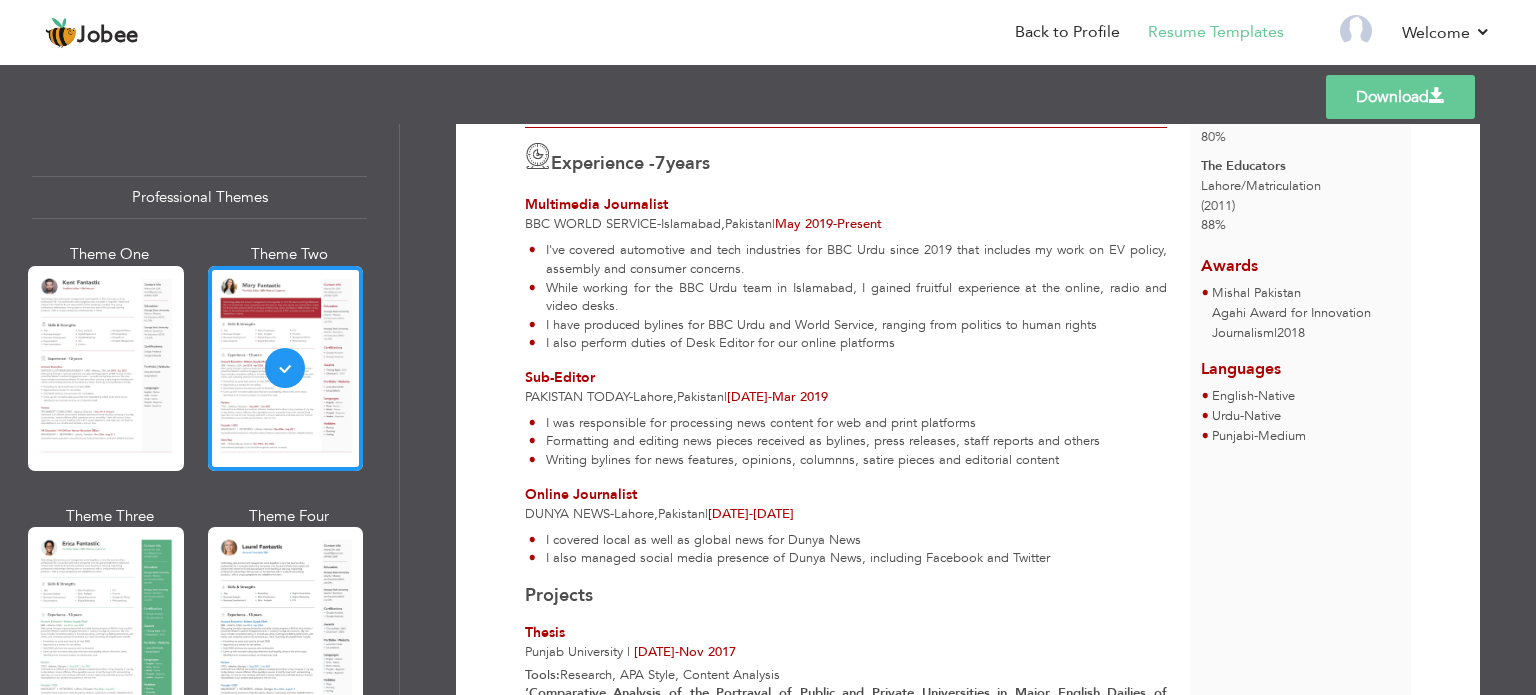 scroll, scrollTop: 403, scrollLeft: 0, axis: vertical 